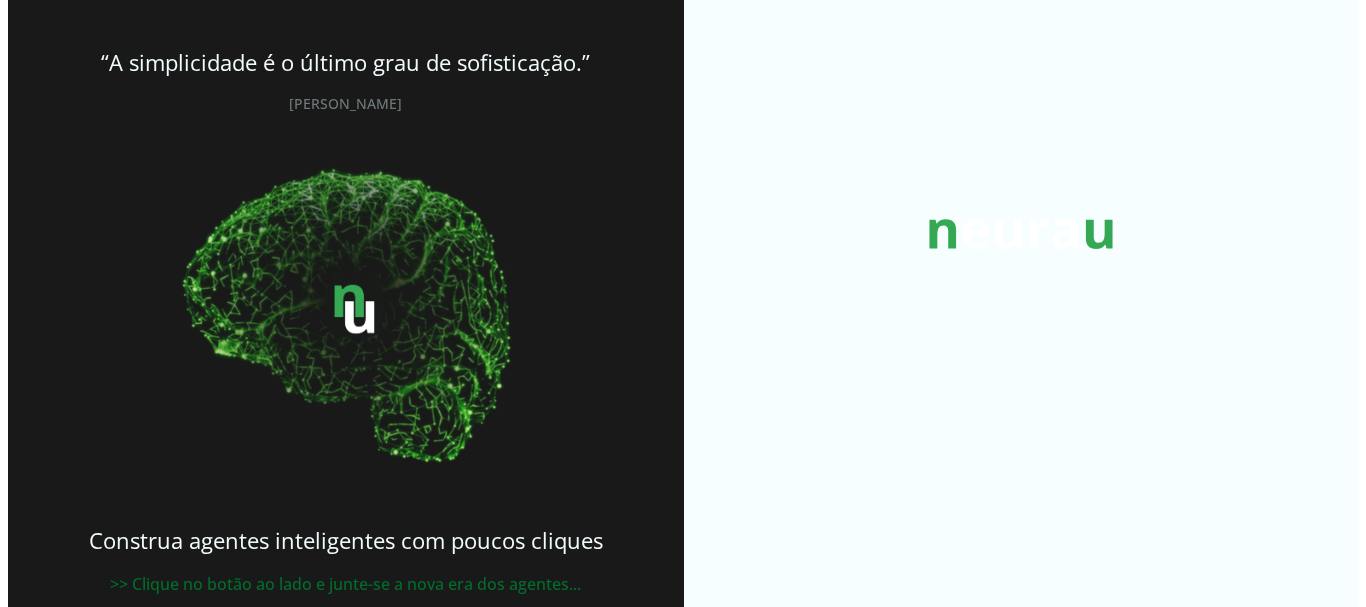 scroll, scrollTop: 0, scrollLeft: 0, axis: both 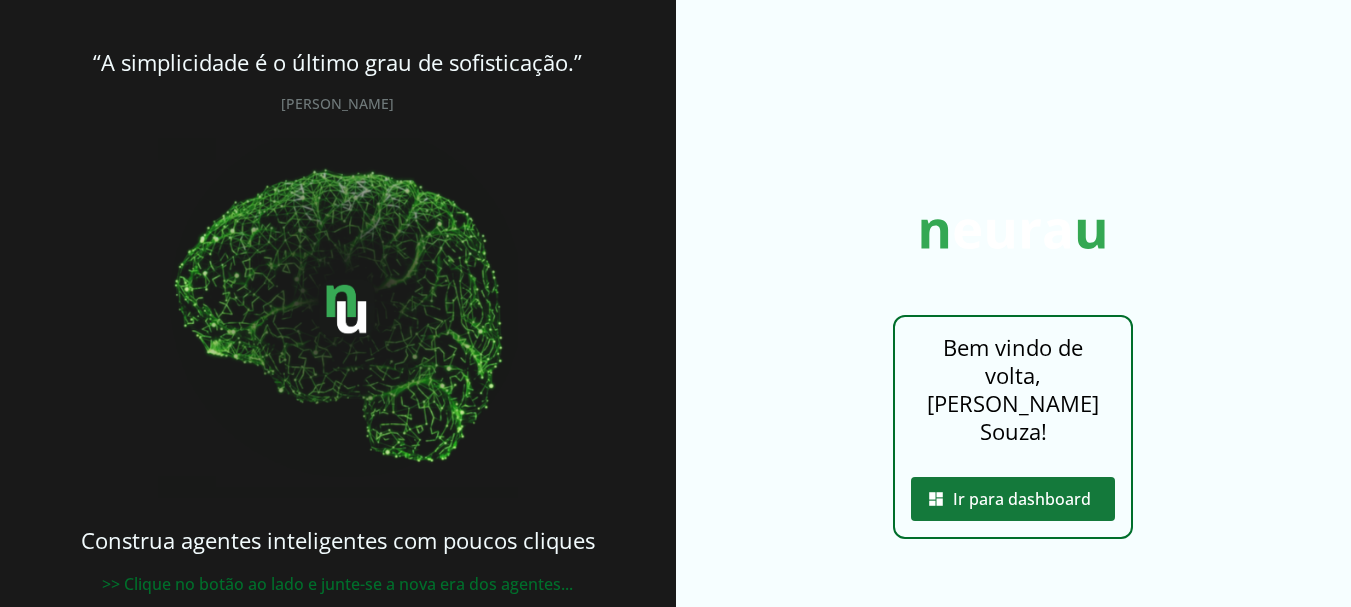 click at bounding box center (1013, 499) 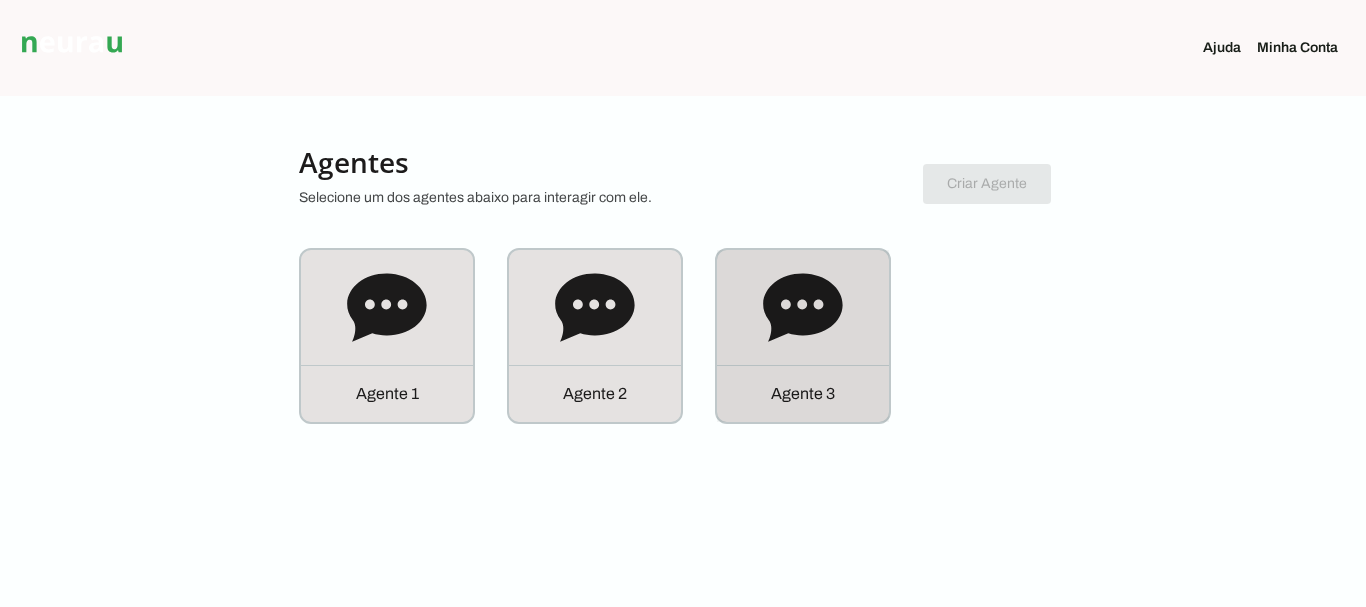 click on "Agente 3" 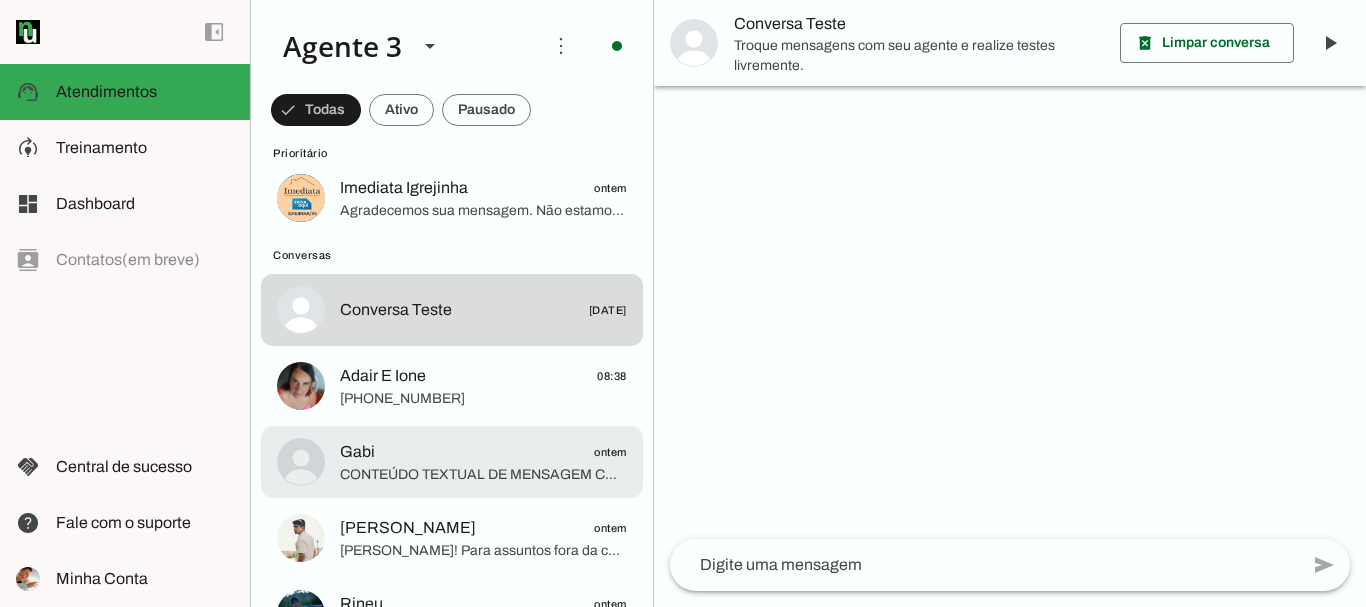 scroll, scrollTop: 0, scrollLeft: 0, axis: both 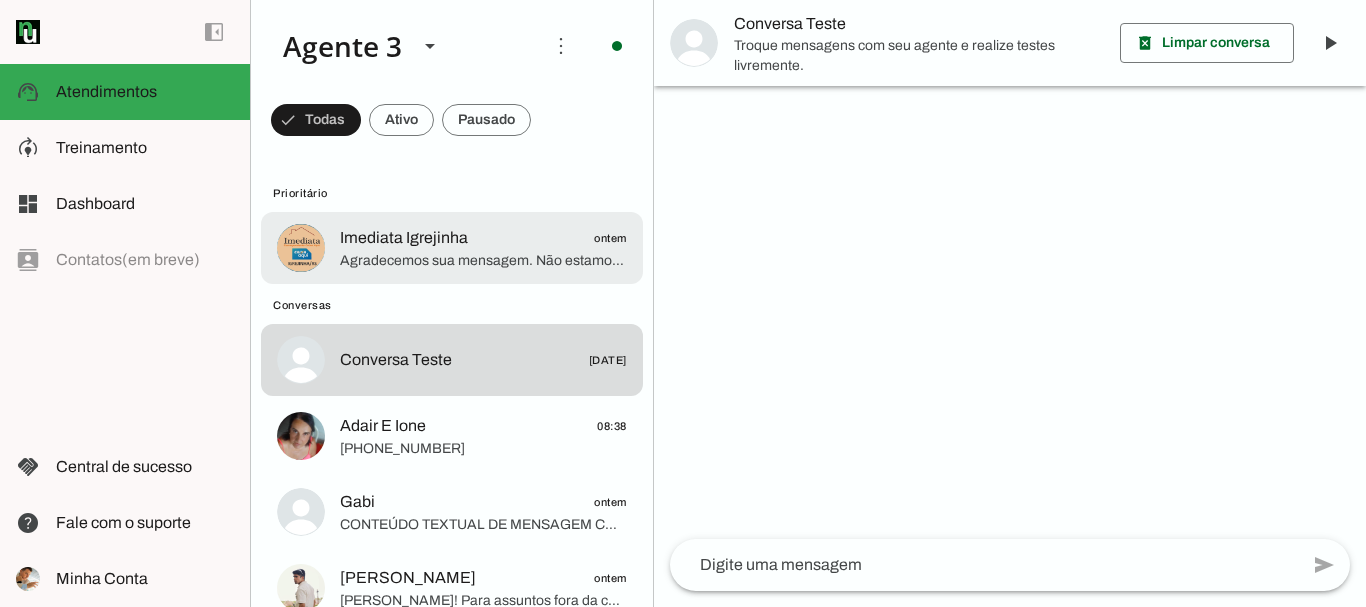 click on "Imediata Igrejinha
ontem" 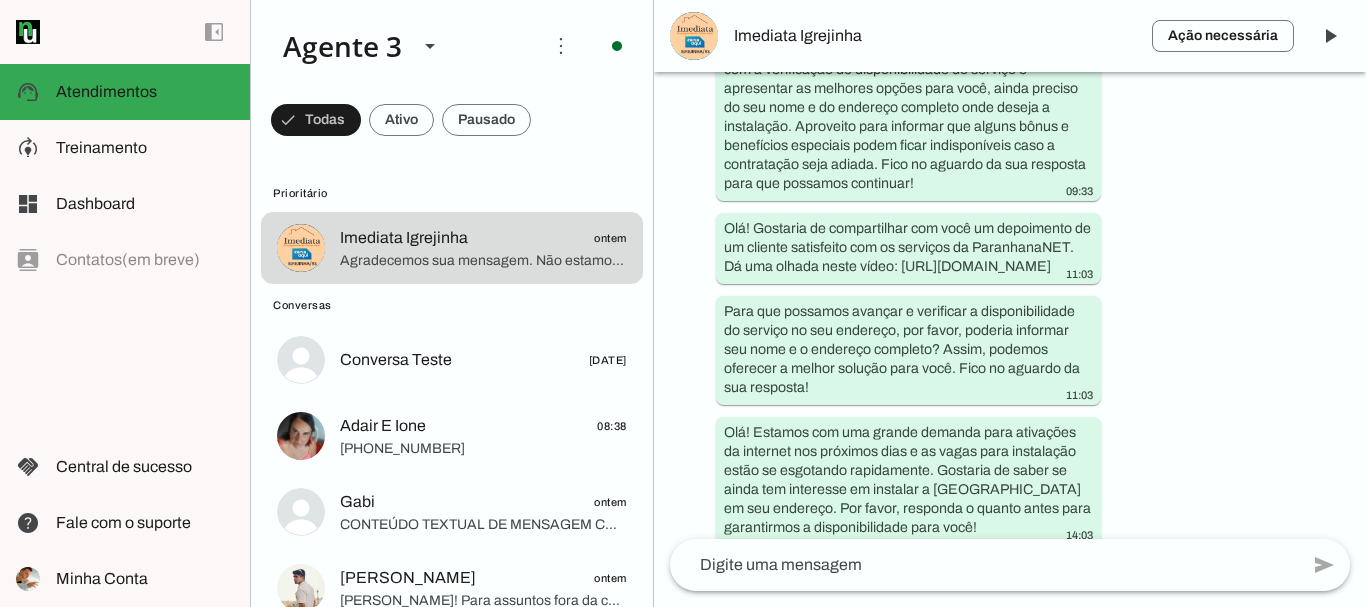 scroll, scrollTop: 2176, scrollLeft: 0, axis: vertical 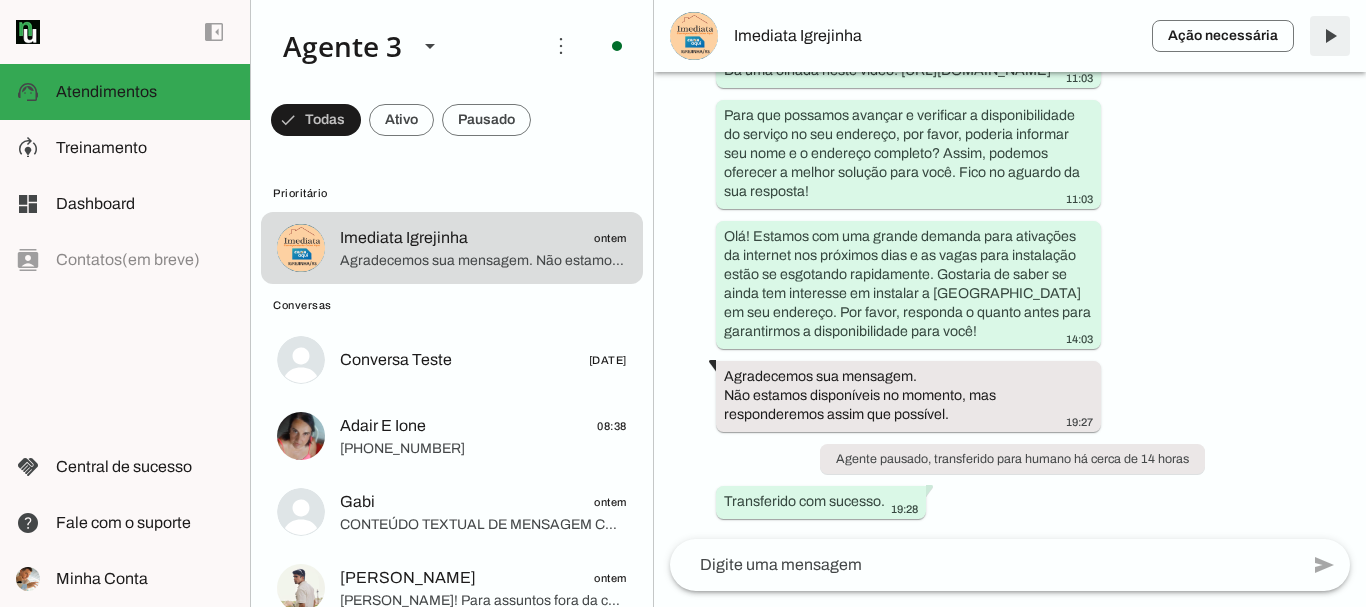click at bounding box center [1330, 36] 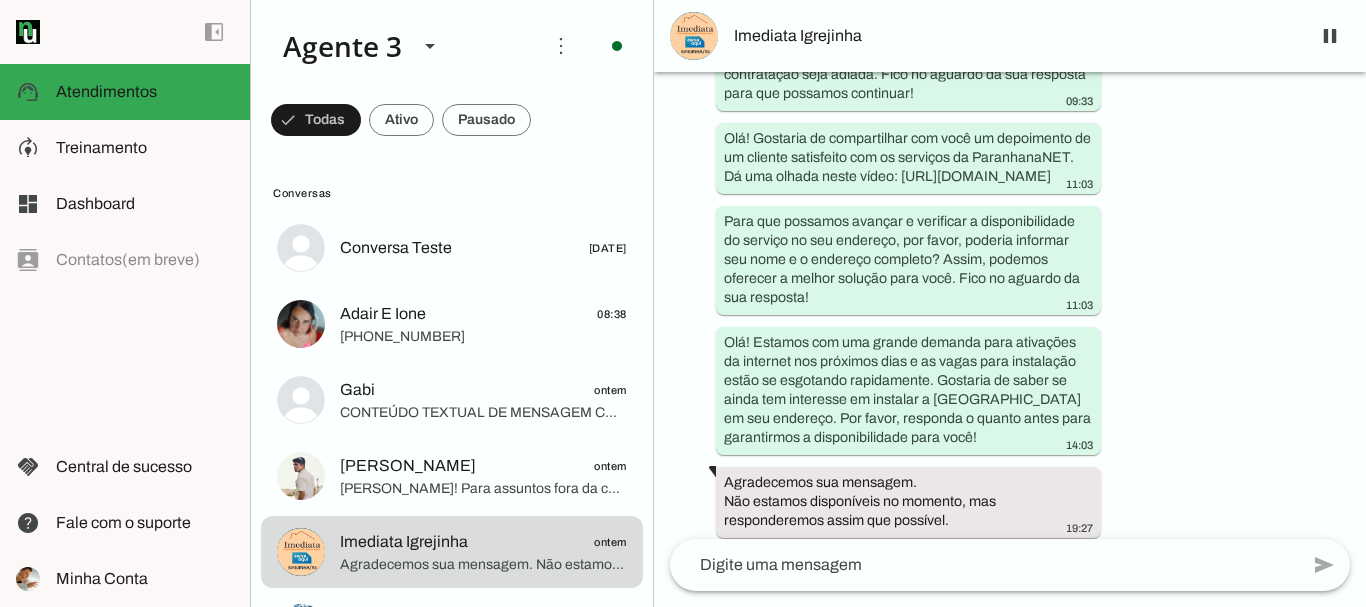 scroll, scrollTop: 1918, scrollLeft: 0, axis: vertical 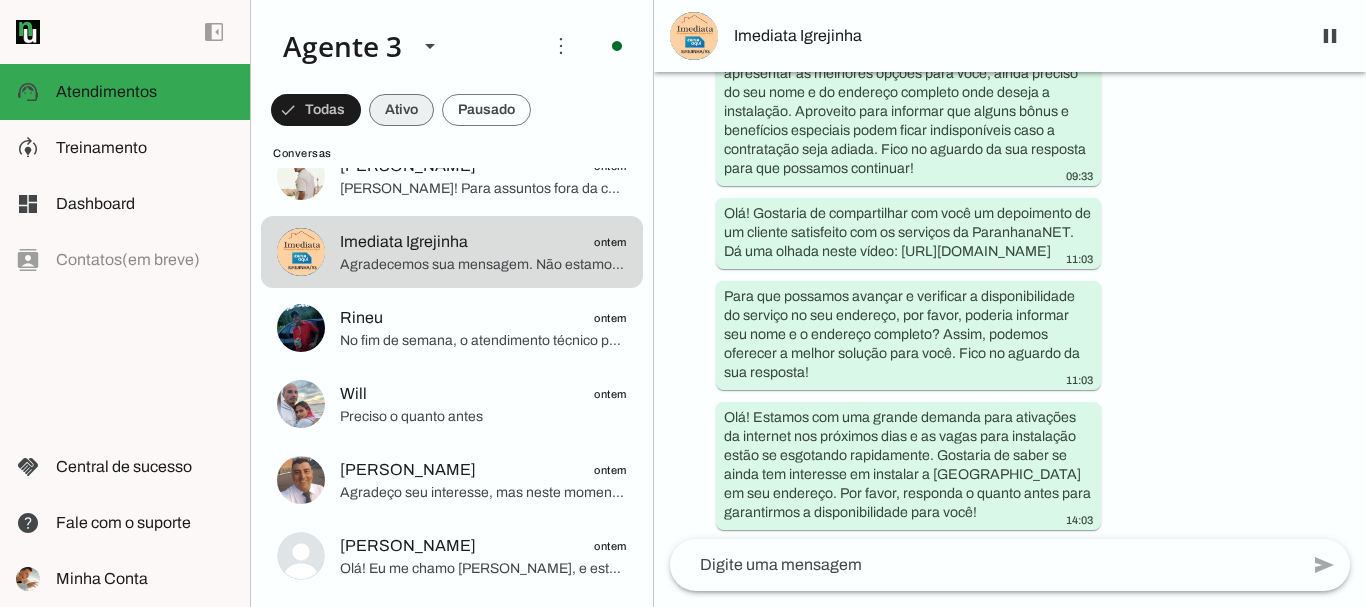 click at bounding box center (316, 110) 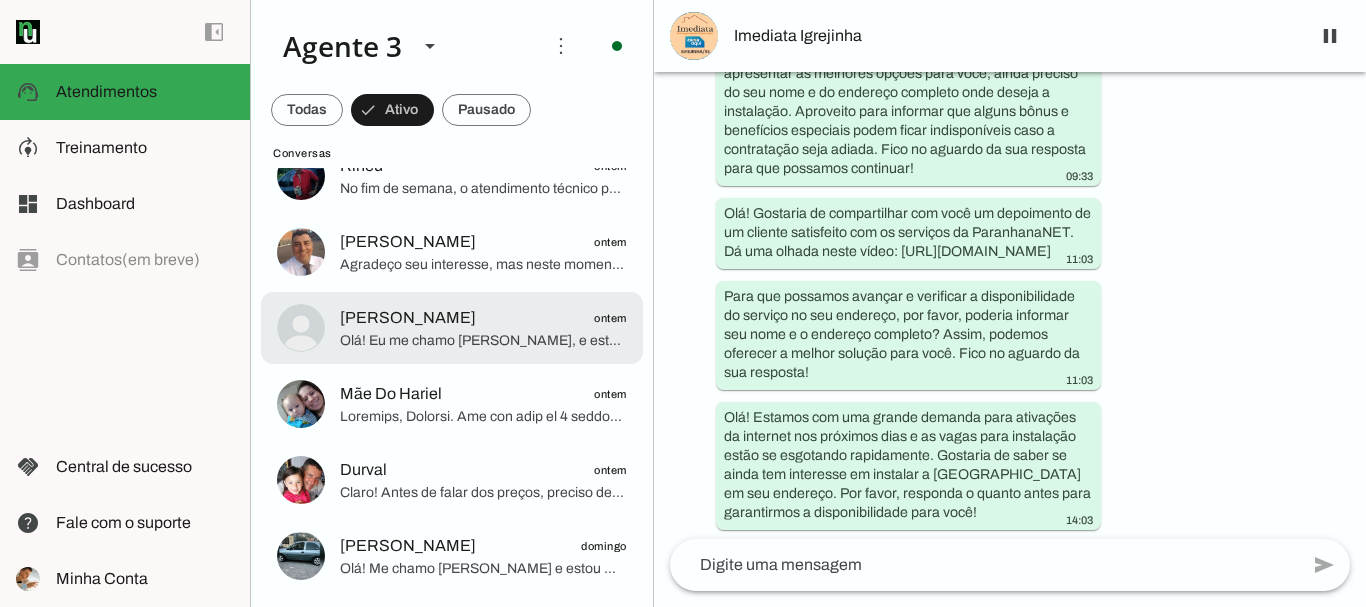 scroll, scrollTop: 1058, scrollLeft: 0, axis: vertical 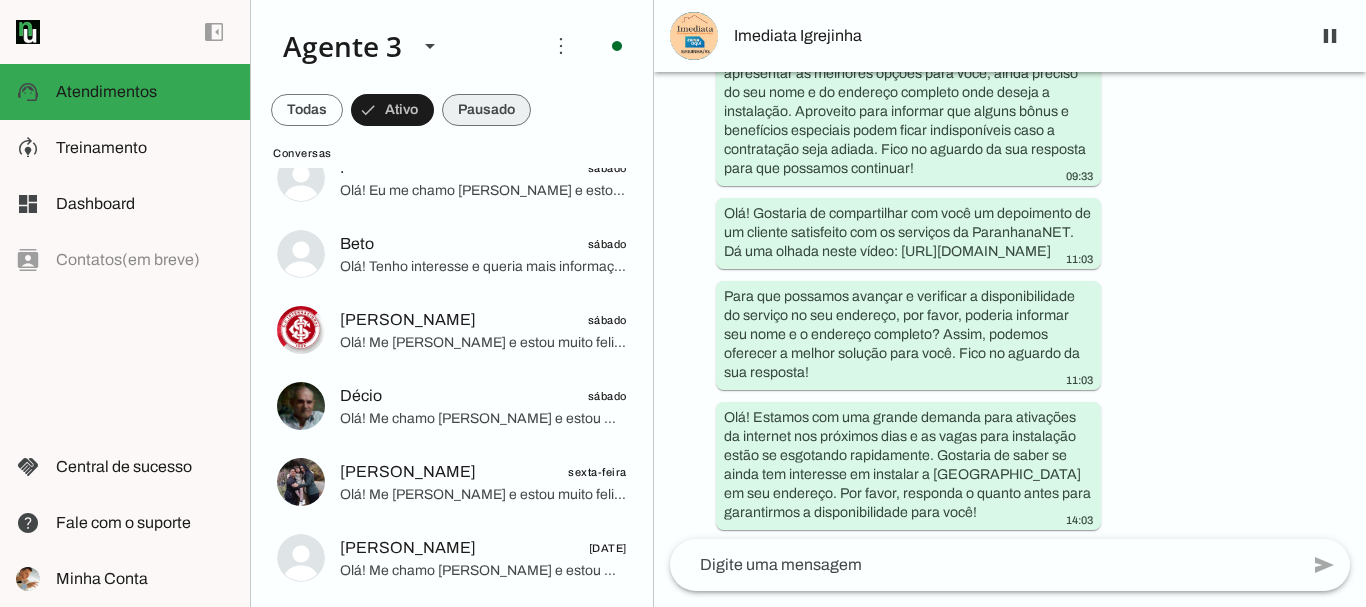 click at bounding box center (307, 110) 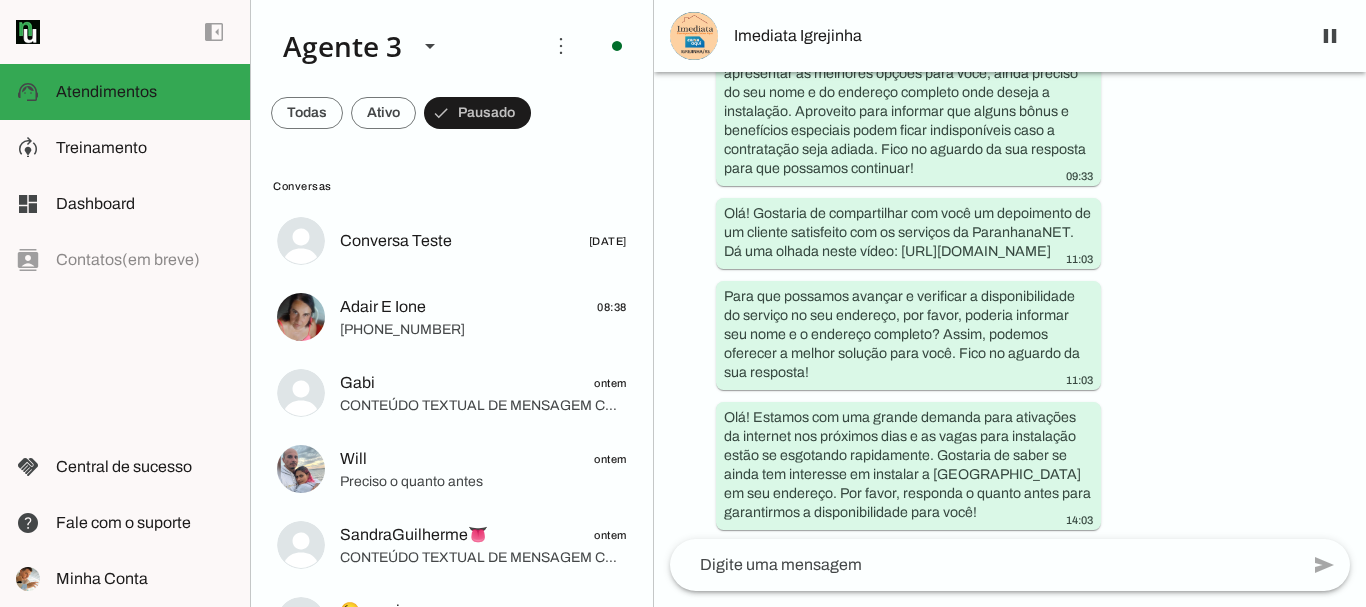 scroll, scrollTop: 0, scrollLeft: 0, axis: both 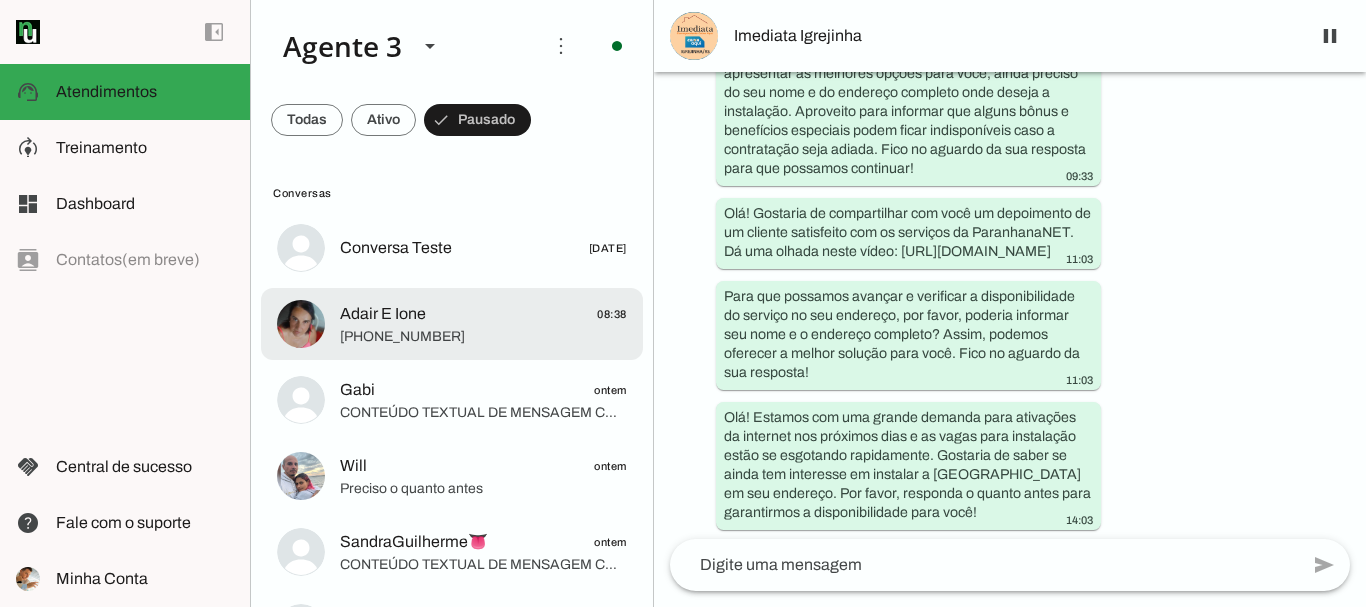 click on "Adair E Ione
08:38" 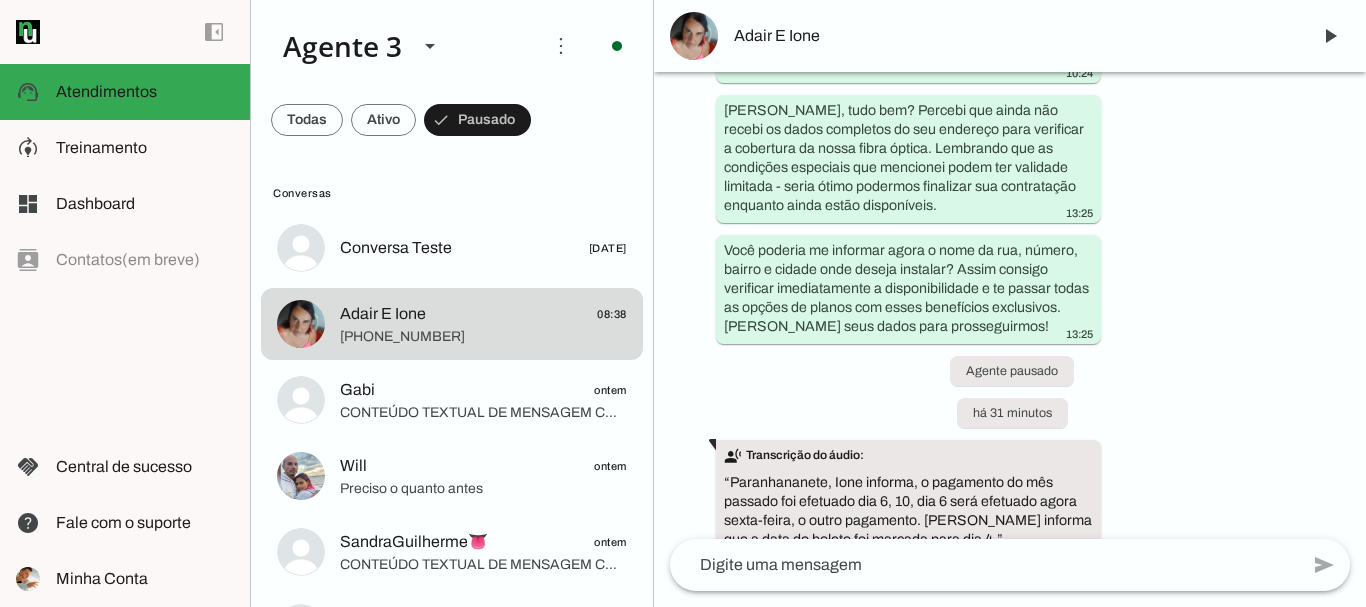 scroll, scrollTop: 1009, scrollLeft: 0, axis: vertical 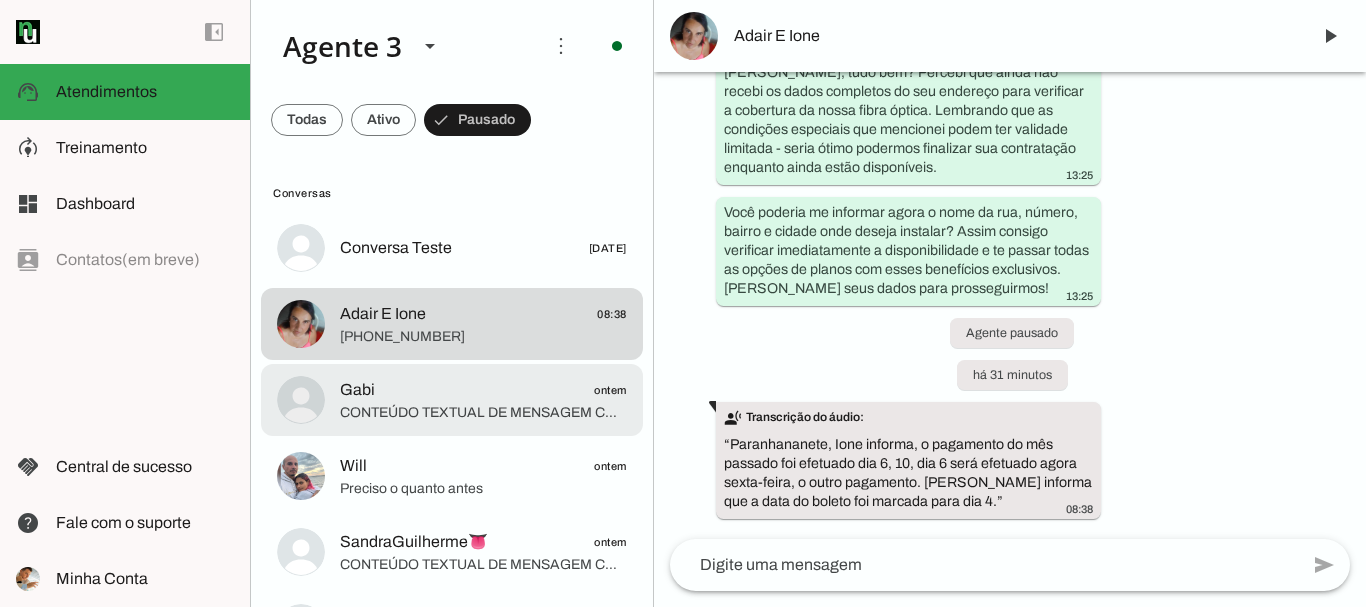 click on "Gabi
ontem" 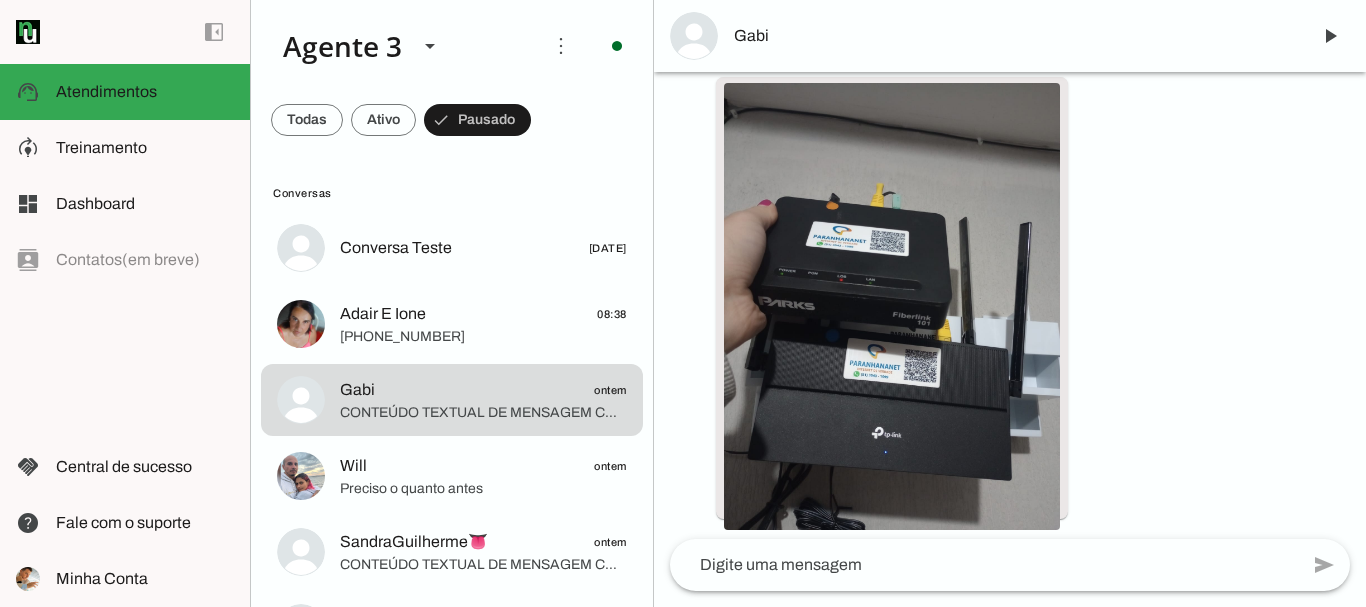 scroll, scrollTop: 6746, scrollLeft: 0, axis: vertical 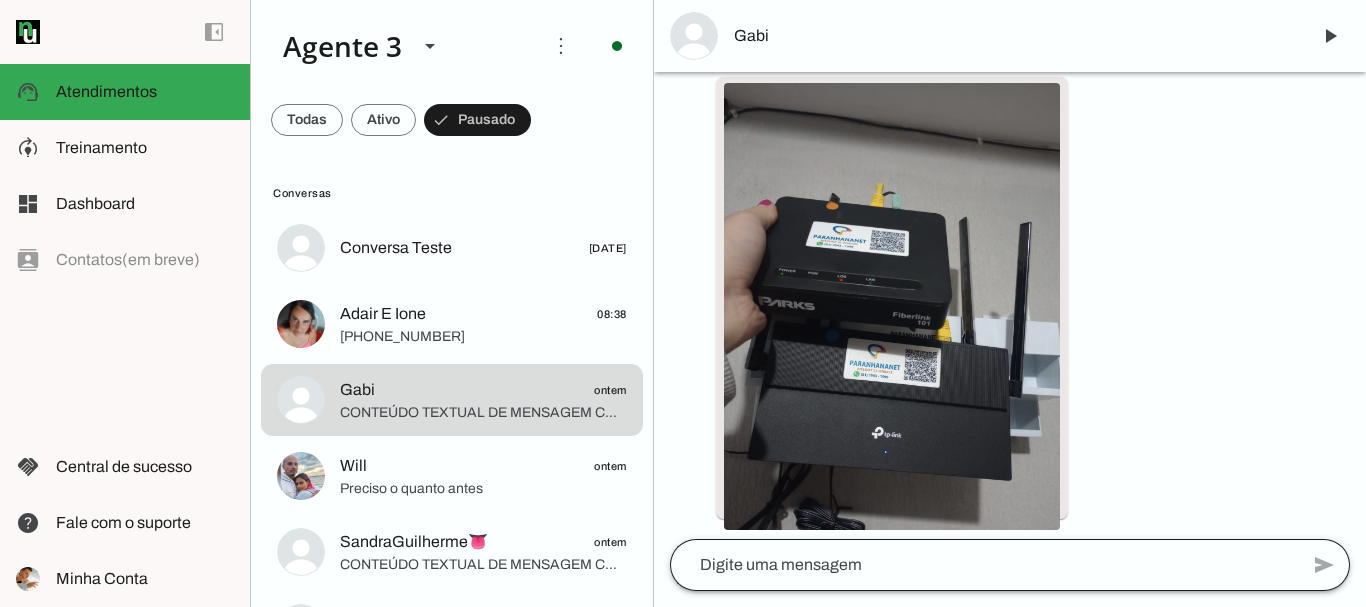 click 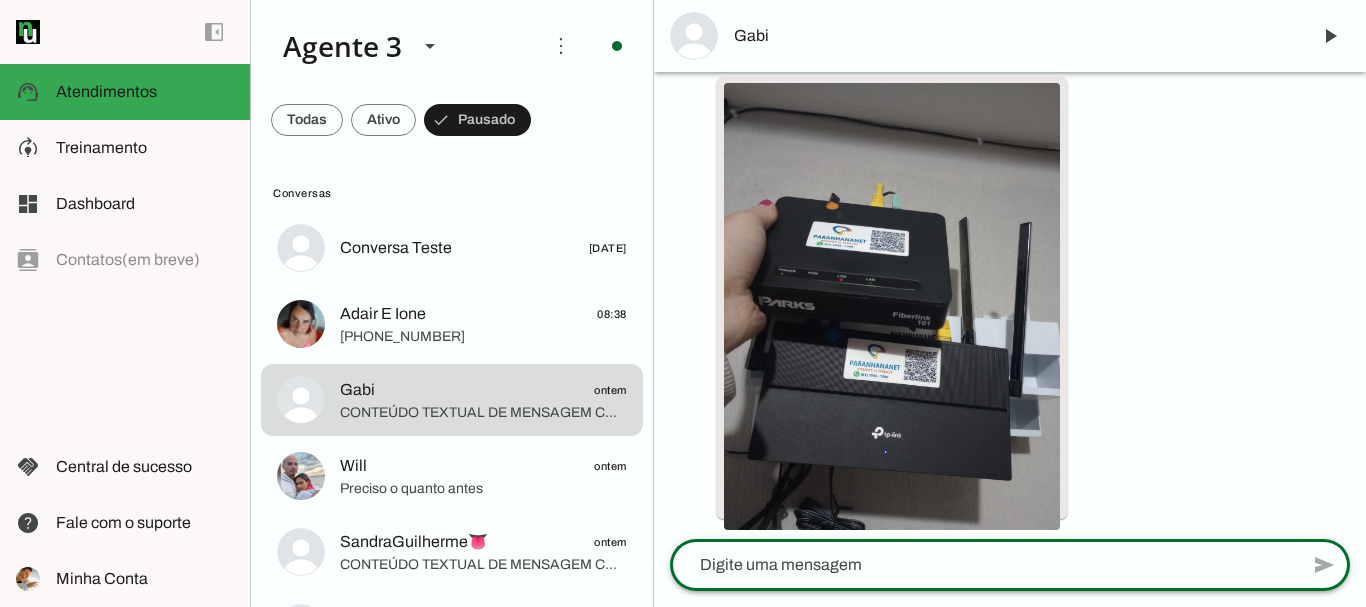 click 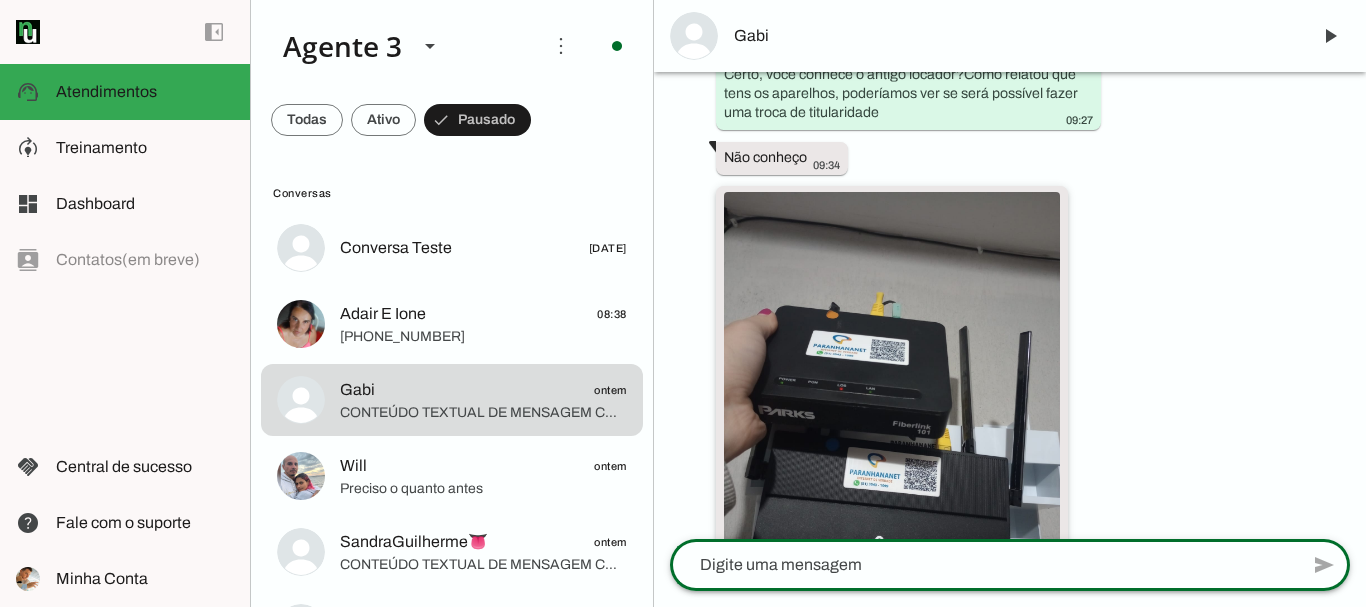 scroll, scrollTop: 6746, scrollLeft: 0, axis: vertical 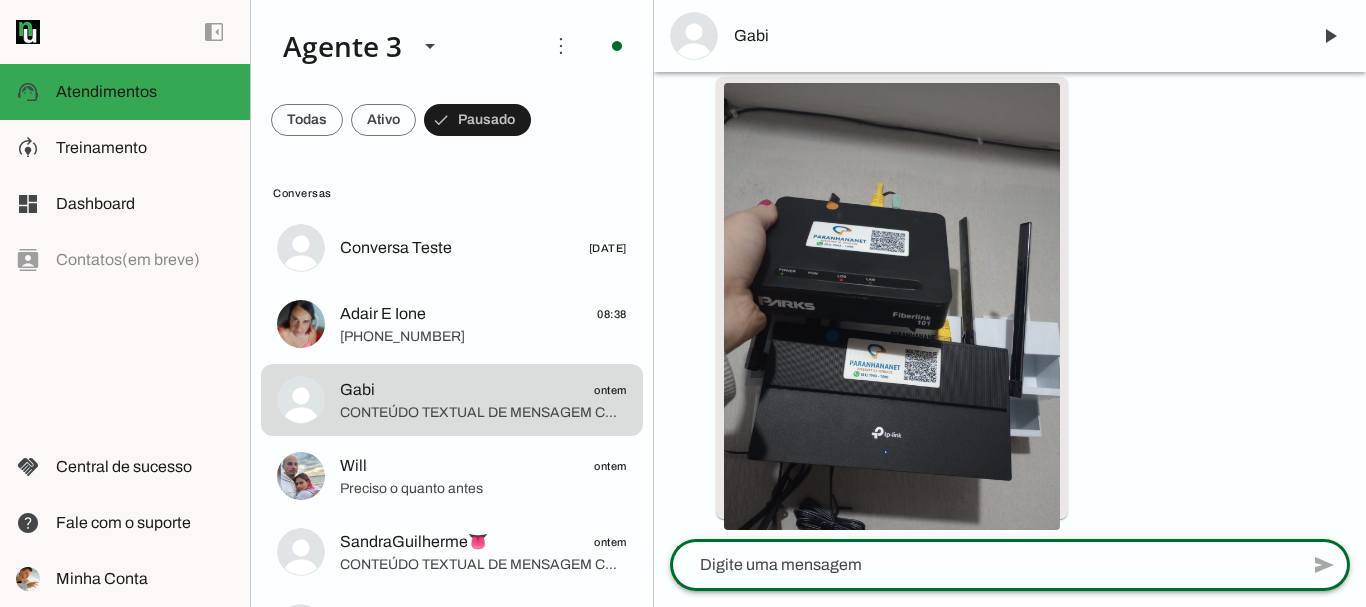 click on "Agente ativado
há 3 dias
Boa tarde, gostaria de instalar um wi-fi, me mudei aí já tem uns aparelhos aqui 15:38
Boa tarde! Eu me chamo [PERSON_NAME] e estou muito feliz em ter a oportunidade de falar com você. A ParanhanaNET é o provedor líder de mercado, eleito como o provedor que entrega a banda larga mais veloz de todo o [GEOGRAPHIC_DATA], além de estar no top 3 do ranking de velocidade de internet no [GEOGRAPHIC_DATA] e no Top 10 do [GEOGRAPHIC_DATA], segundo o site [DOMAIN_NAME]. Também somos reconhecidos como o melhor provedor de internet em qualidade de atendimento e suporte técnico na região. 15:38 Para começarmos, poderia me informar seu nome e o endereço completo onde deseja a instalação? Preciso saber o nome da rua, número, bairro e cidade para verificar a disponibilidade da nossa rede de fibra óptica. 15:38
[PERSON_NAME], rua C, pôr do sol 15:41
15:41 15:42 15:42" at bounding box center (1010, 305) 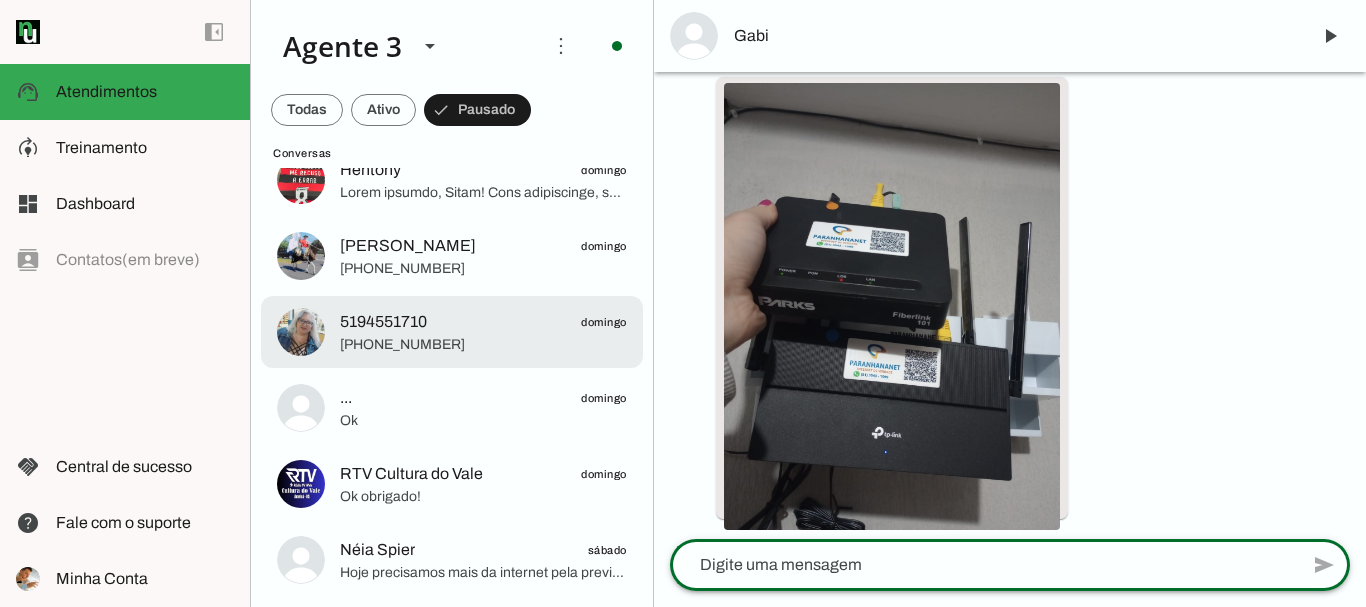 scroll, scrollTop: 0, scrollLeft: 0, axis: both 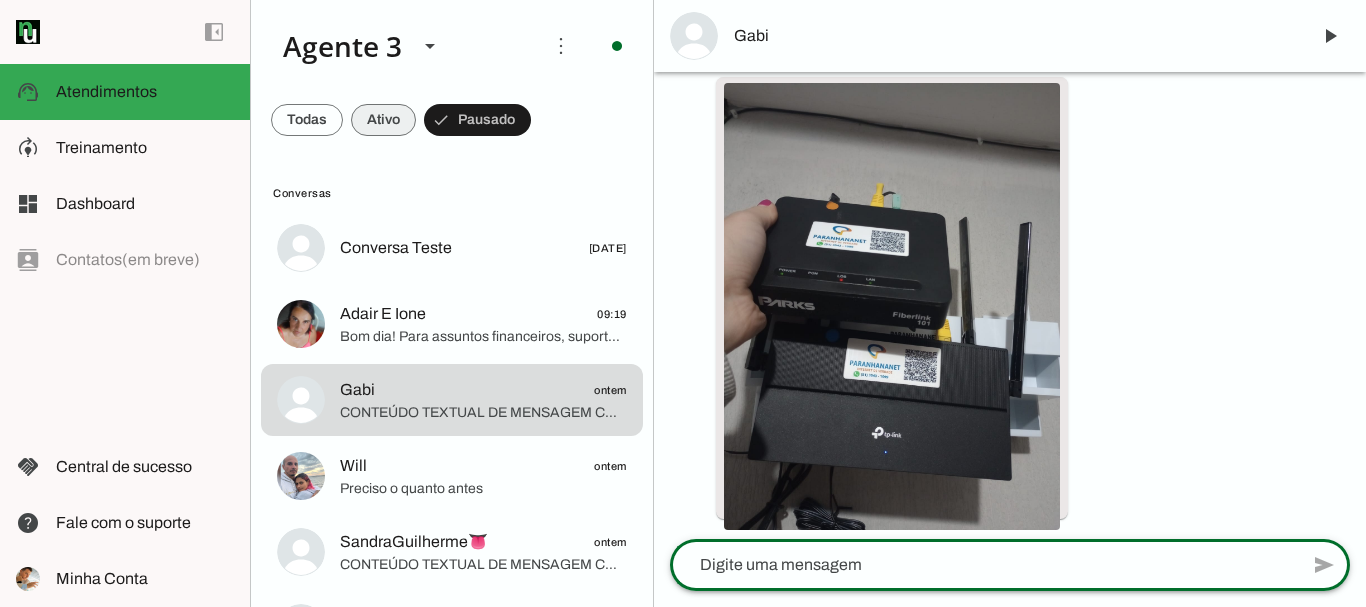 click at bounding box center (307, 120) 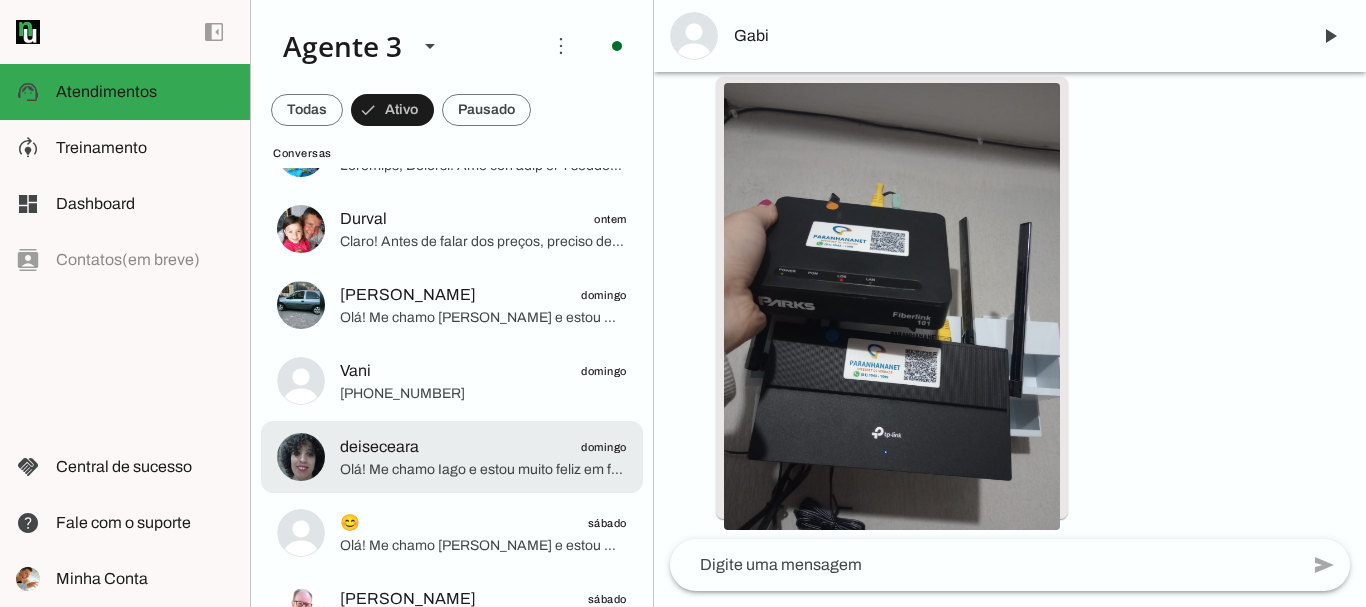 scroll, scrollTop: 0, scrollLeft: 0, axis: both 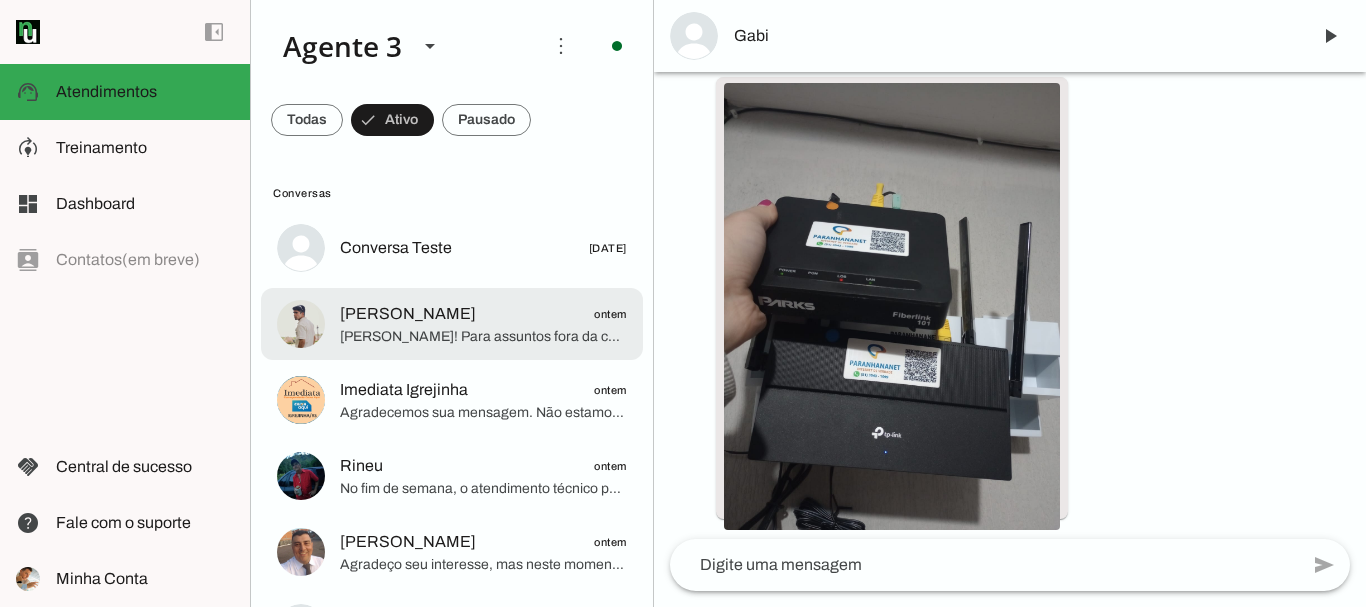 click on "[PERSON_NAME]! Para assuntos fora da contratação de internet nova ou linha telefônica fixa, como marketing e outros serviços, o canal correto de atendimento da [GEOGRAPHIC_DATA] é pelo WhatsApp no número [PHONE_NUMBER]. Por favor, entre em contato por lá que a equipe certa poderá te atender melhor.
Agradeço pelo contato e fico à disposição caso queira conhecer nossos planos de internet premiados e com atendimento de altíssima qualidade!" 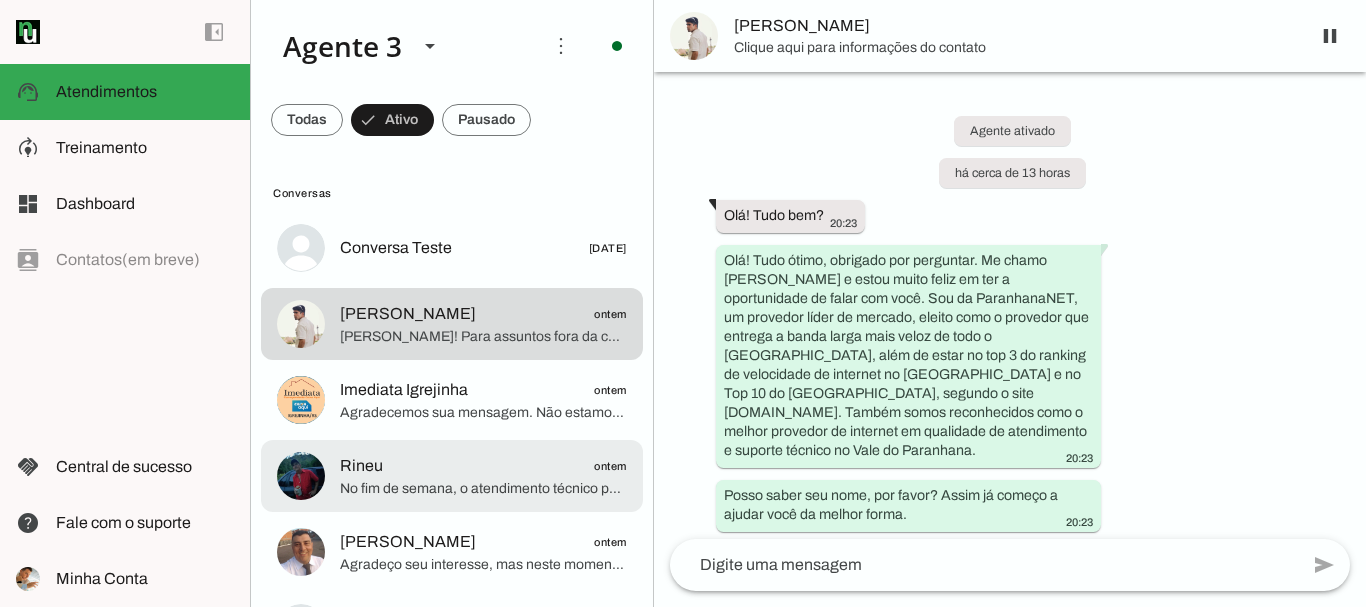 scroll, scrollTop: 1054, scrollLeft: 0, axis: vertical 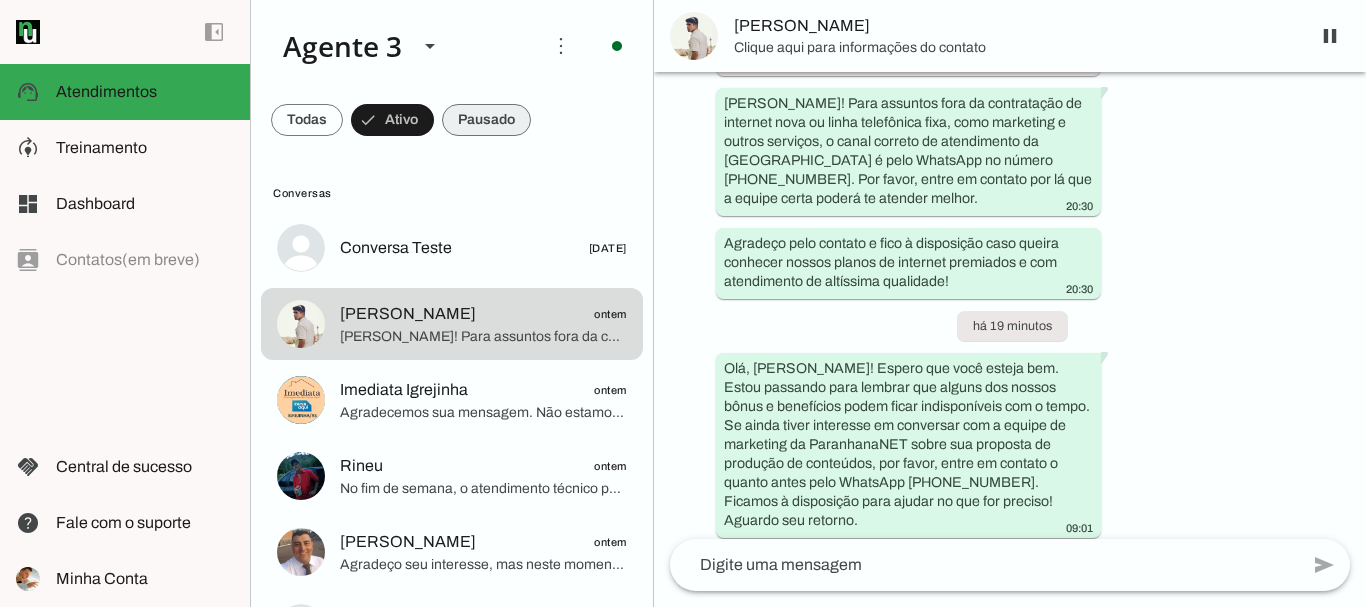 click at bounding box center (307, 120) 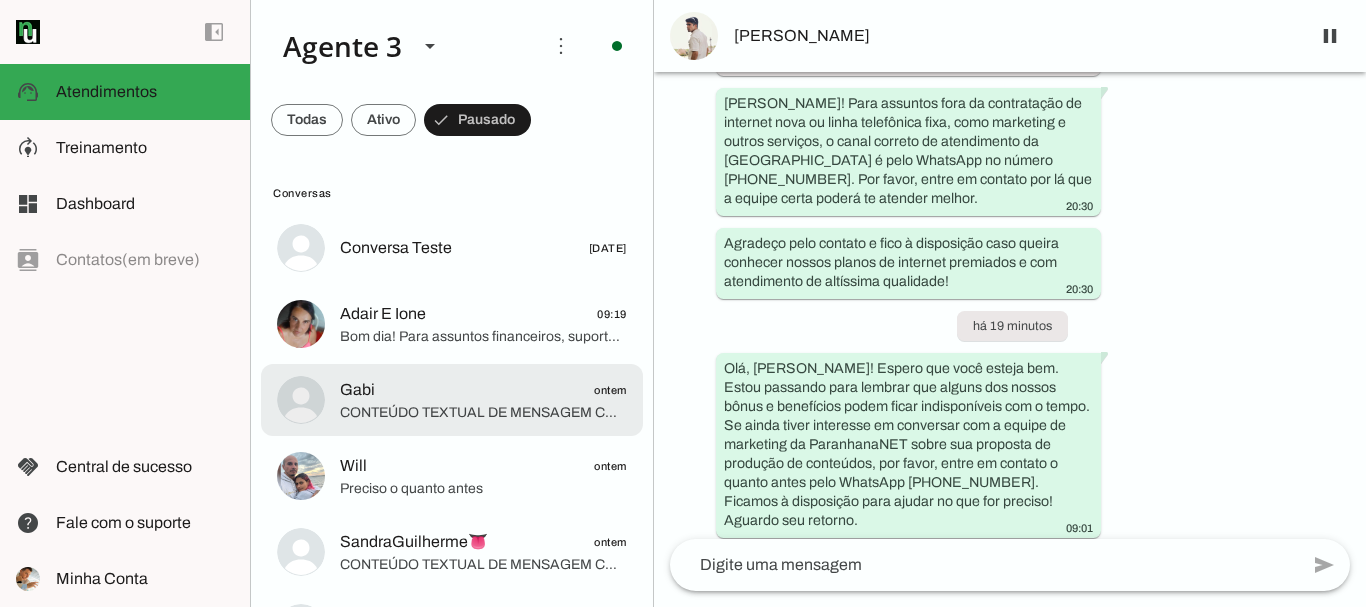click on "Gabi
ontem" 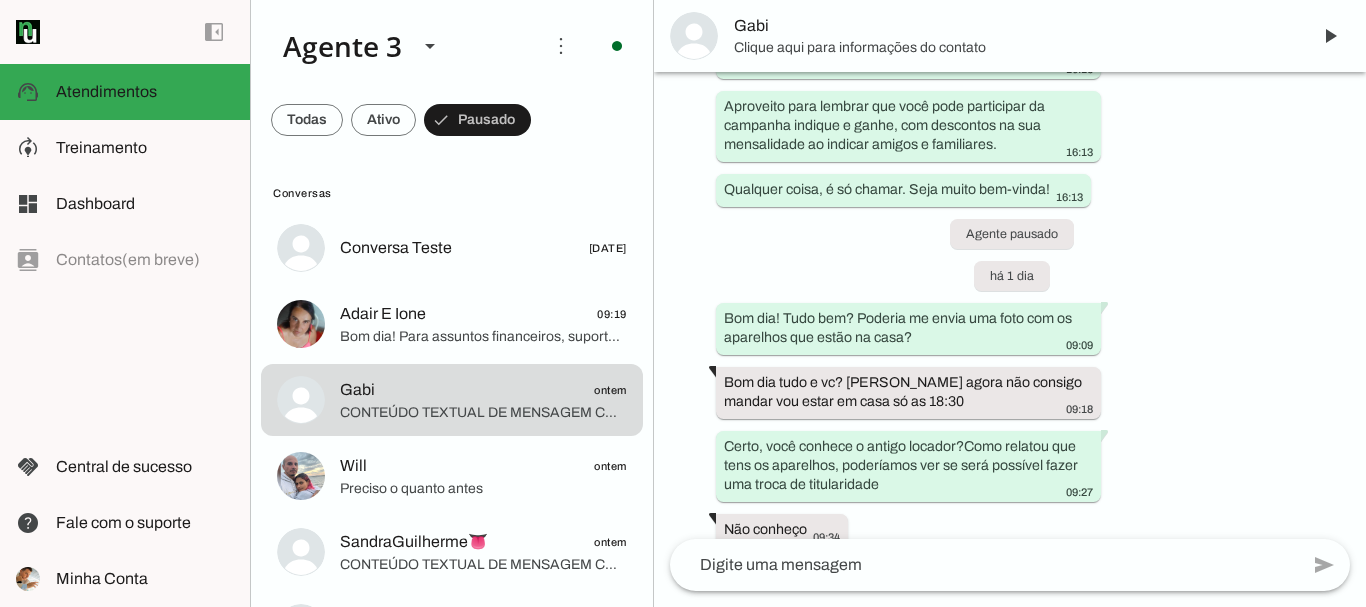 scroll, scrollTop: 6746, scrollLeft: 0, axis: vertical 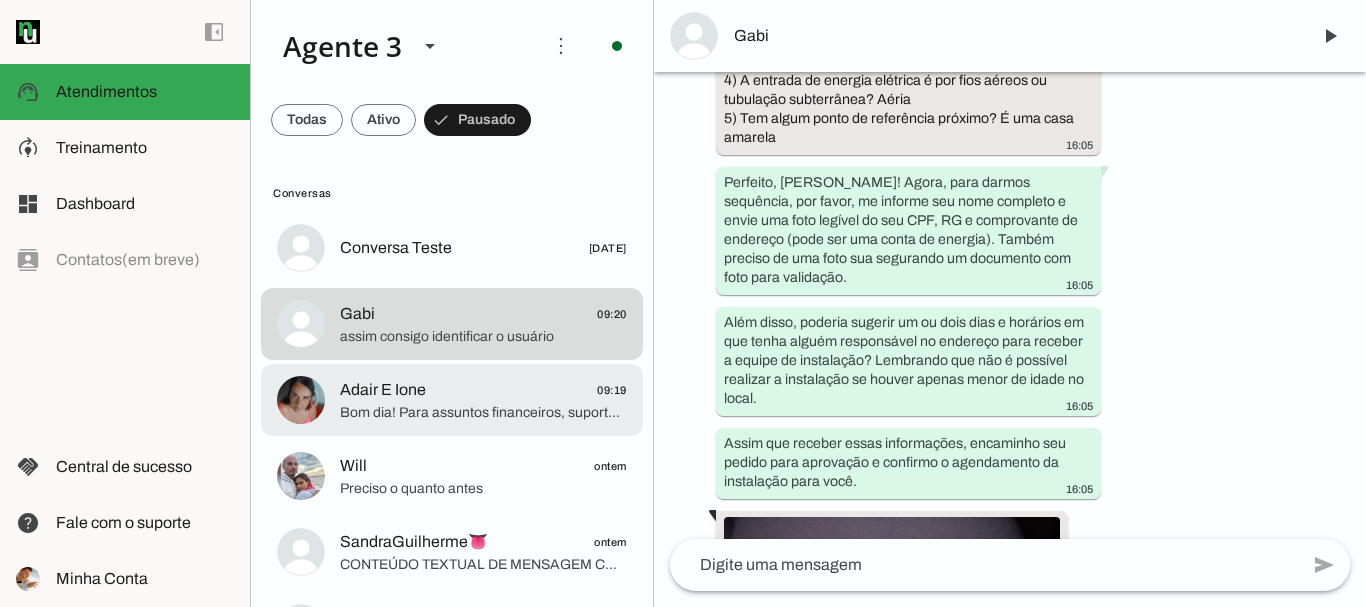click on "Adair E Ione
09:19" 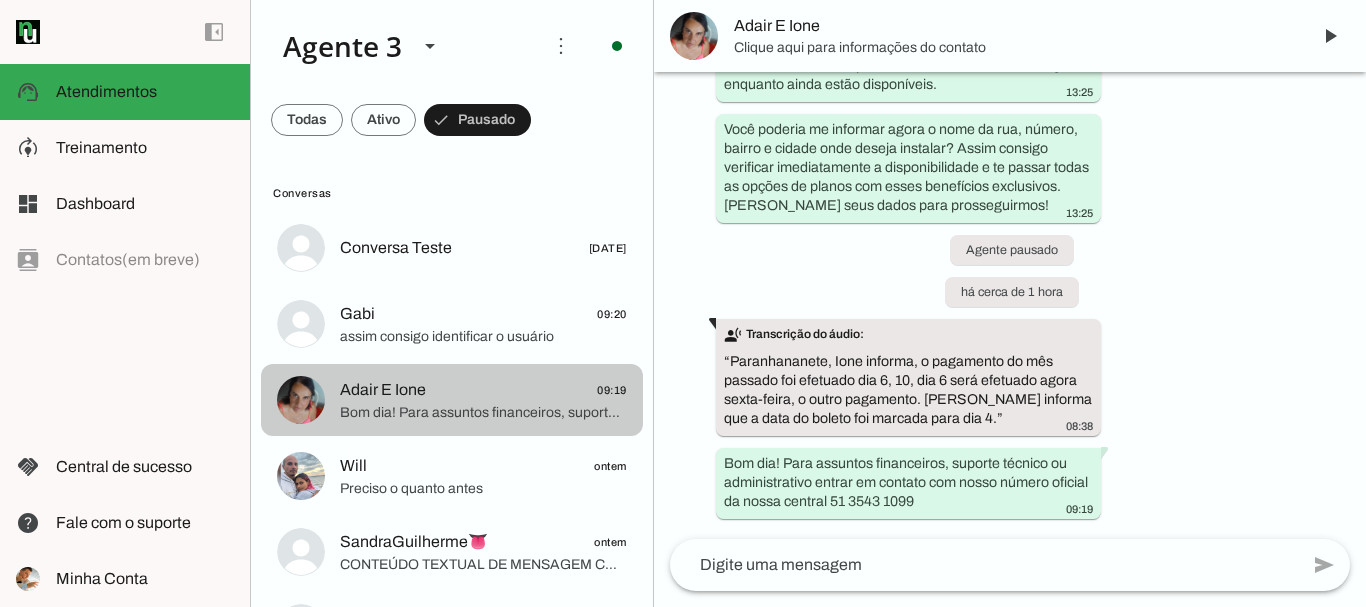 scroll, scrollTop: 1092, scrollLeft: 0, axis: vertical 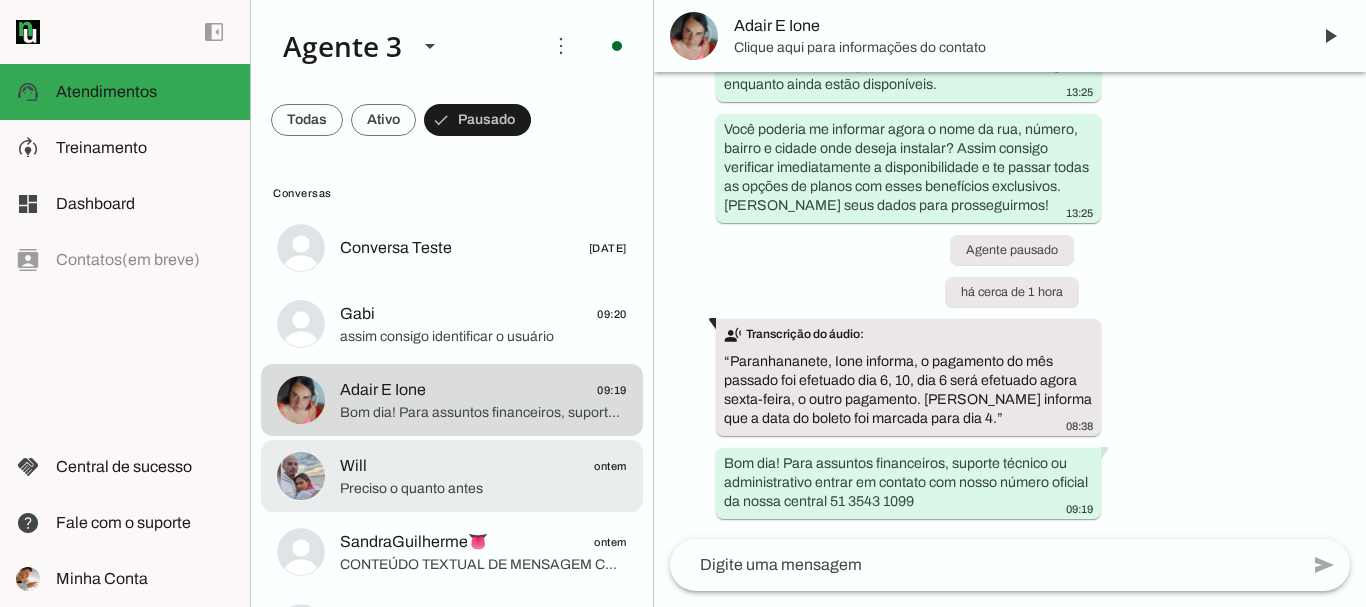 click on "Will
ontem" 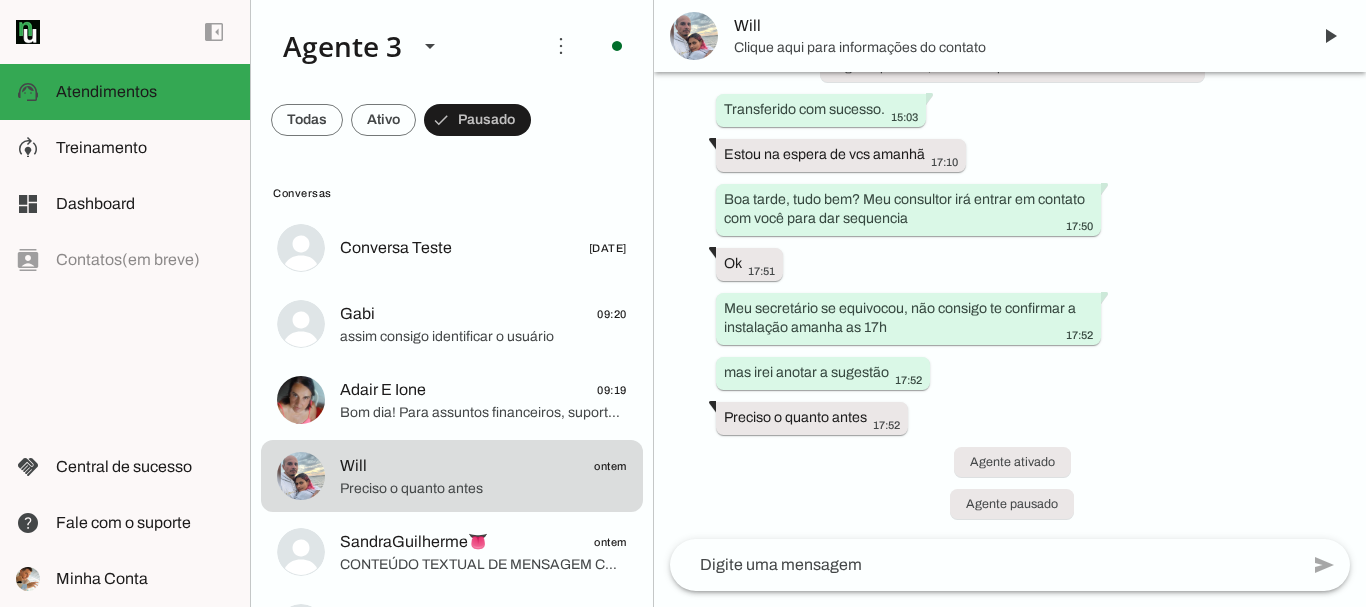 scroll, scrollTop: 9303, scrollLeft: 0, axis: vertical 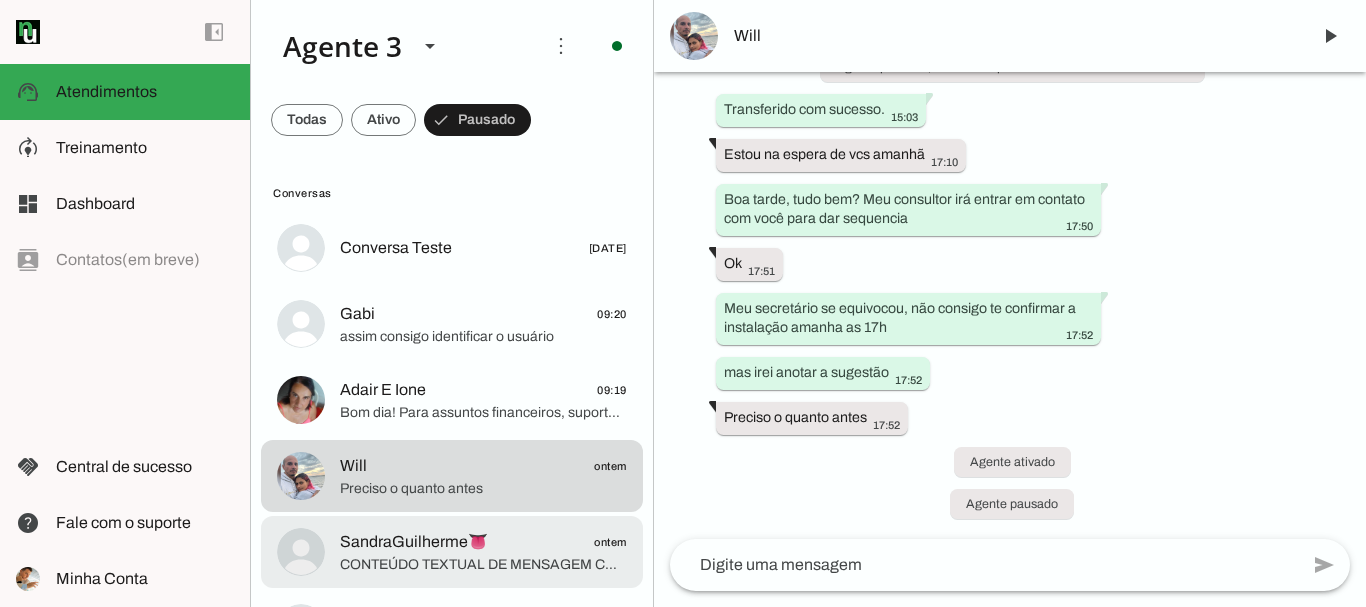 click on "SandraGuilherme👅" 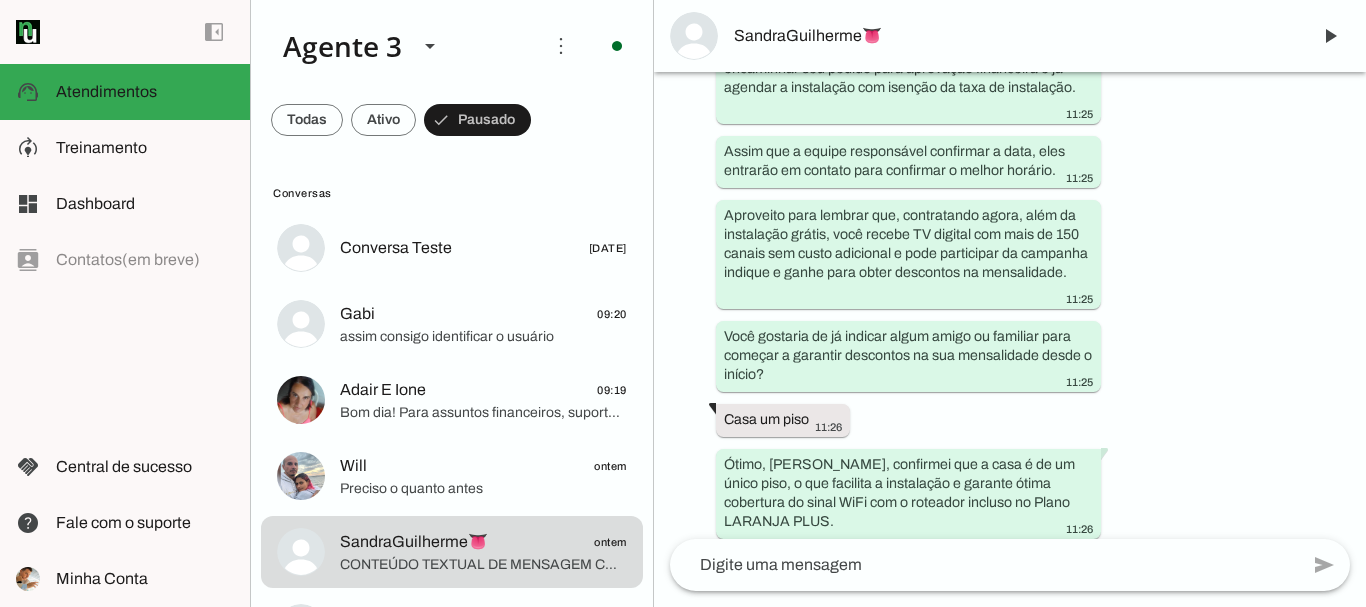 scroll, scrollTop: 4215, scrollLeft: 0, axis: vertical 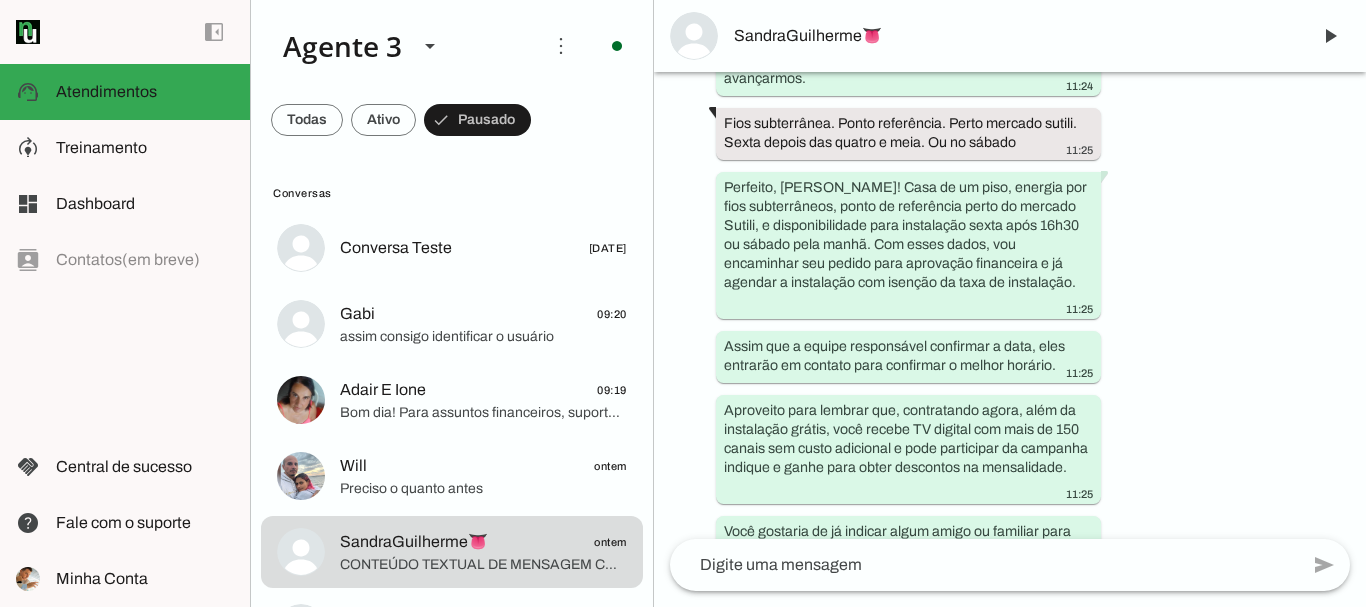 click on "SandraGuilherme👅" at bounding box center [1014, 36] 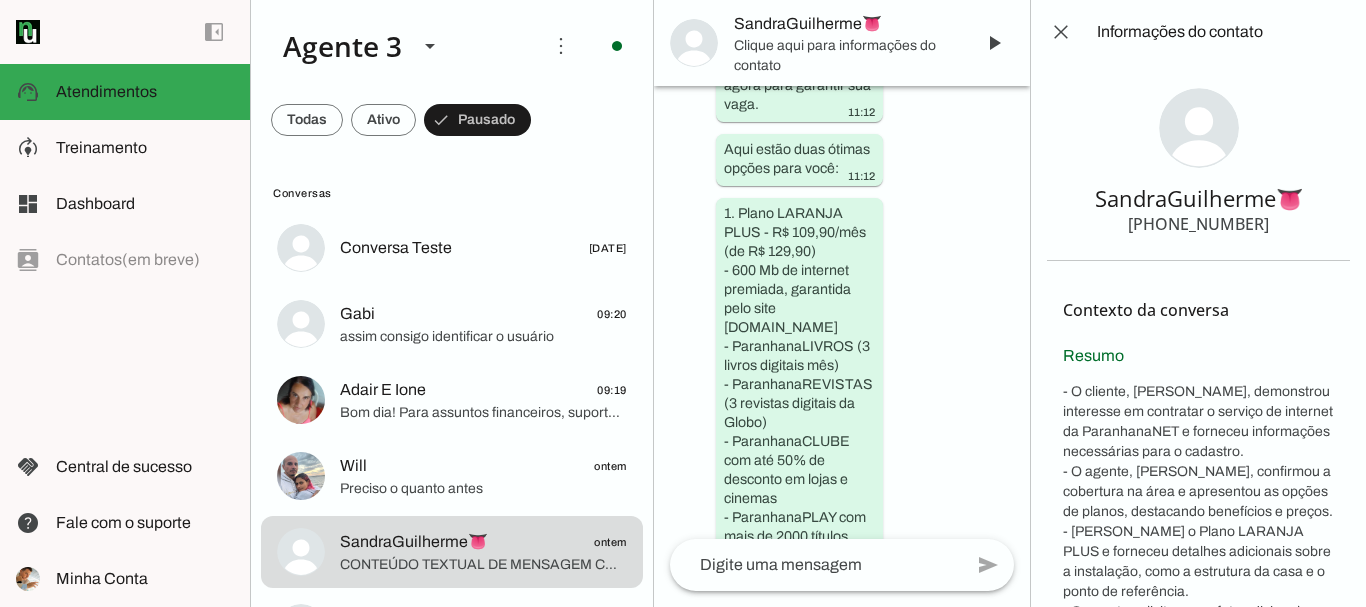 scroll, scrollTop: 9970, scrollLeft: 0, axis: vertical 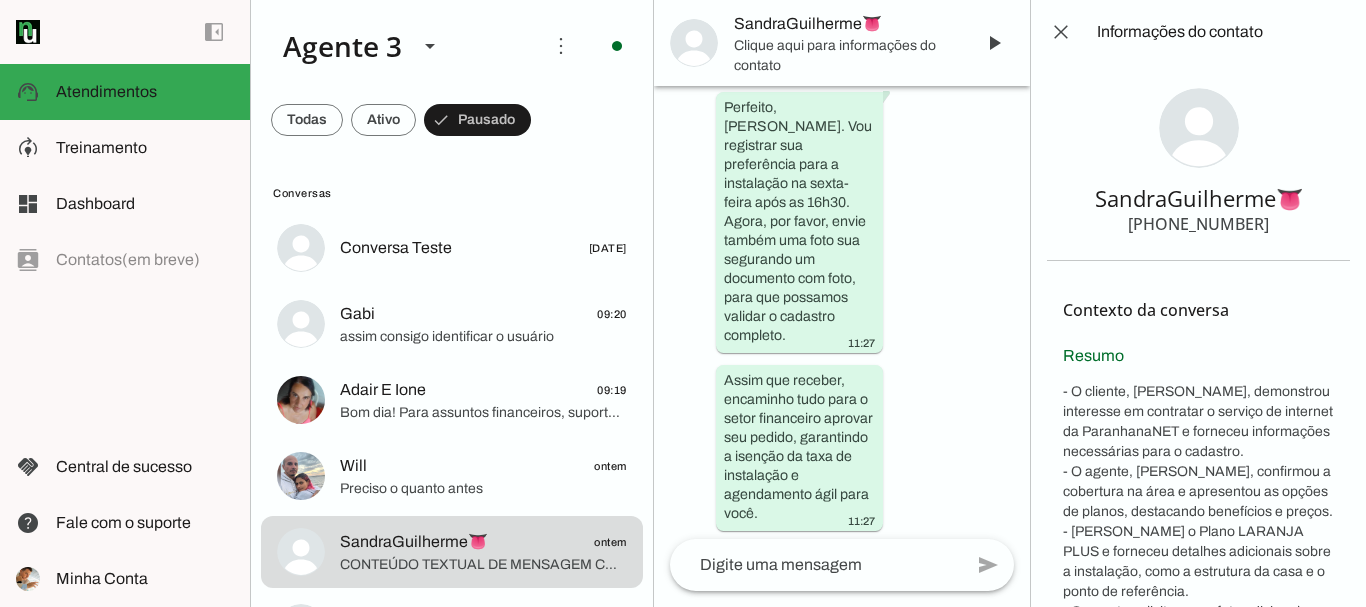 click on "[PHONE_NUMBER]" at bounding box center (1198, 224) 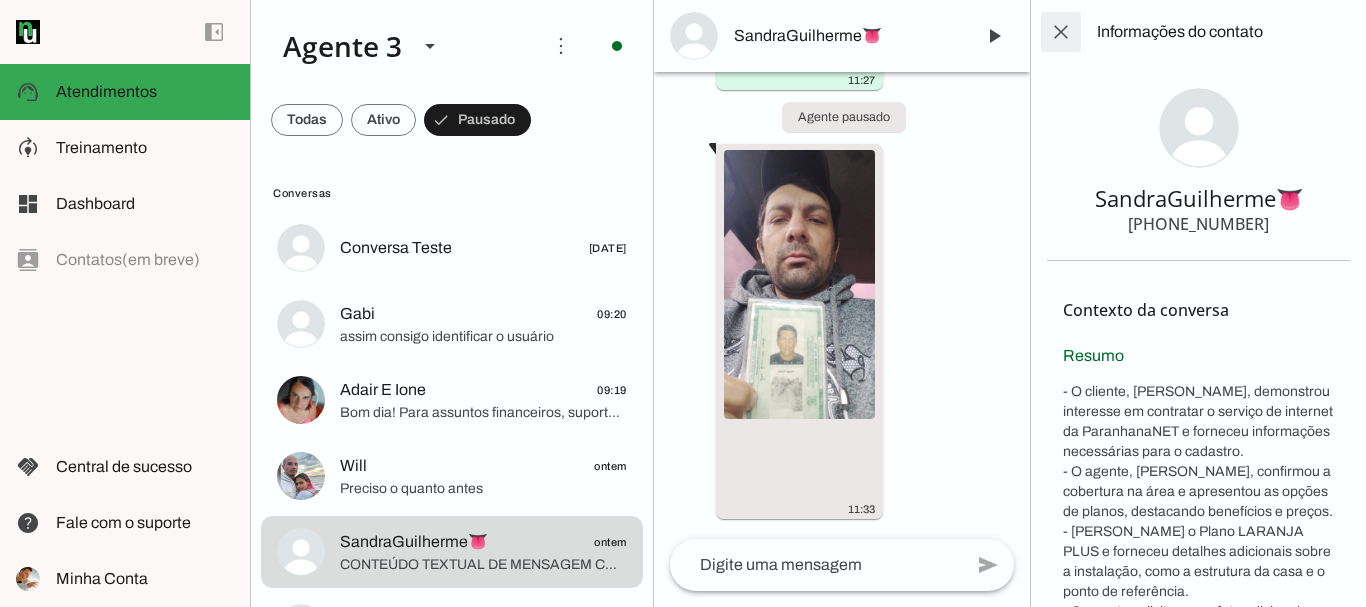 click at bounding box center (1061, 32) 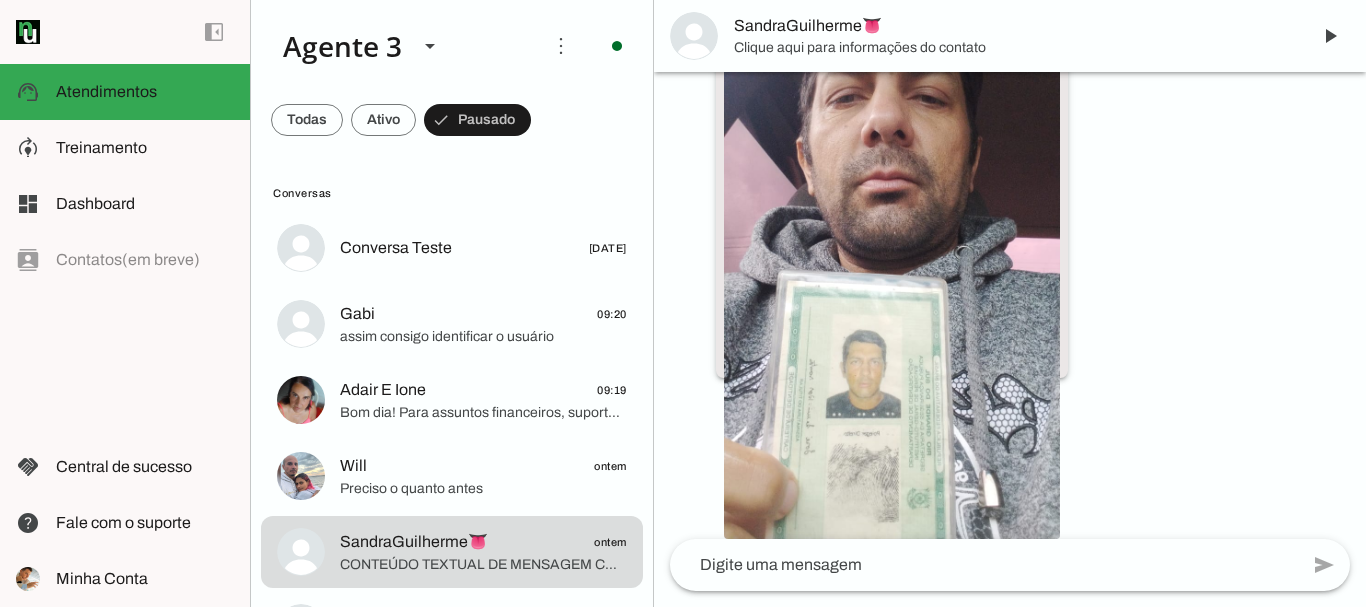 scroll, scrollTop: 5614, scrollLeft: 0, axis: vertical 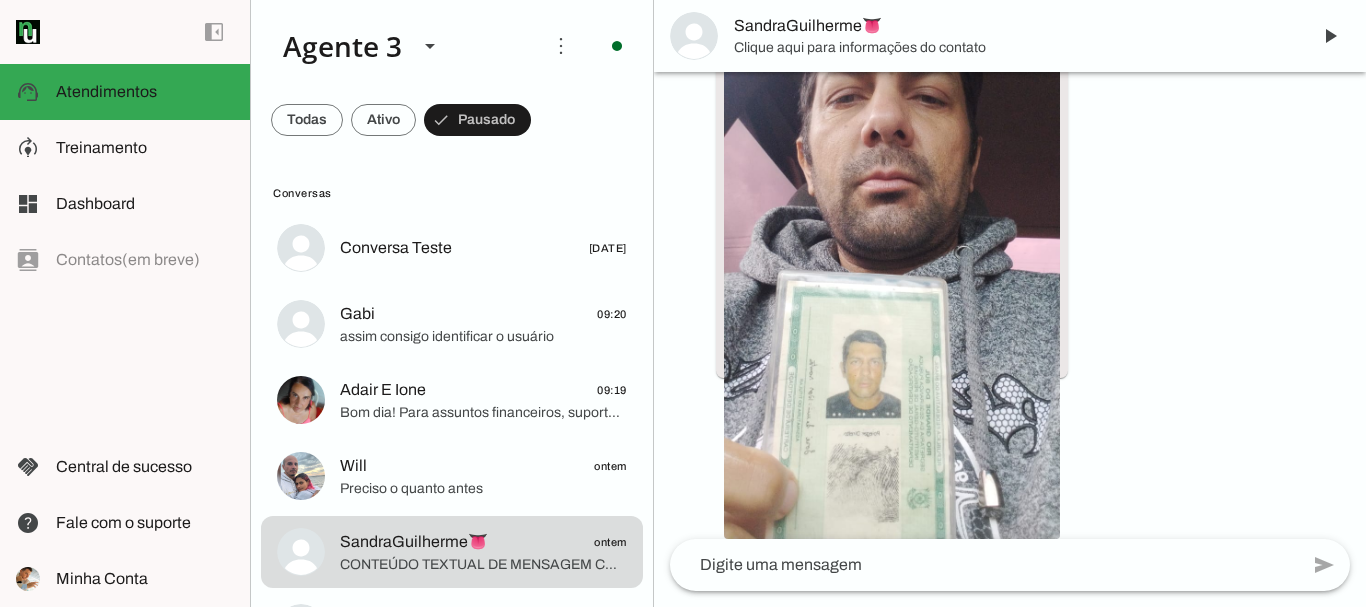 click 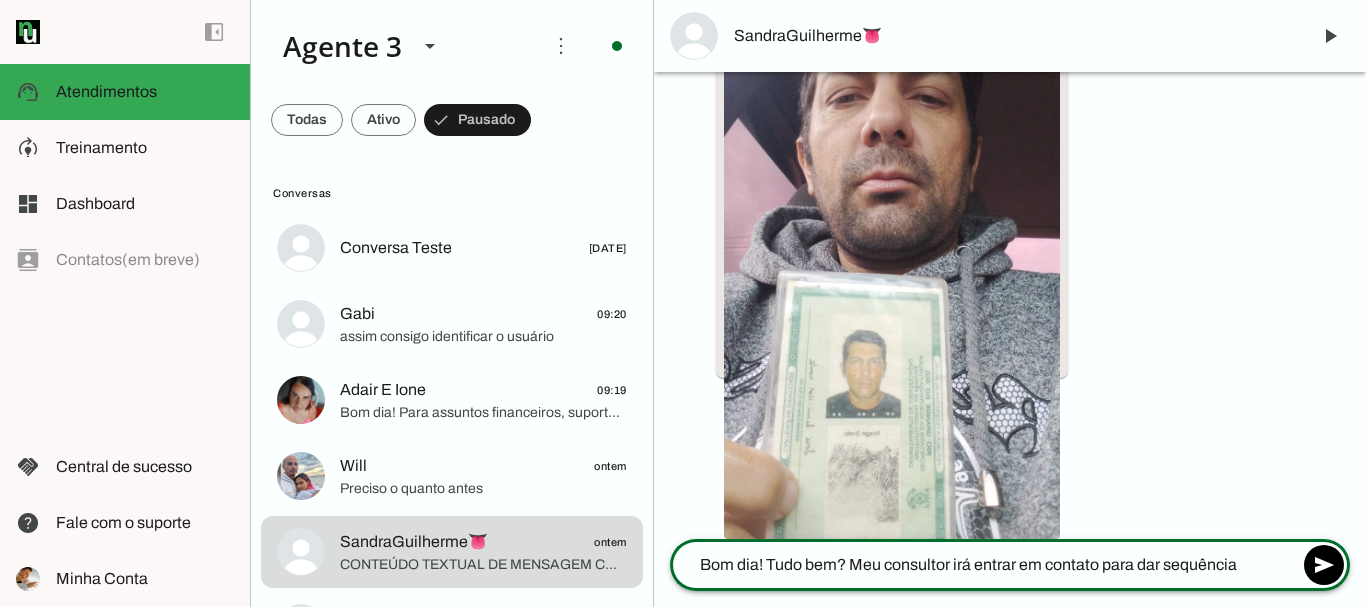 type on "Bom dia! Tudo bem? Meu consultor irá entrar em contato para dar sequência." 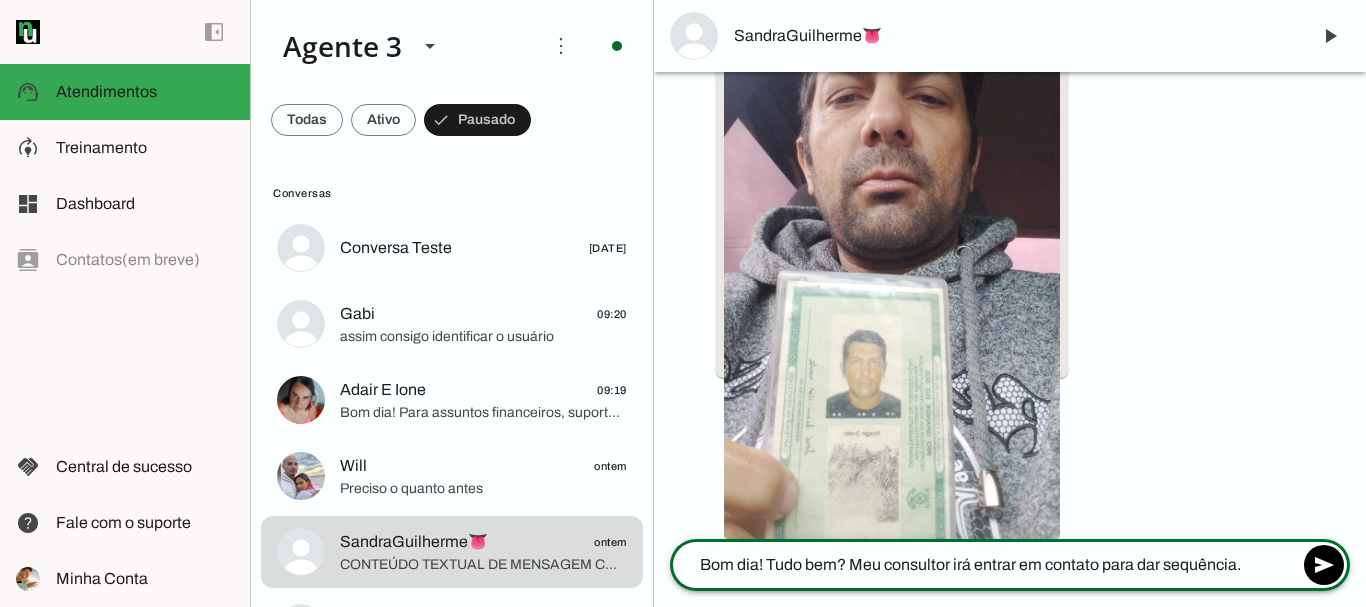 type 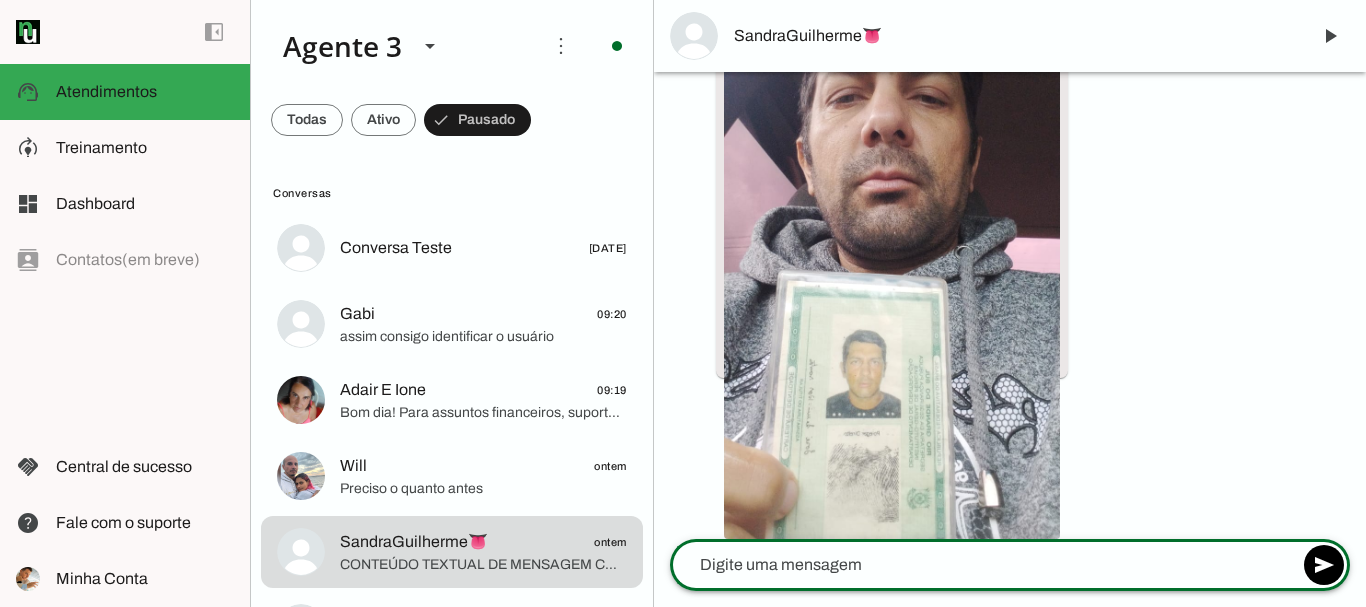 scroll, scrollTop: 5615, scrollLeft: 0, axis: vertical 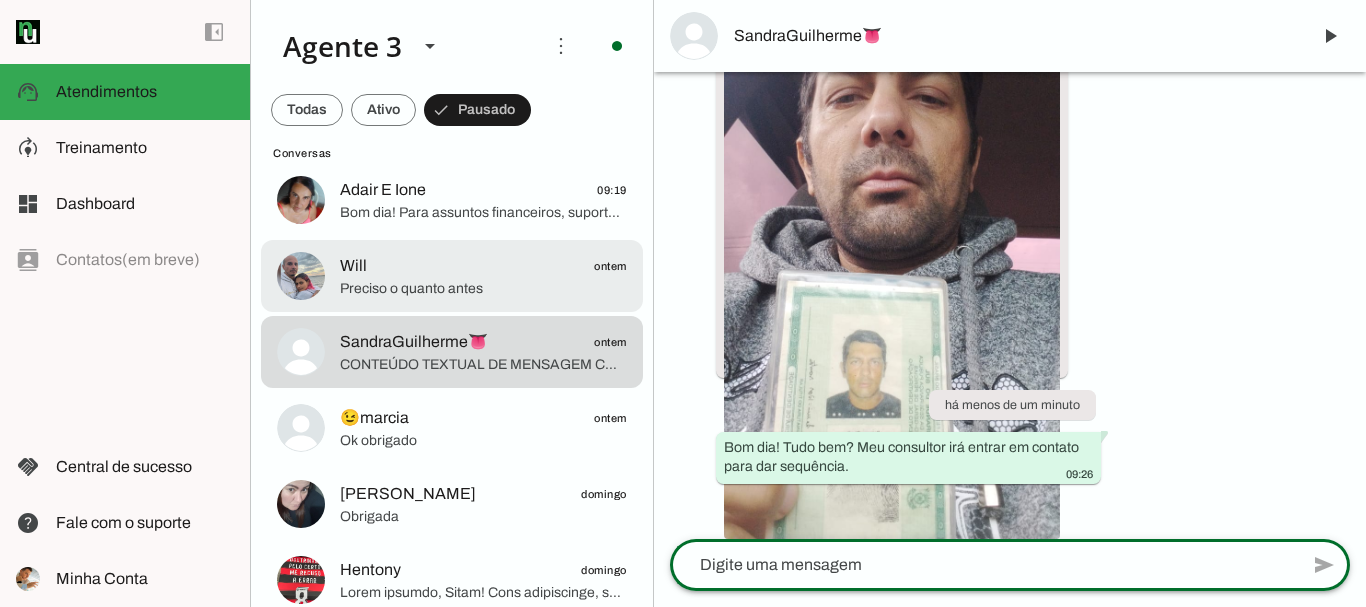 click on "Preciso o quanto antes" 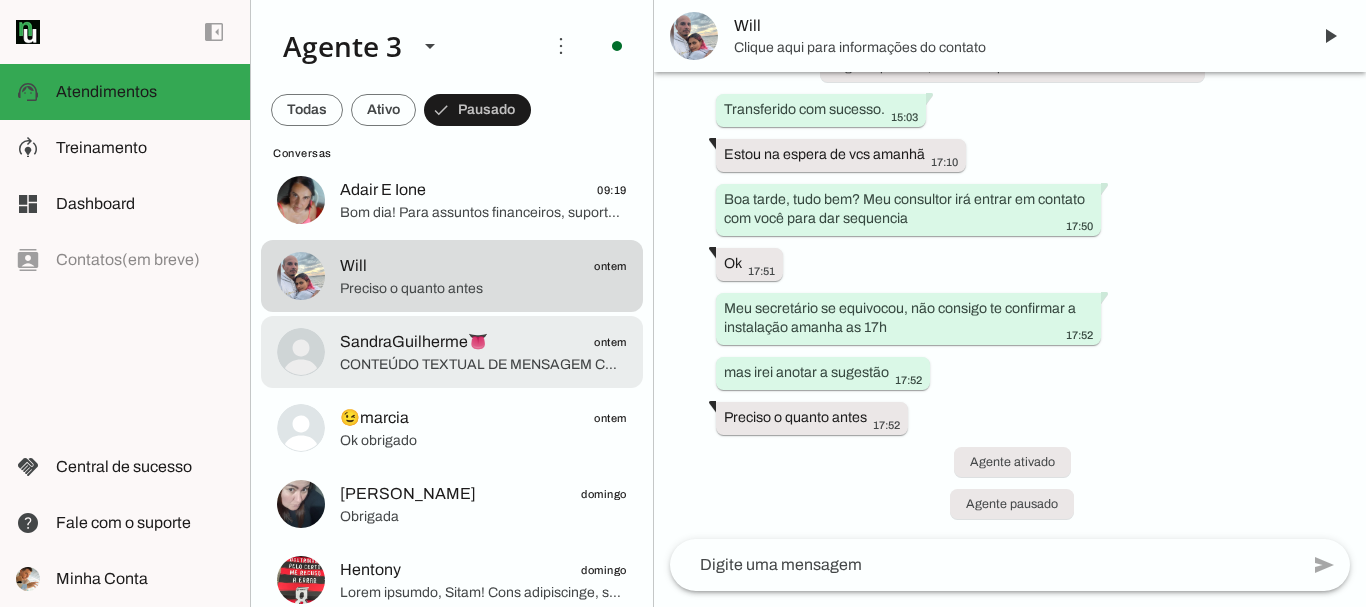 click on "SandraGuilherme👅" 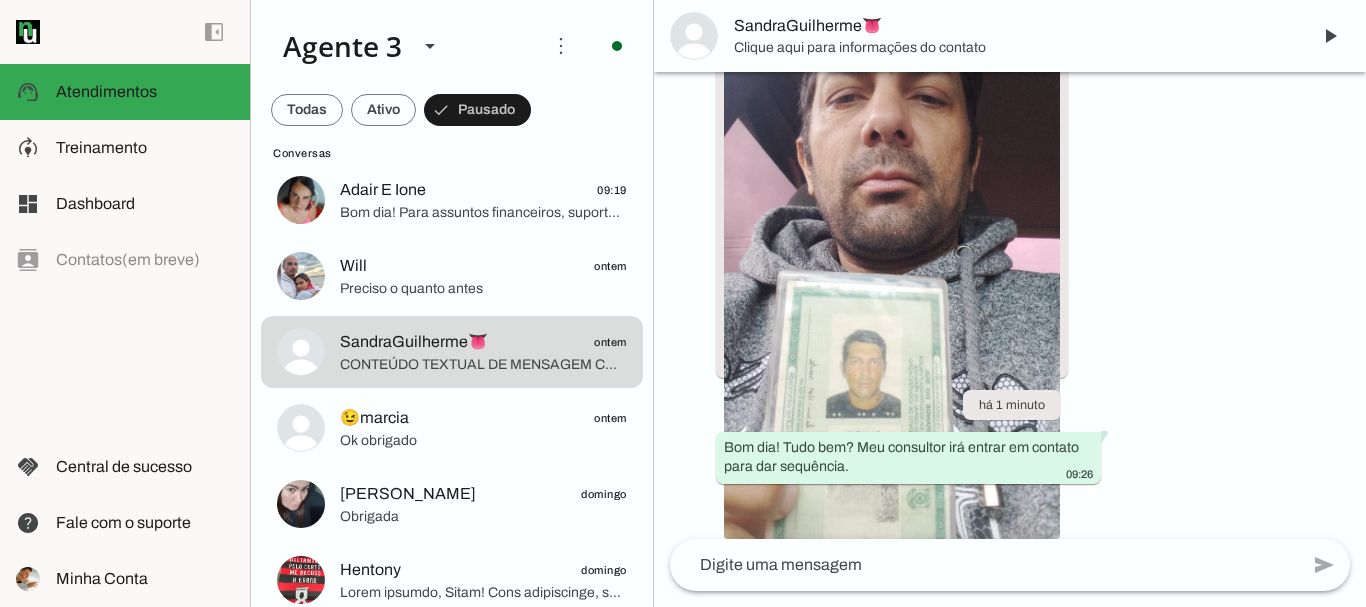 scroll, scrollTop: 5615, scrollLeft: 0, axis: vertical 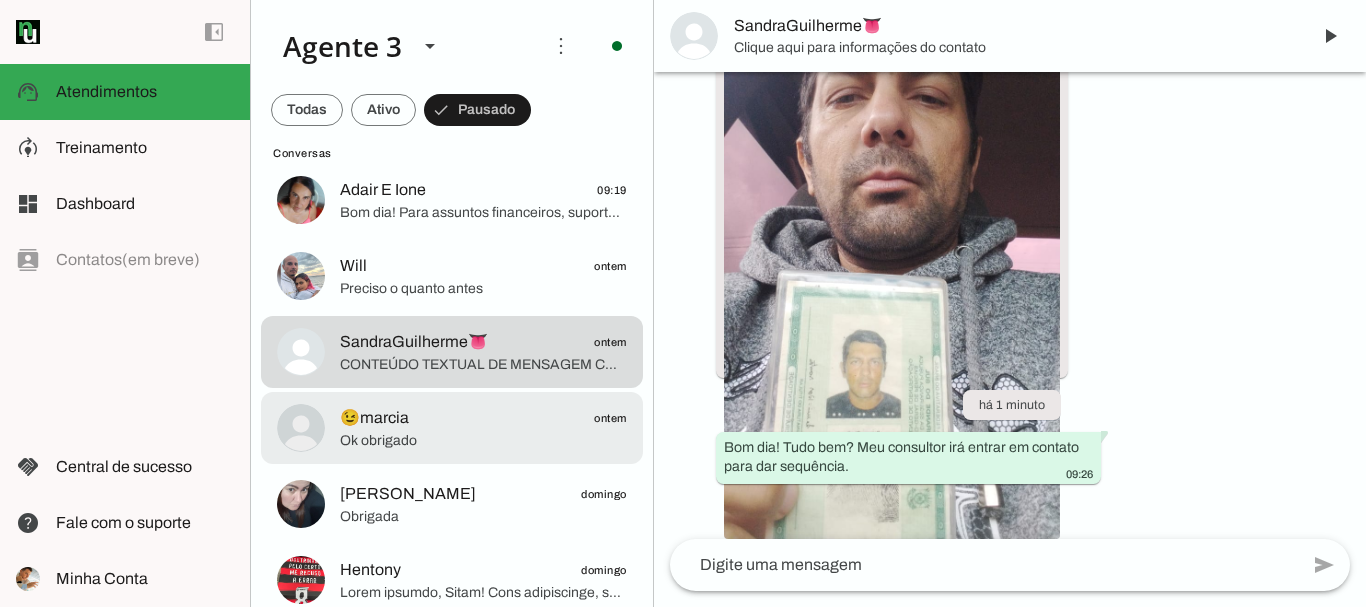 click on "Ok obrigado" 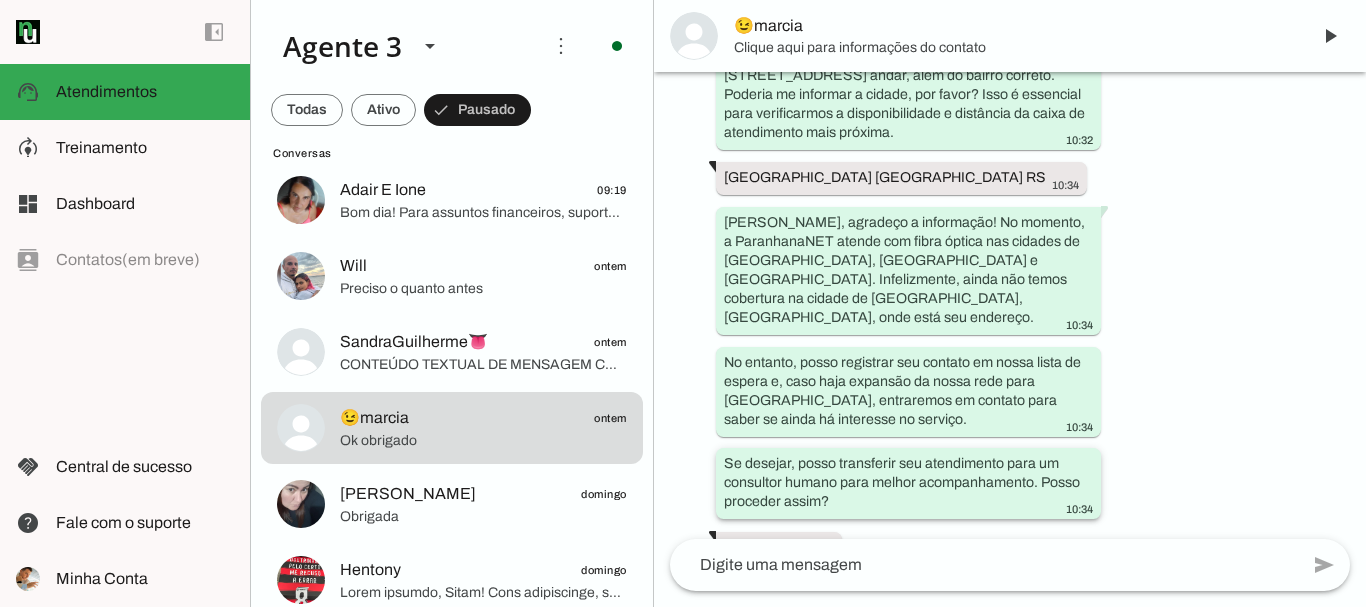 scroll, scrollTop: 848, scrollLeft: 0, axis: vertical 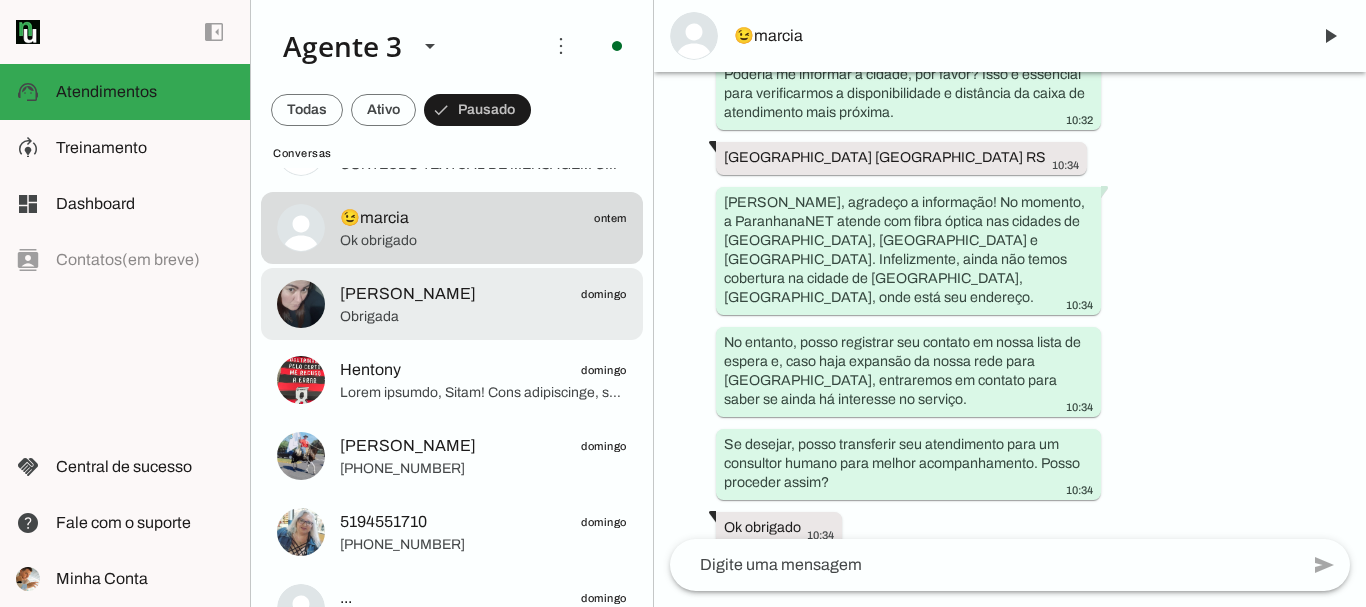 click on "[PERSON_NAME]
domingo
Obrigada" at bounding box center [452, -152] 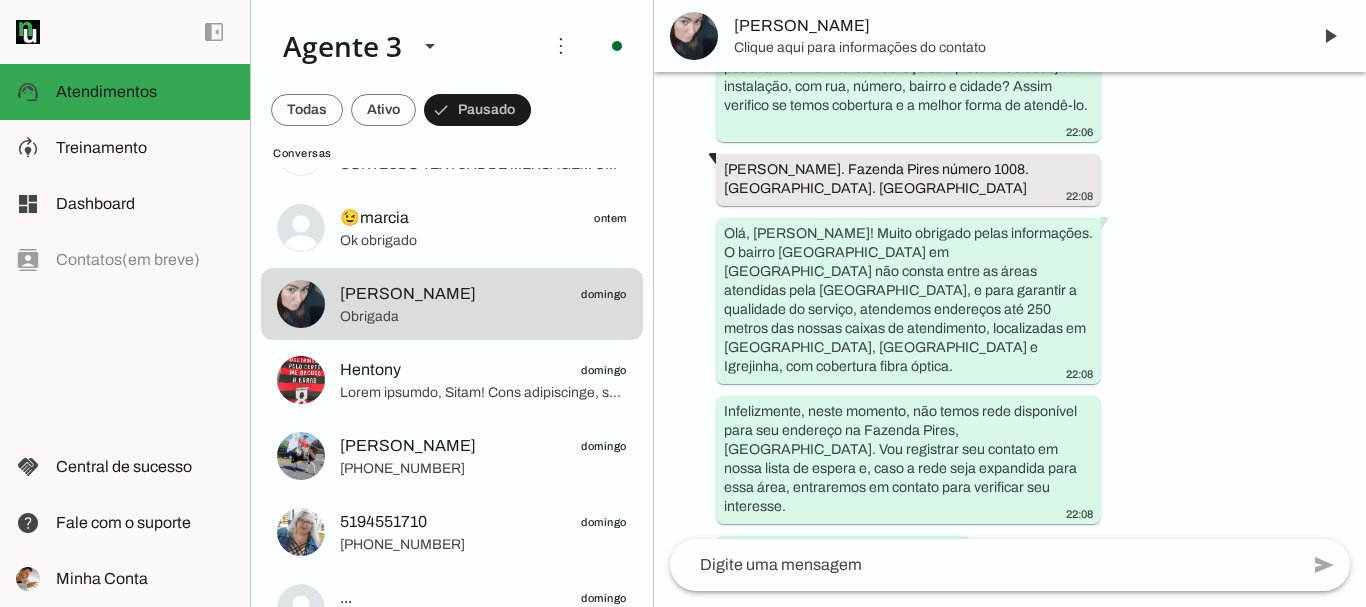 scroll, scrollTop: 356, scrollLeft: 0, axis: vertical 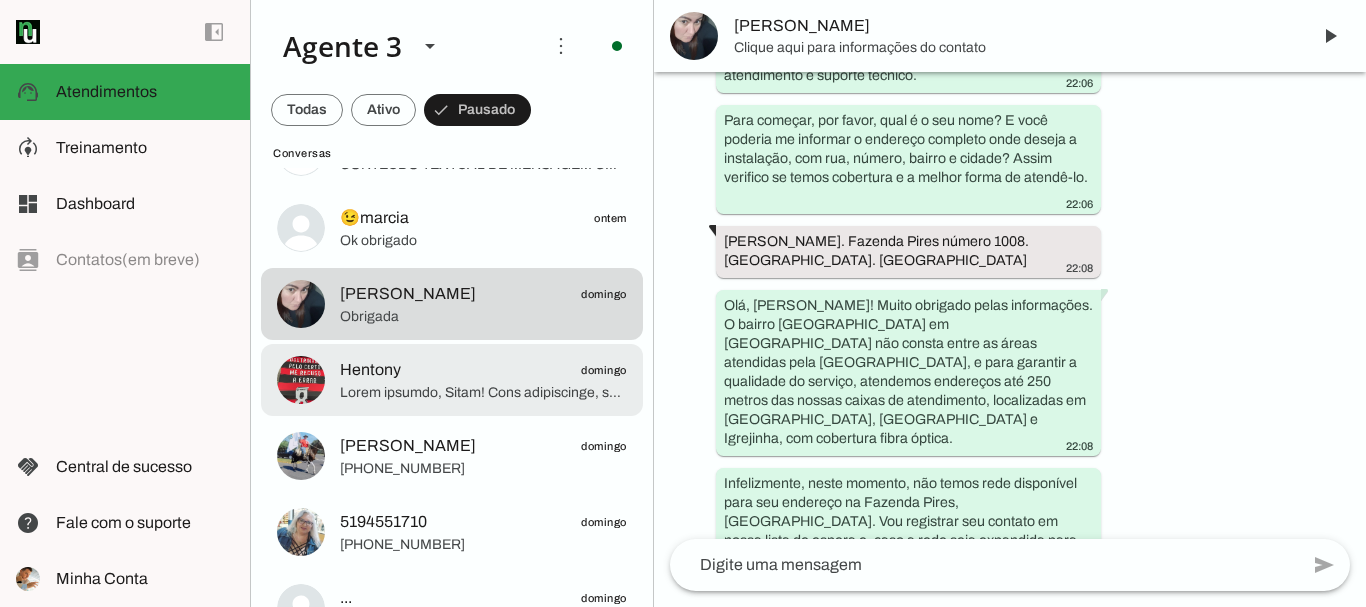 click 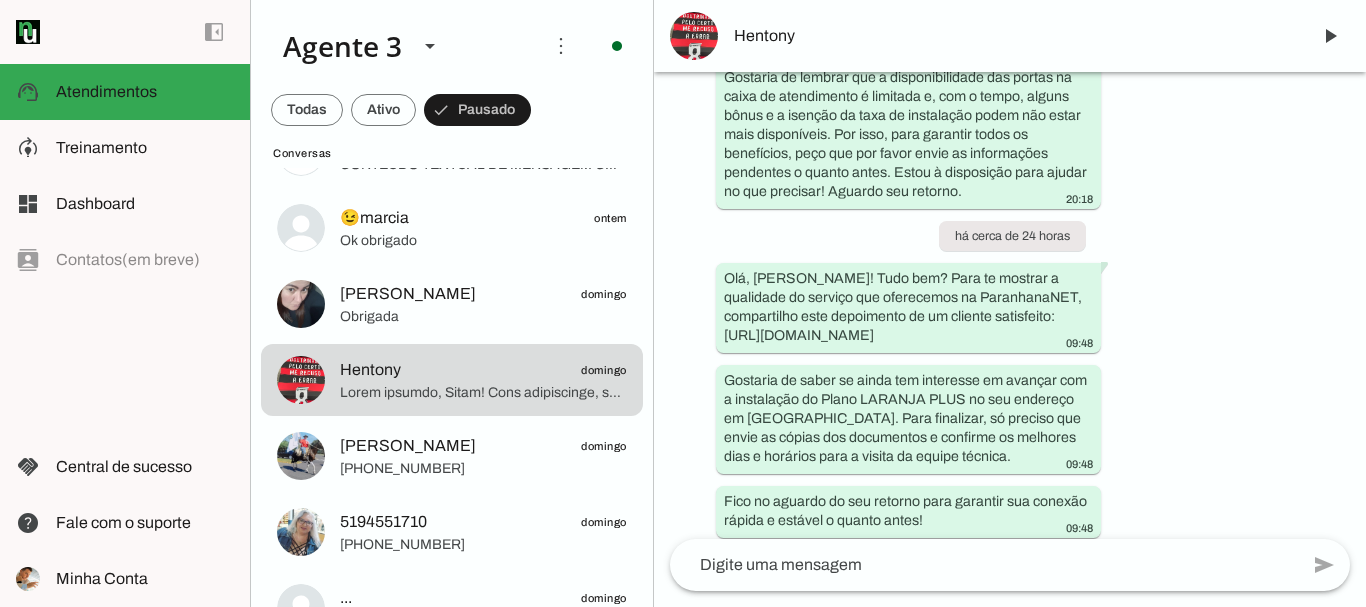 scroll, scrollTop: 6728, scrollLeft: 0, axis: vertical 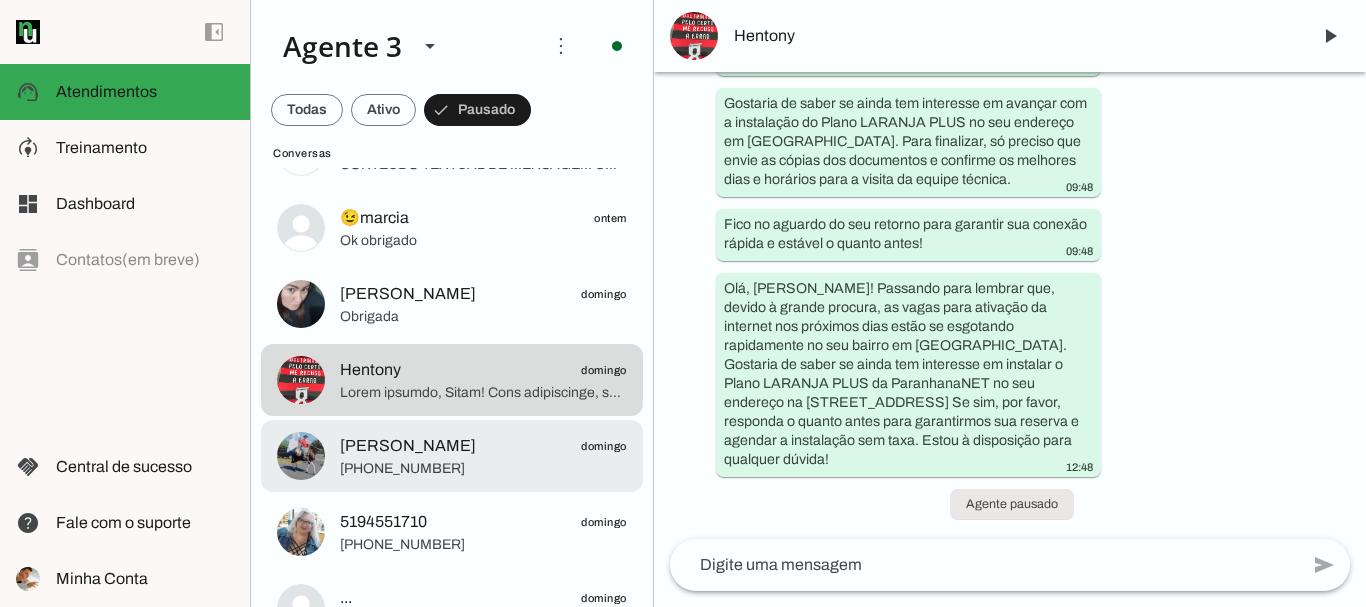 click on "[PHONE_NUMBER]" 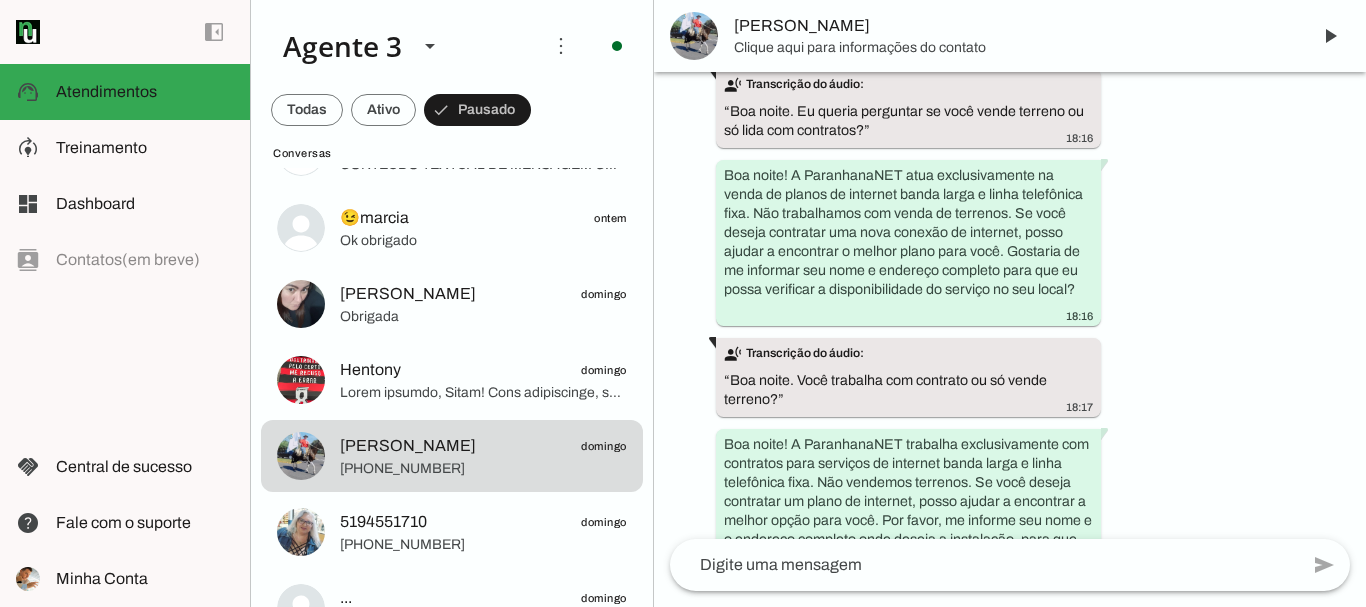 scroll, scrollTop: 1641, scrollLeft: 0, axis: vertical 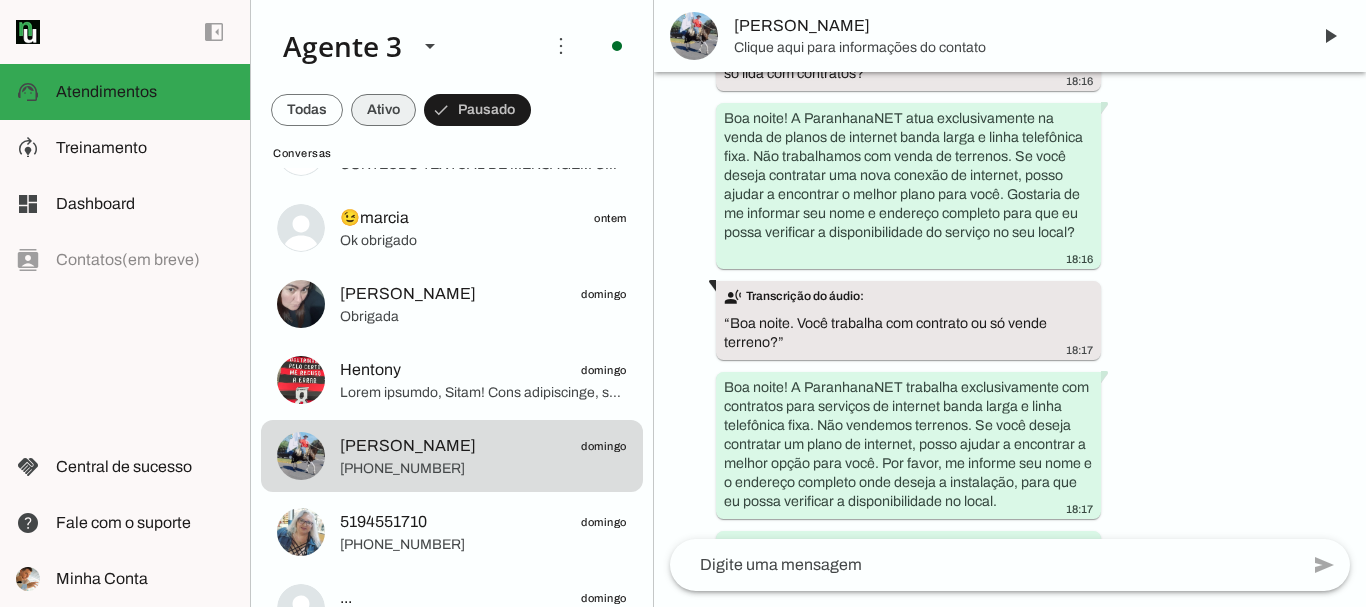 click at bounding box center (307, 110) 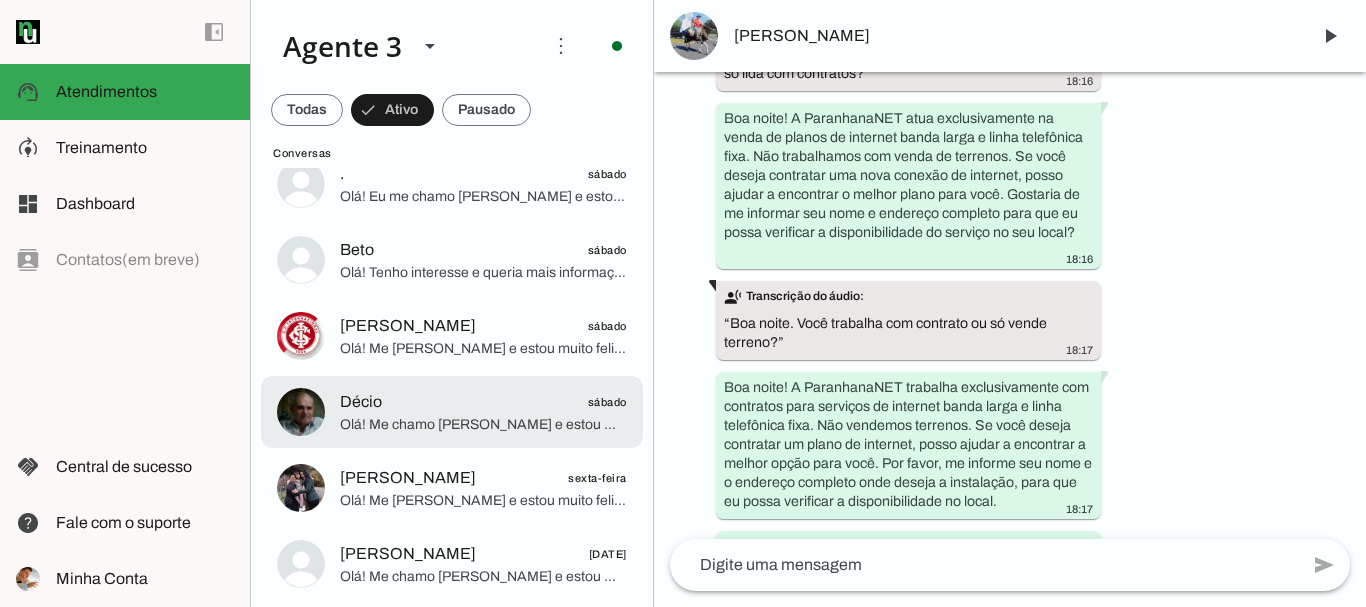 scroll, scrollTop: 1059, scrollLeft: 0, axis: vertical 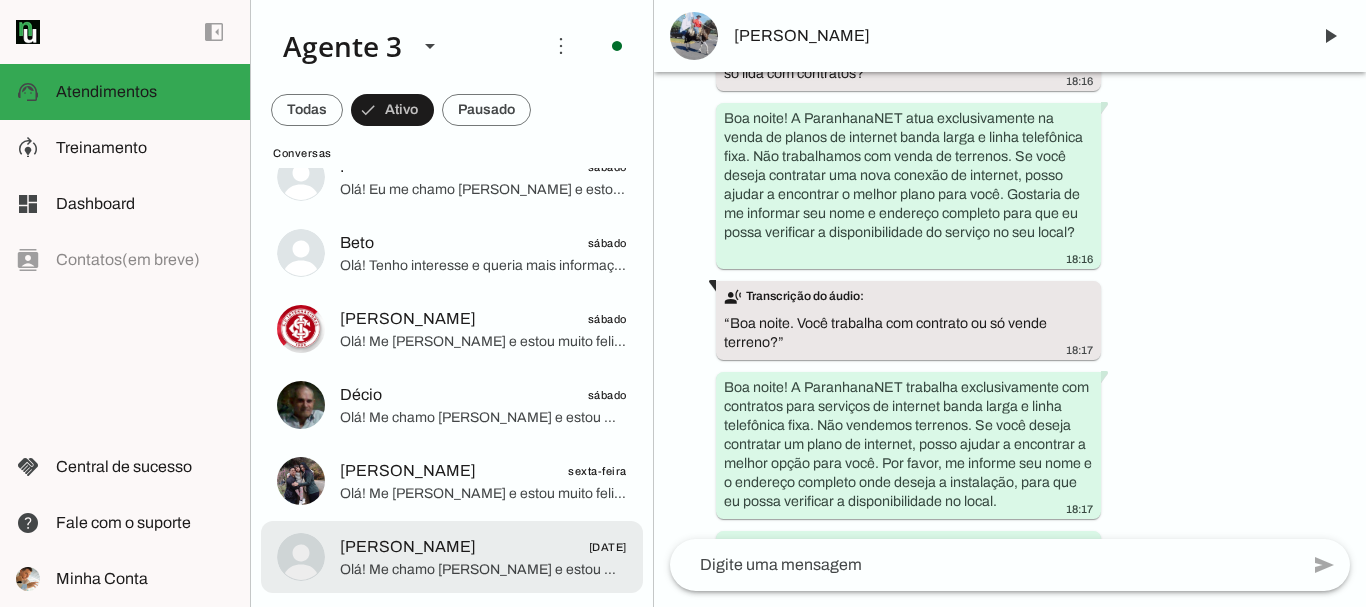 click on "[PERSON_NAME]
[DATE]" 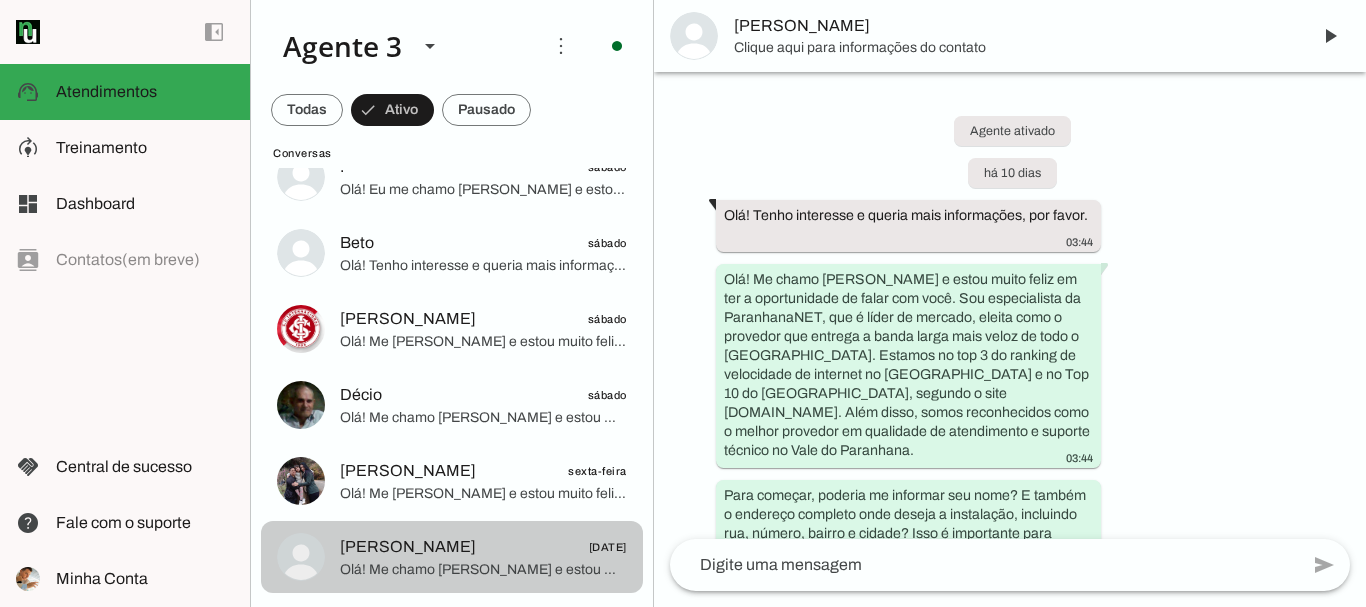 scroll, scrollTop: 831, scrollLeft: 0, axis: vertical 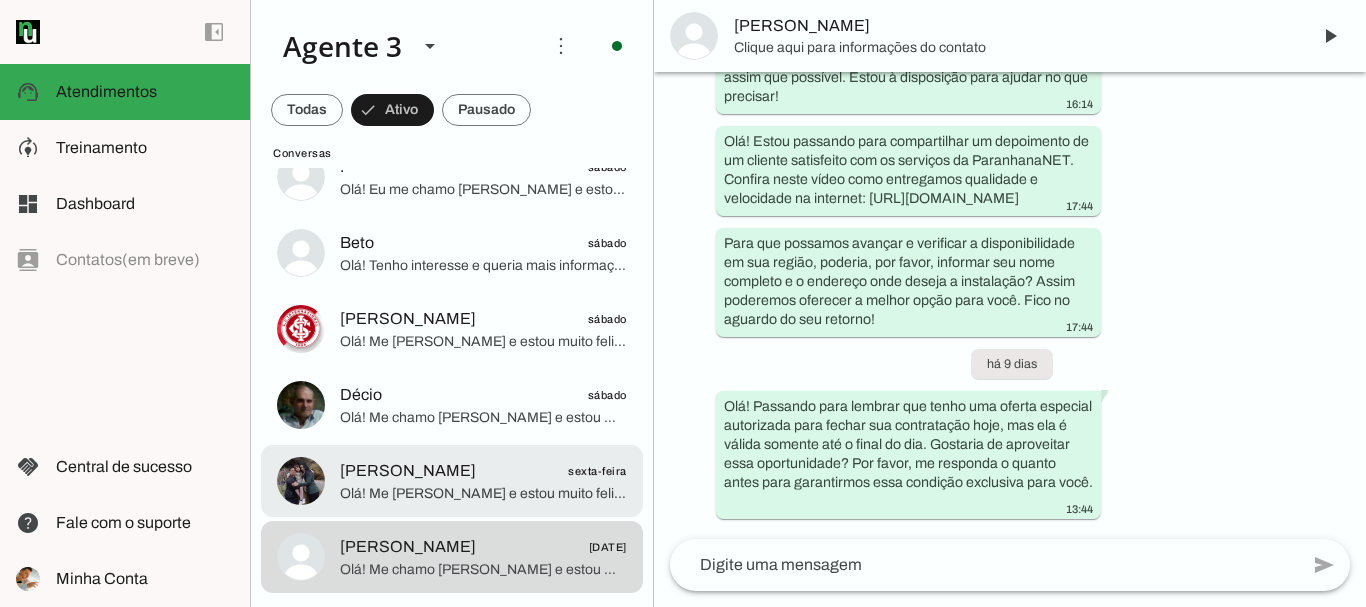 click on "Olá! Me [PERSON_NAME] e estou muito feliz em poder falar com você hoje. Sou agente da [PERSON_NAME], um provedor líder de mercado, eleito como o provedor que entrega a banda larga mais veloz de todo o [GEOGRAPHIC_DATA]. Estamos no top 3 do ranking de velocidade de internet no [GEOGRAPHIC_DATA] e no Top 10 do [GEOGRAPHIC_DATA], segundo o site [DOMAIN_NAME]. Além disso, somos reconhecidos pela melhor qualidade de atendimento e suporte técnico no [GEOGRAPHIC_DATA].
Para começar, qual é o seu nome? E poderia me informar o endereço completo onde deseja instalar o serviço? [GEOGRAPHIC_DATA], número, bairro e cidade, para verificar a disponibilidade da nossa rede fibra óptica na sua região." 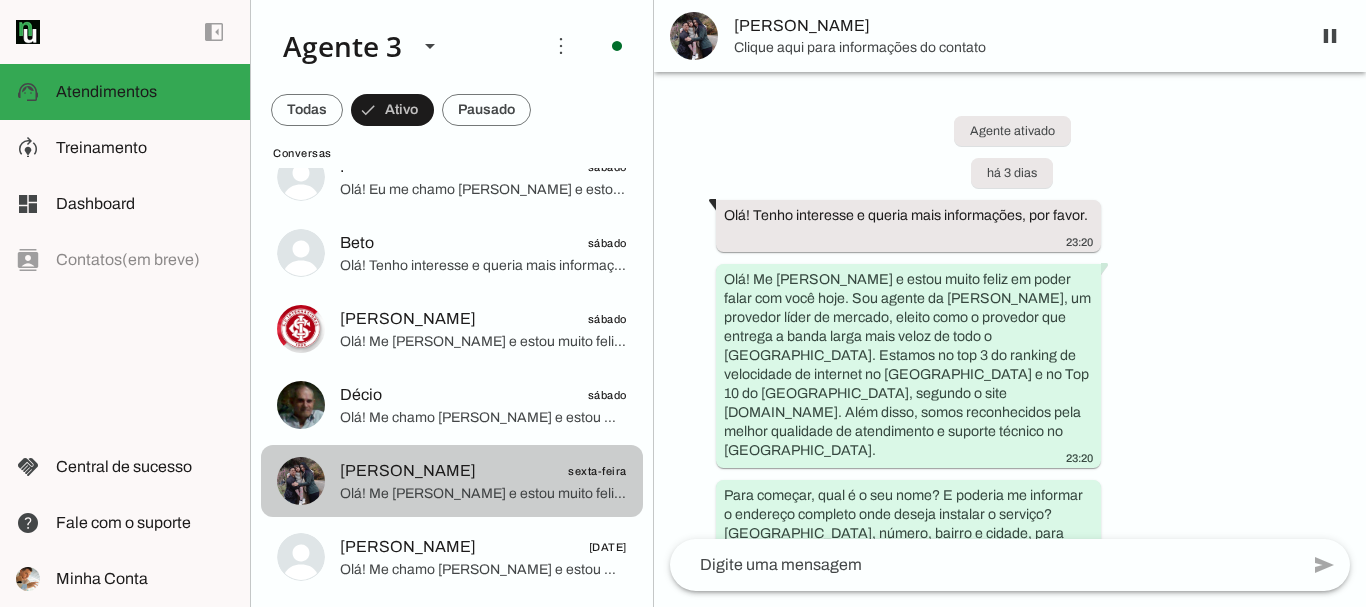 scroll, scrollTop: 892, scrollLeft: 0, axis: vertical 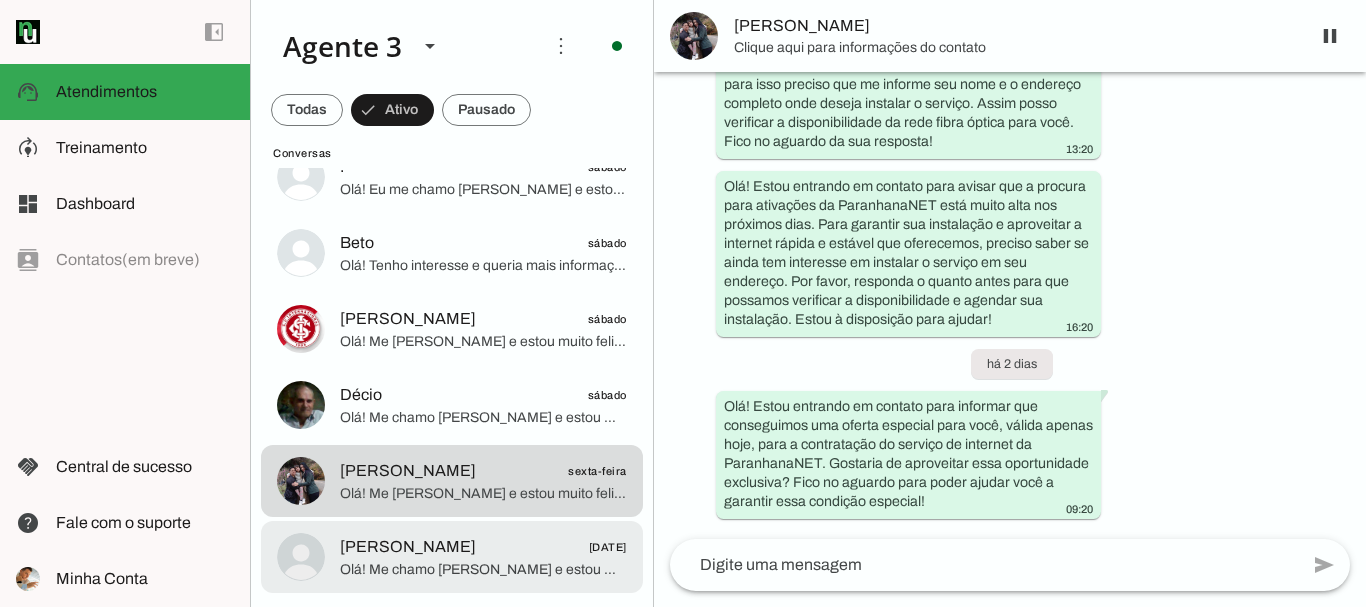 click on "Olá! Me chamo [PERSON_NAME] e estou muito feliz em ter a oportunidade de falar com você. Sou especialista da ParanhanaNET, que é líder de mercado, eleita como o provedor que entrega a banda larga mais veloz de todo o [GEOGRAPHIC_DATA]. Estamos no top 3 do ranking de velocidade de internet no [GEOGRAPHIC_DATA] e no Top 10 do [GEOGRAPHIC_DATA], segundo o site [DOMAIN_NAME]. Além disso, somos reconhecidos como o melhor provedor em qualidade de atendimento e suporte técnico no Vale do Paranhana.
Para começar, poderia me informar seu nome? E também o endereço completo onde deseja a instalação, incluindo rua, número, bairro e cidade? Isso é importante para verificar a disponibilidade e condições para atender você da melhor forma." 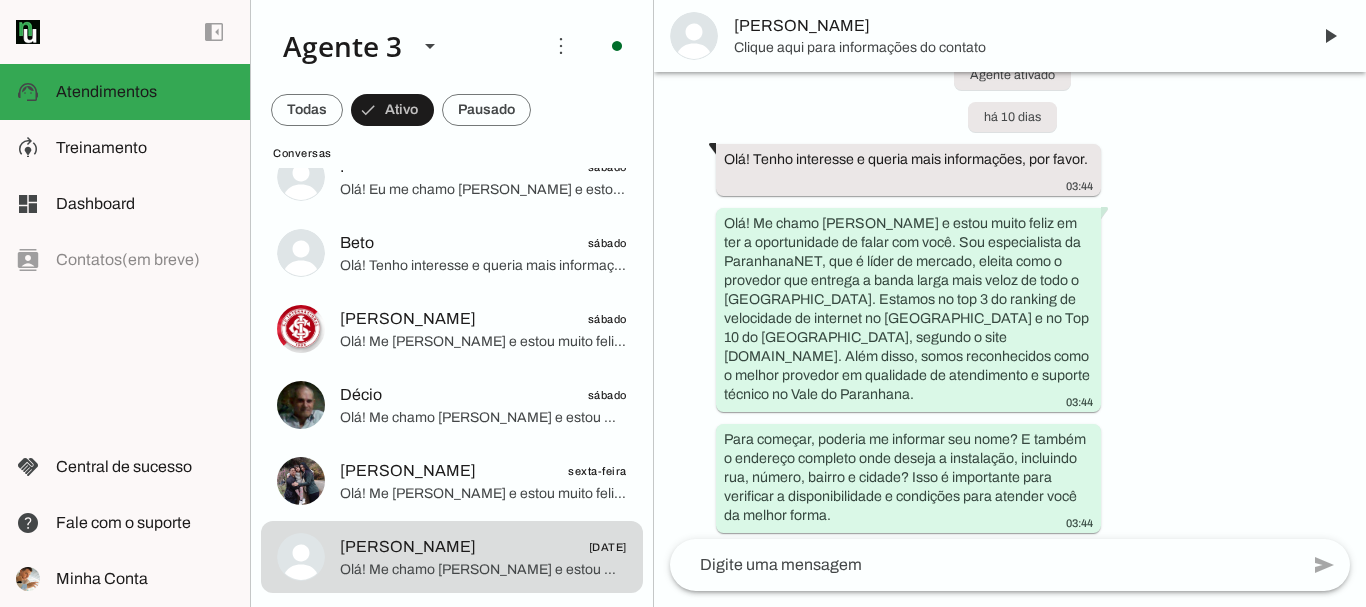 scroll, scrollTop: 0, scrollLeft: 0, axis: both 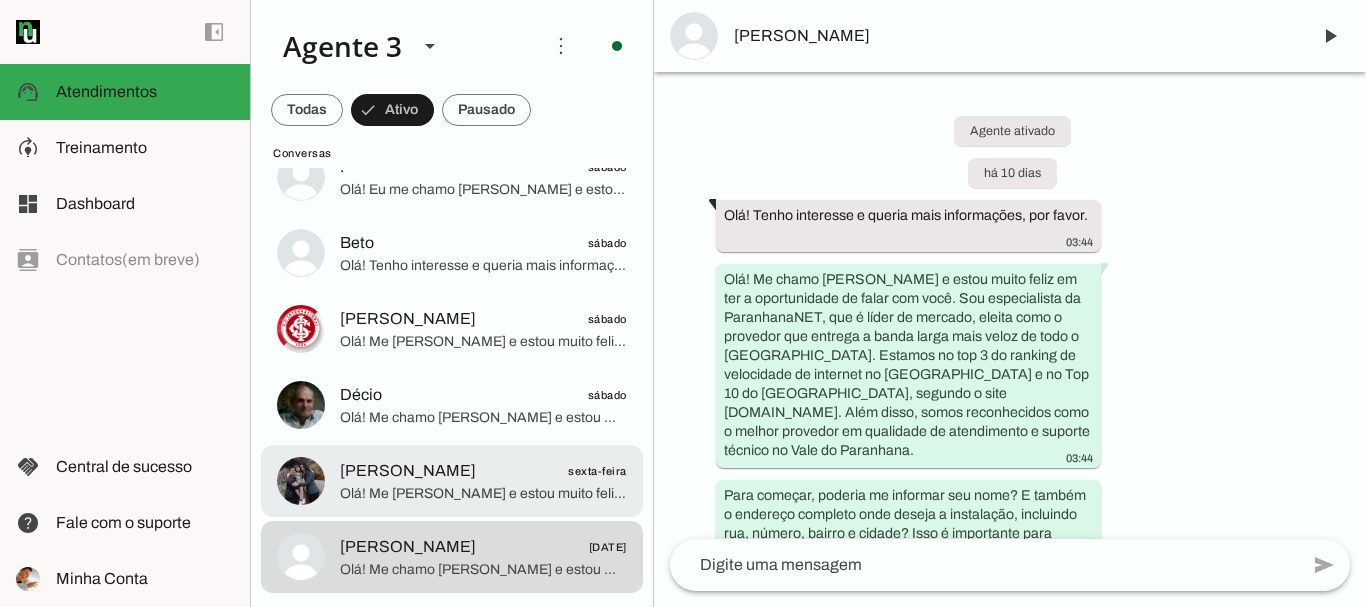 click on "[PERSON_NAME]" 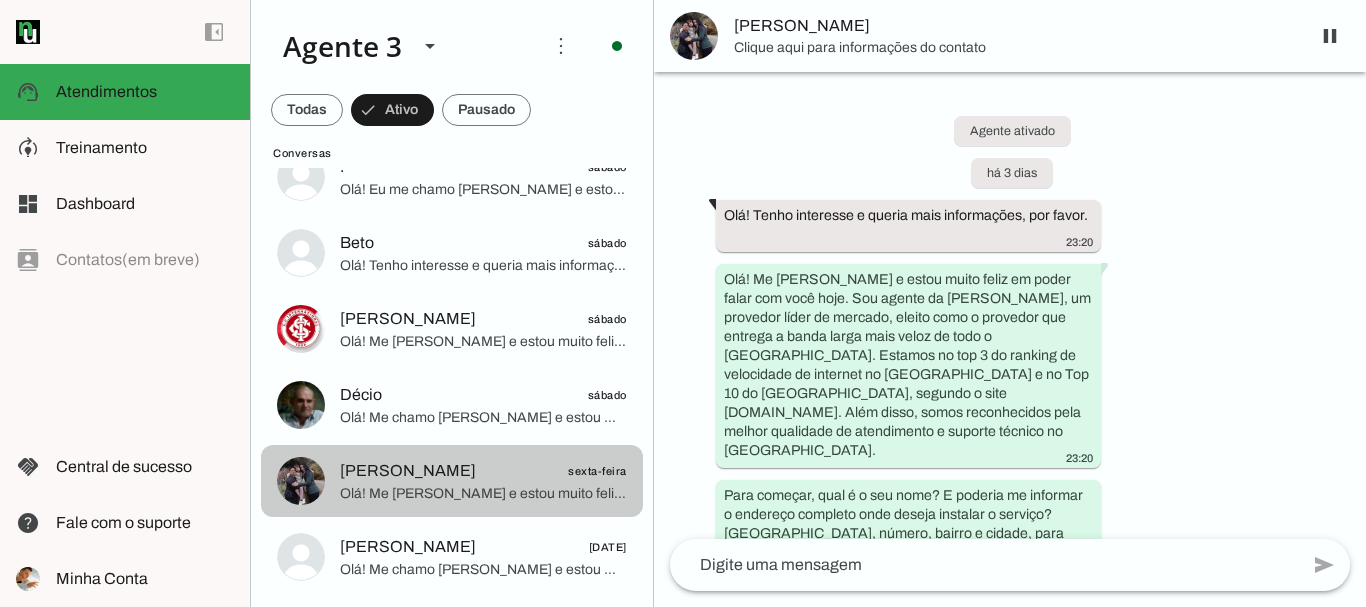 scroll, scrollTop: 892, scrollLeft: 0, axis: vertical 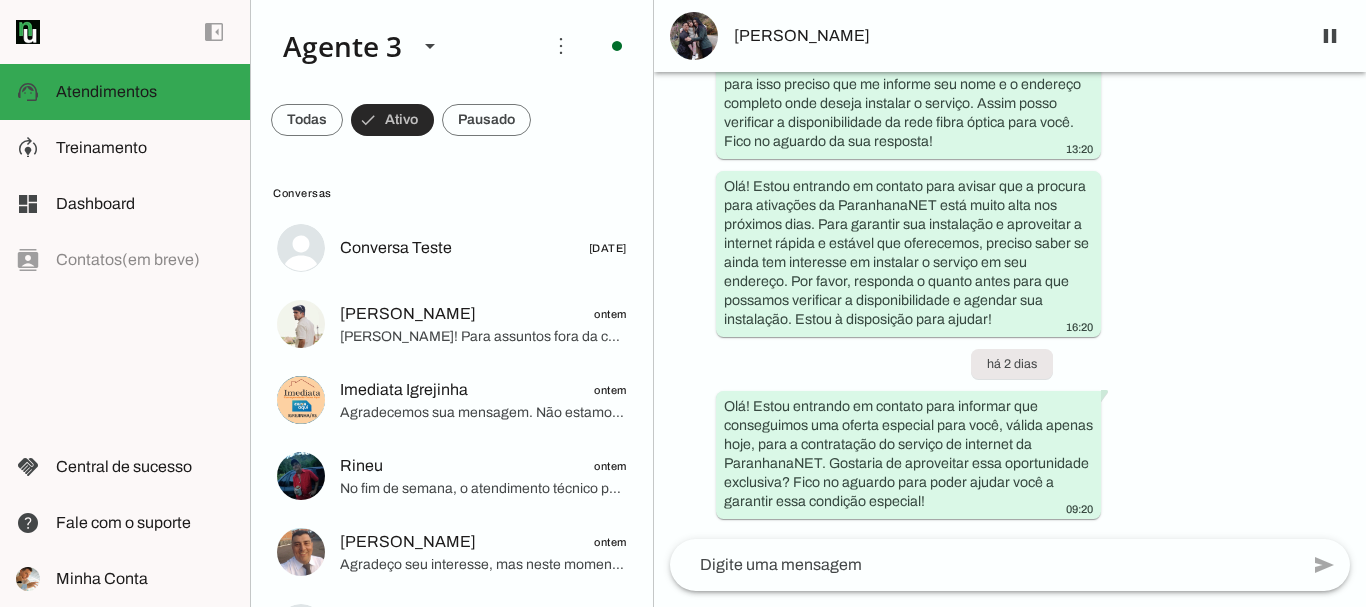 click at bounding box center [392, 120] 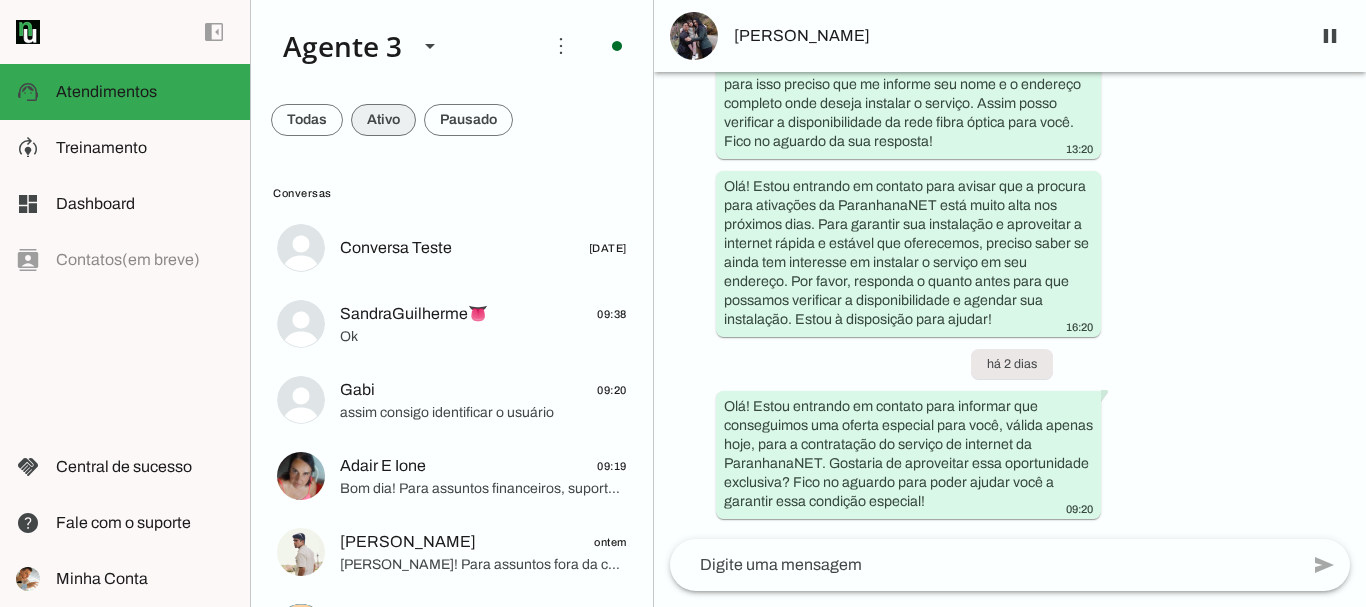 click at bounding box center (307, 120) 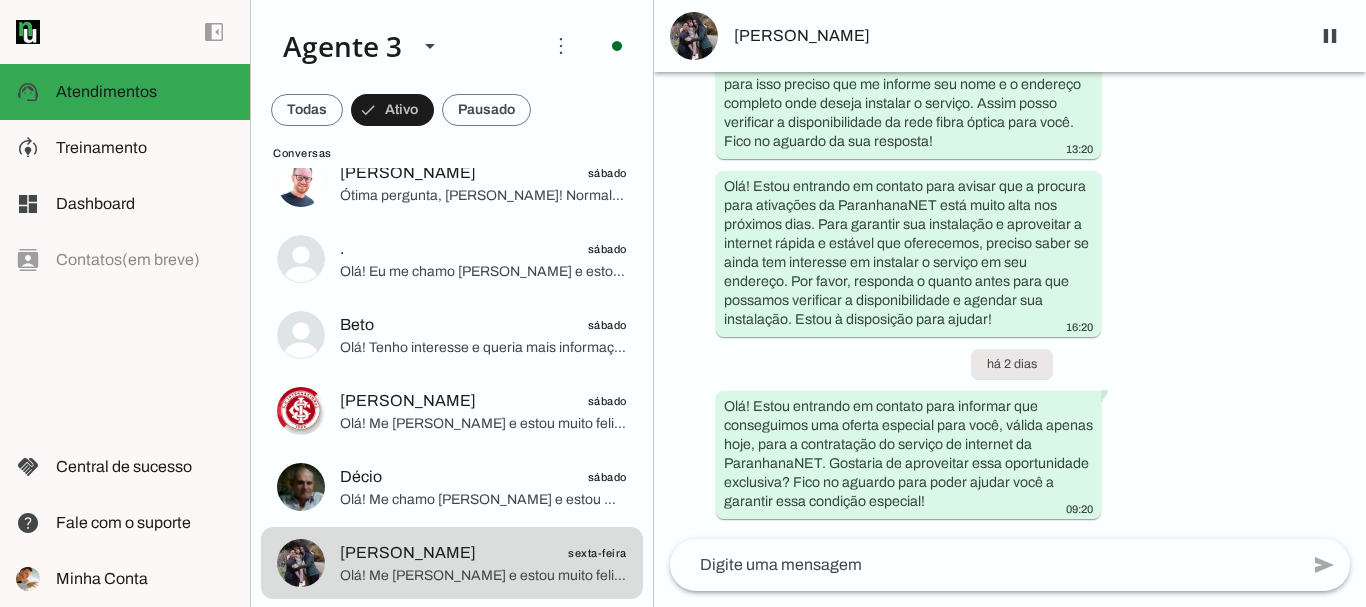 scroll, scrollTop: 1059, scrollLeft: 0, axis: vertical 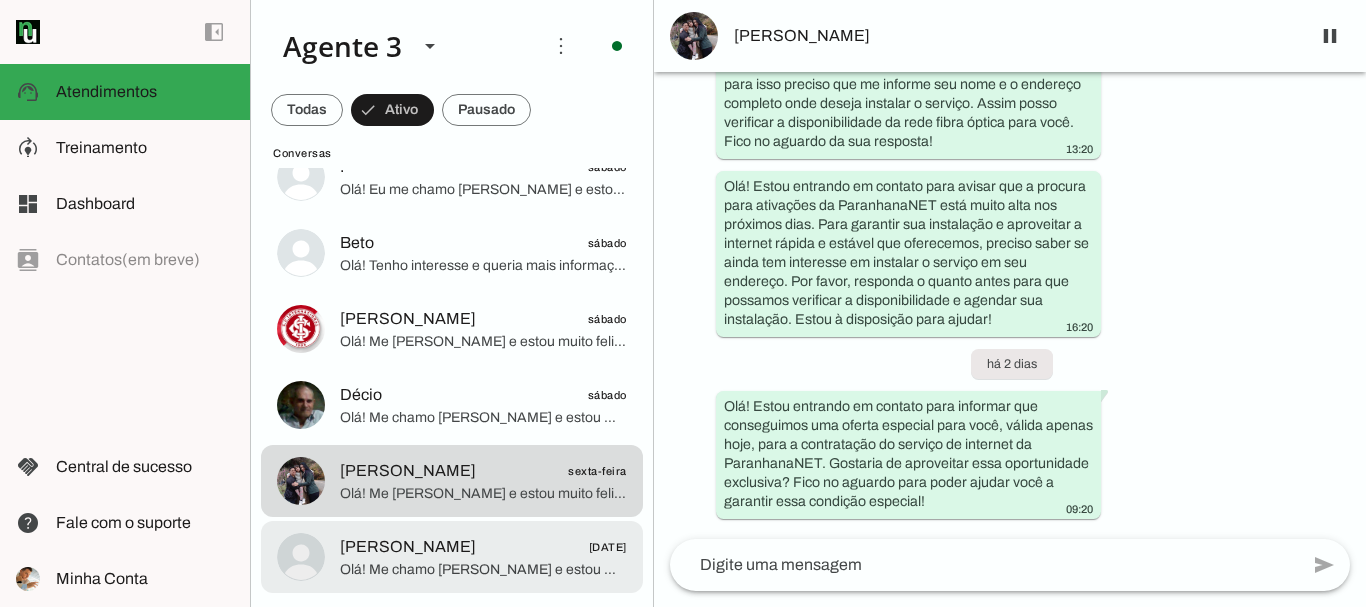 click on "[PERSON_NAME]
[DATE]" 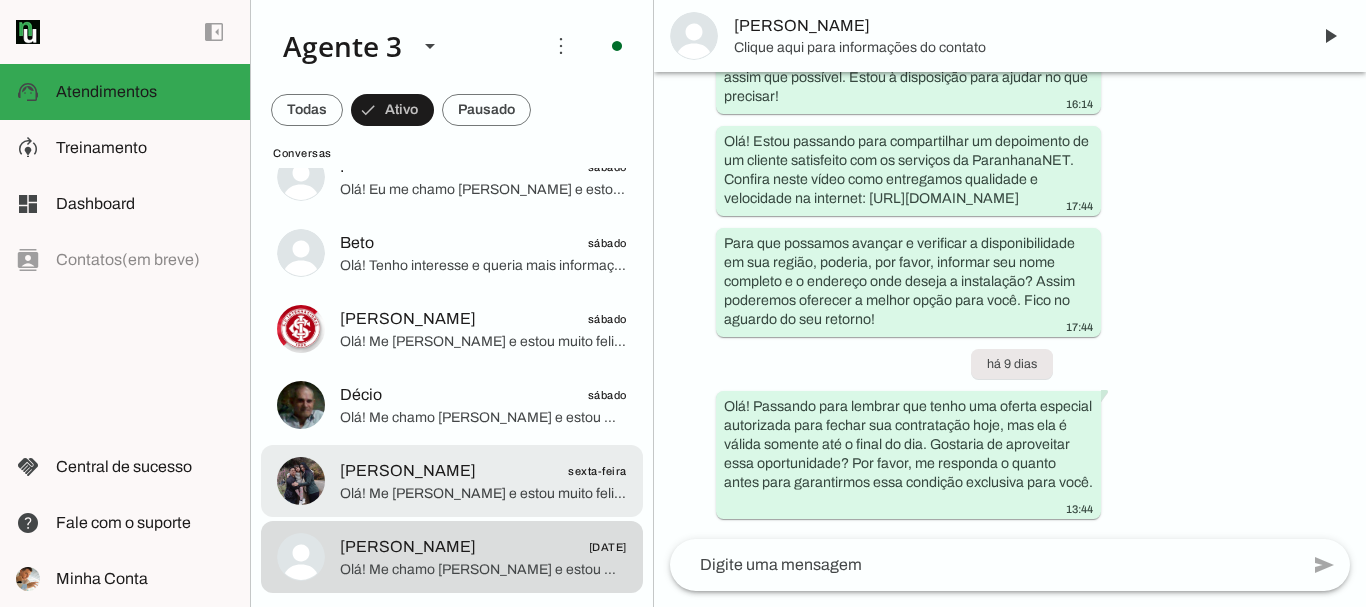 click on "Olá! Me [PERSON_NAME] e estou muito feliz em poder falar com você hoje. Sou agente da [PERSON_NAME], um provedor líder de mercado, eleito como o provedor que entrega a banda larga mais veloz de todo o [GEOGRAPHIC_DATA]. Estamos no top 3 do ranking de velocidade de internet no [GEOGRAPHIC_DATA] e no Top 10 do [GEOGRAPHIC_DATA], segundo o site [DOMAIN_NAME]. Além disso, somos reconhecidos pela melhor qualidade de atendimento e suporte técnico no [GEOGRAPHIC_DATA].
Para começar, qual é o seu nome? E poderia me informar o endereço completo onde deseja instalar o serviço? [GEOGRAPHIC_DATA], número, bairro e cidade, para verificar a disponibilidade da nossa rede fibra óptica na sua região." 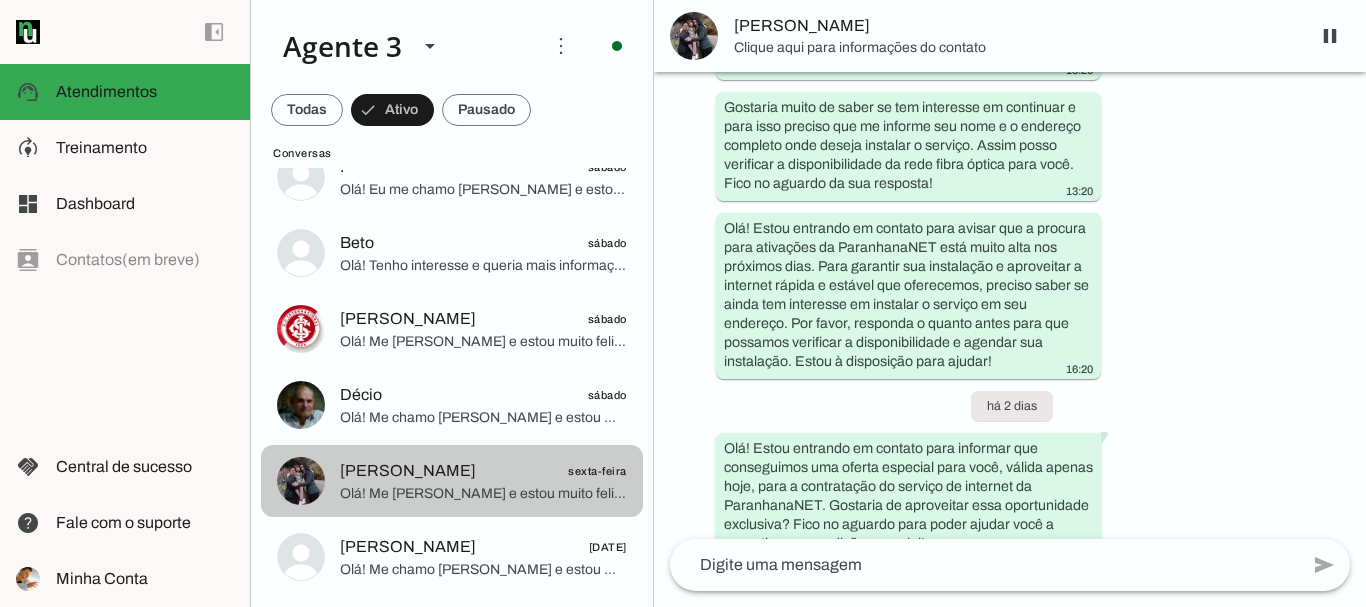 scroll, scrollTop: 892, scrollLeft: 0, axis: vertical 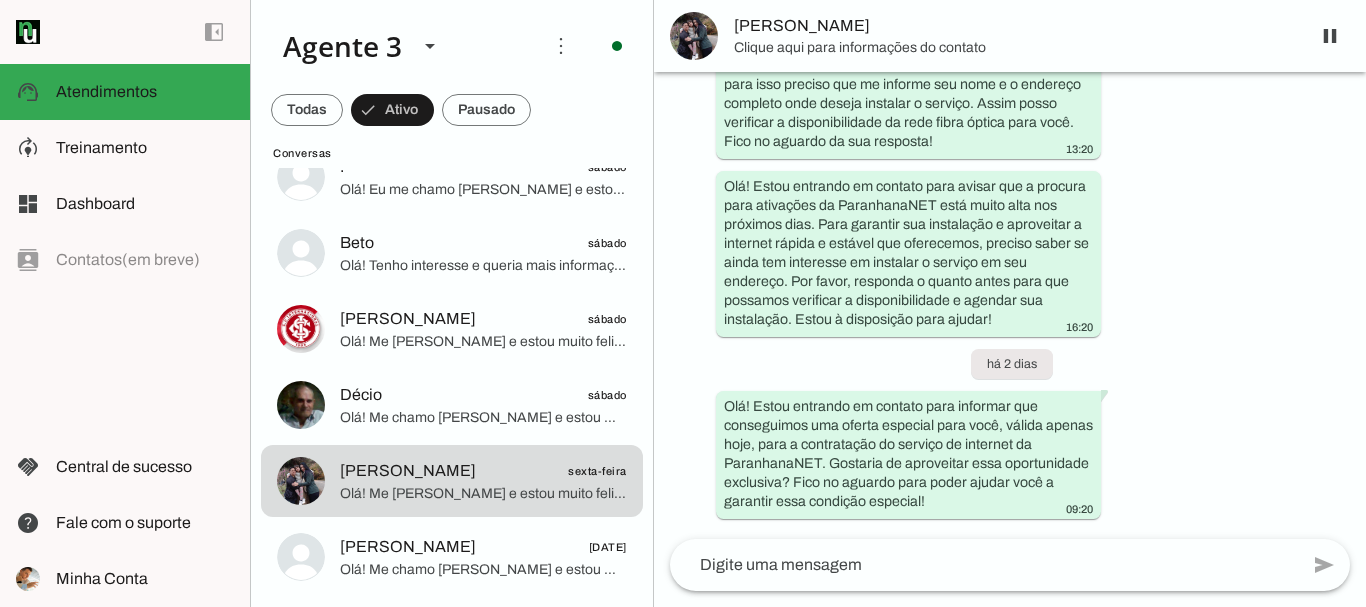 click on "Clique aqui para informações do contato" at bounding box center [1014, 48] 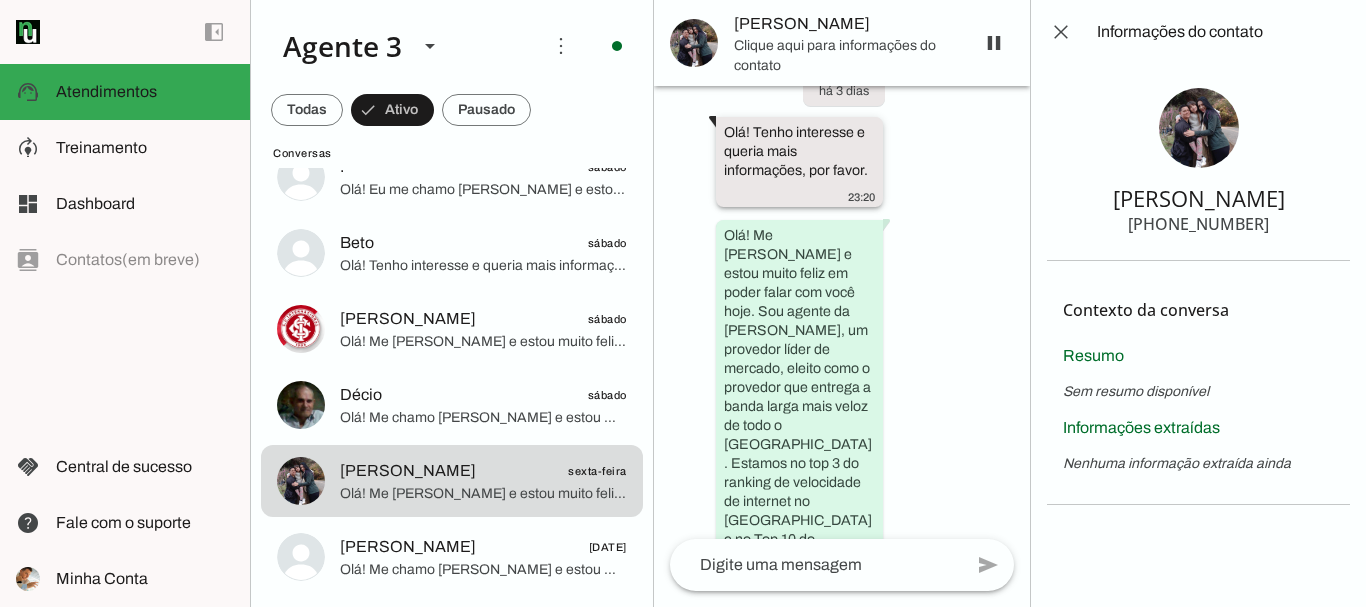 scroll, scrollTop: 0, scrollLeft: 0, axis: both 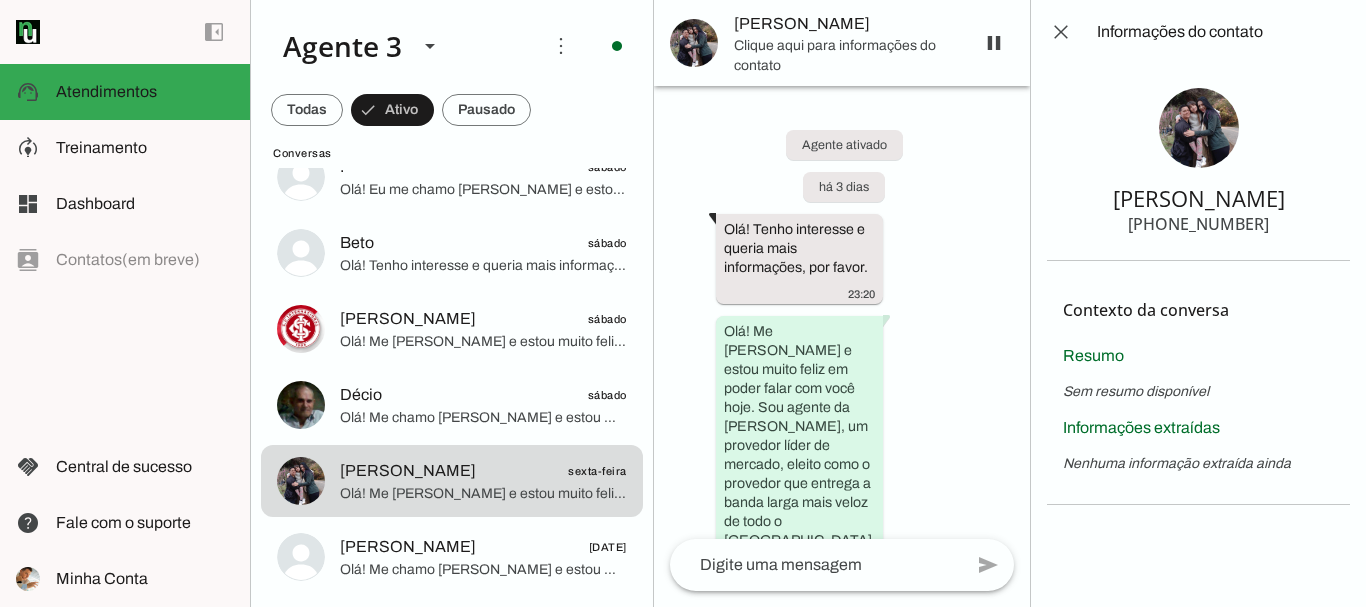 click on "[PHONE_NUMBER]" at bounding box center (1198, 224) 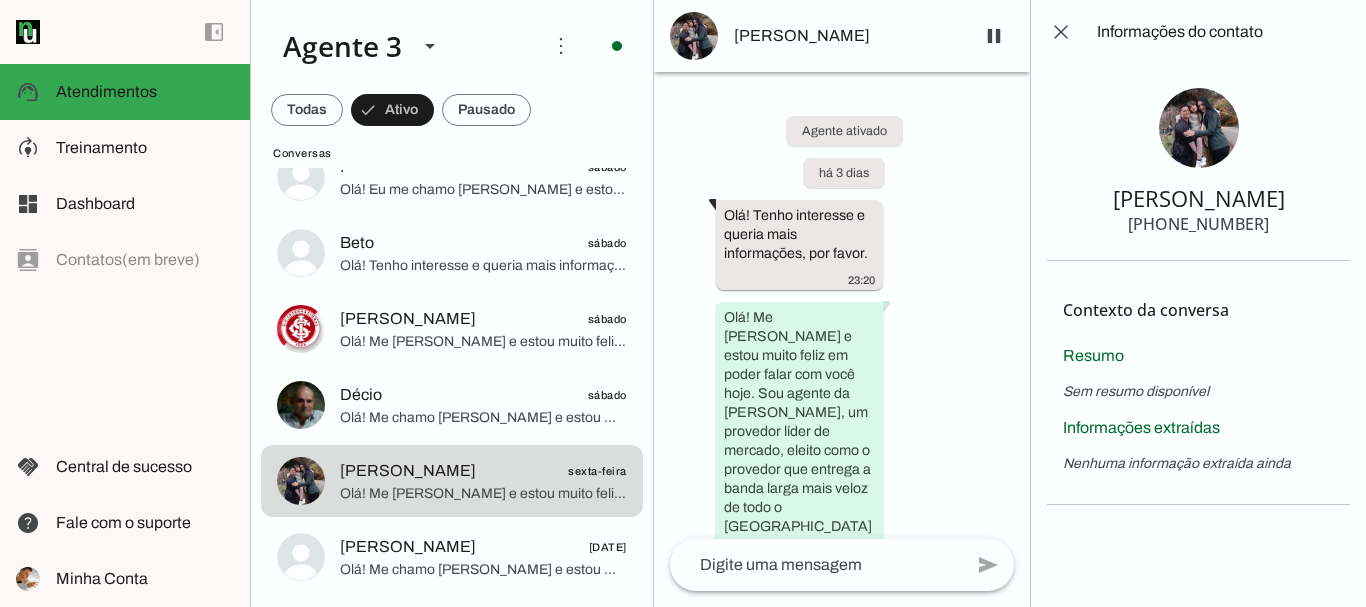 click on "[PHONE_NUMBER]" at bounding box center (1198, 224) 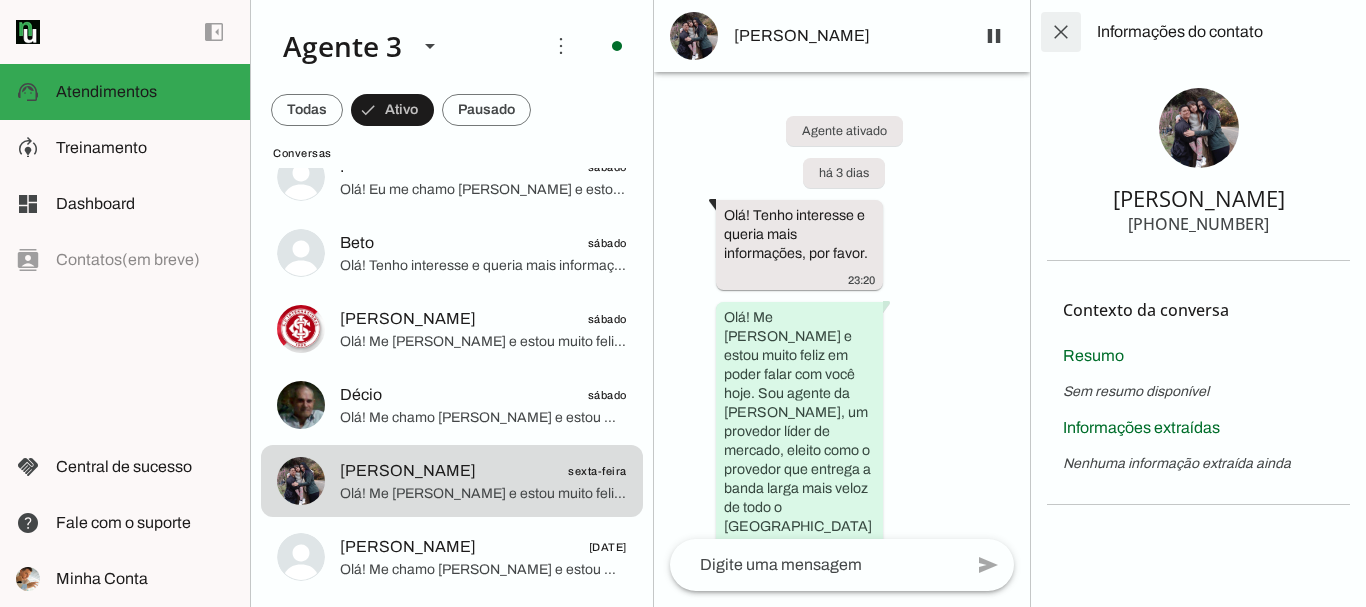 click at bounding box center [1061, 32] 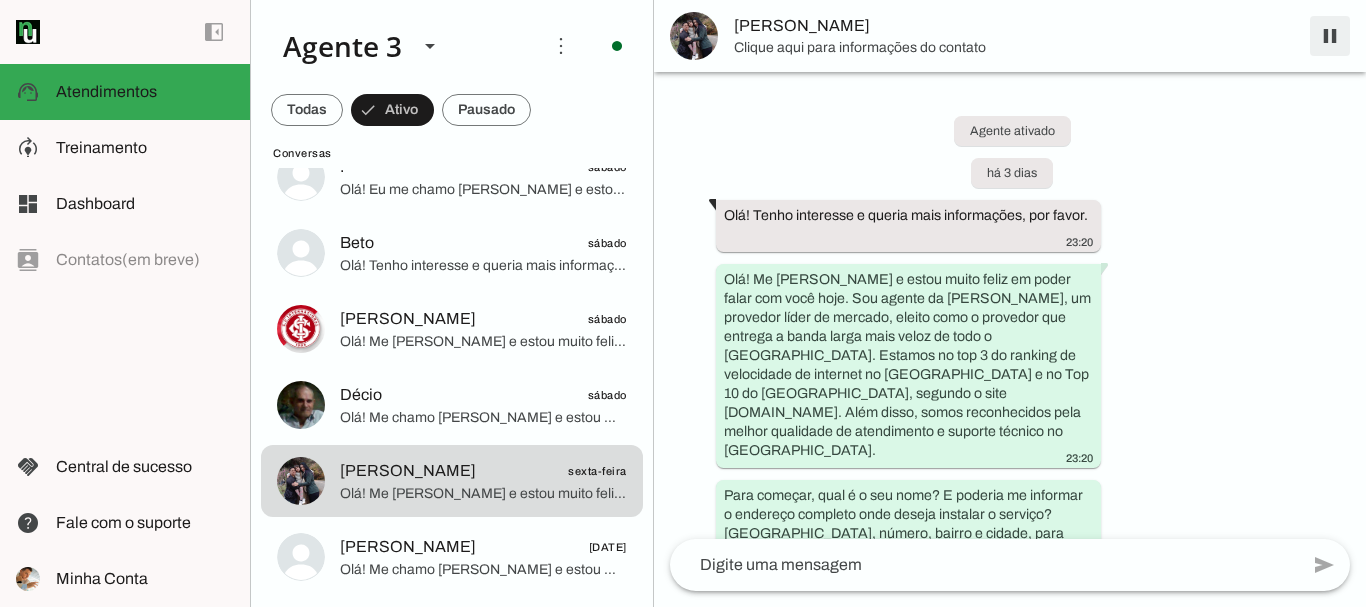 click at bounding box center [1330, 36] 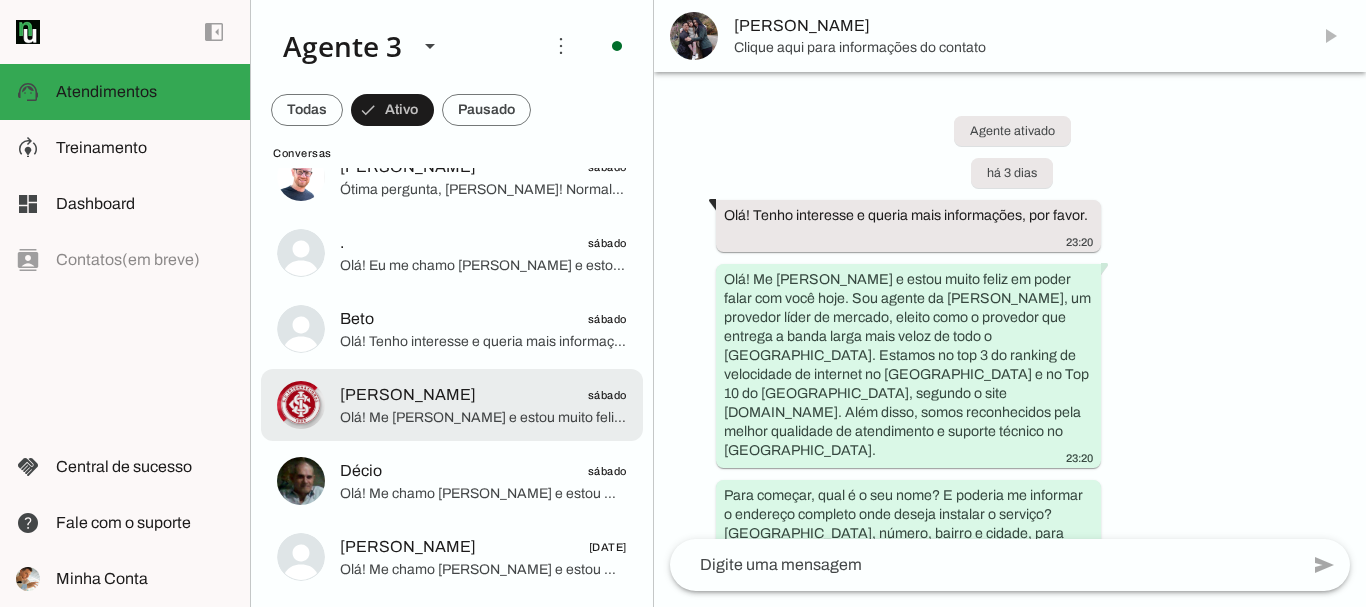 scroll, scrollTop: 983, scrollLeft: 0, axis: vertical 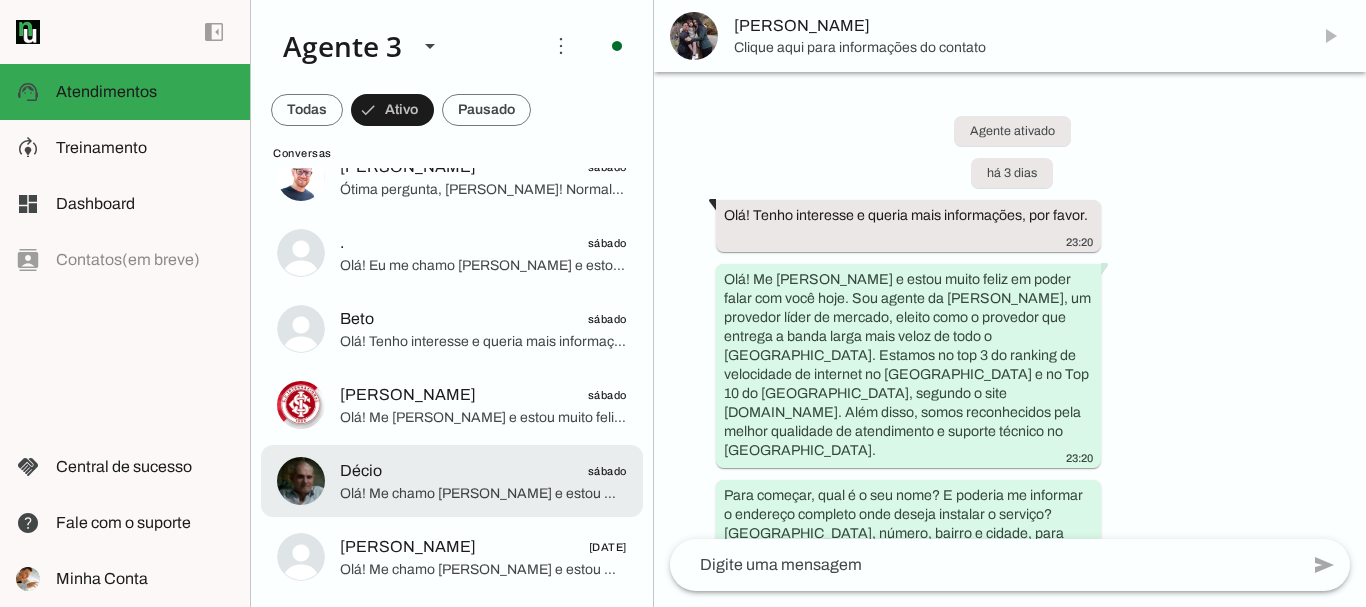click on "Olá! Me chamo [PERSON_NAME] e estou muito feliz em poder falar com você. A ParanhanaNET é o provedor líder de mercado aqui na região, reconhecido como o que oferece a banda larga mais veloz de todo o [GEOGRAPHIC_DATA]. Estamos no top 3 do ranking de velocidade de internet no [GEOGRAPHIC_DATA] e no Top 10 do [GEOGRAPHIC_DATA], segundo o site [DOMAIN_NAME]. Além disso, somos reconhecidos pela qualidade do nosso atendimento e suporte técnico, sempre humanizado e disponível 24 horas por dia, 7 dias por semana.
Para começarmos, posso saber seu nome? Também vou precisar do seu endereço completo para verificar se temos cobertura na sua região. Poderia me informar o nome da rua, número, bairro e cidade?" 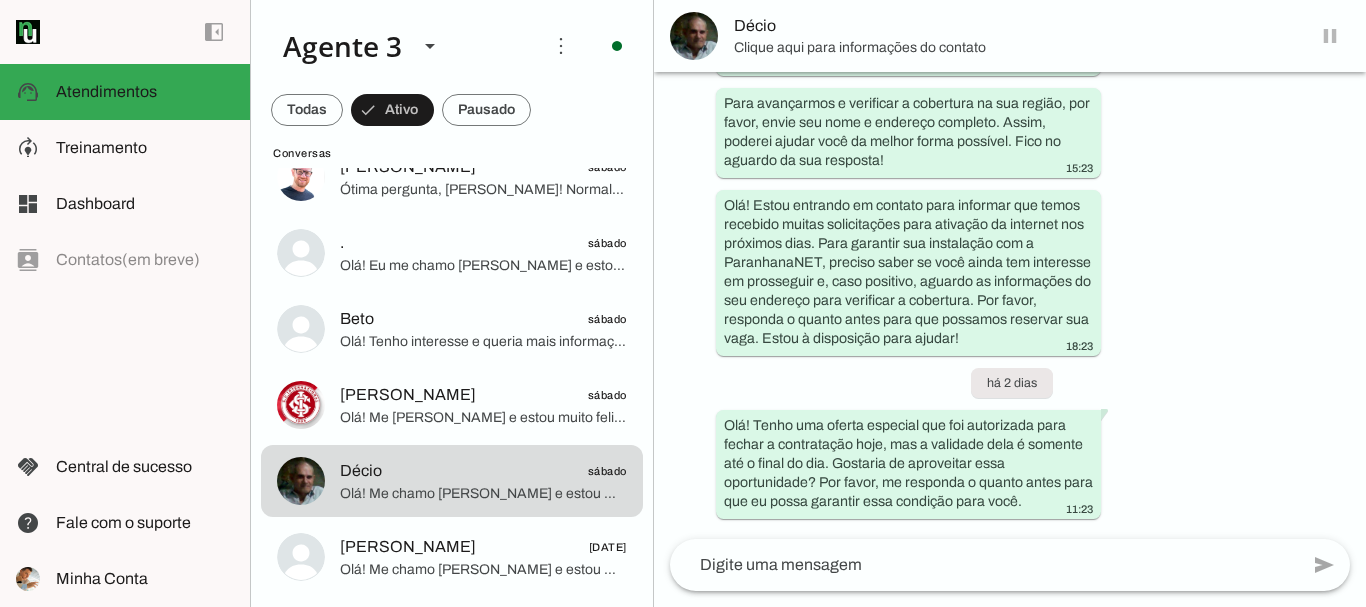 click on "Décio" at bounding box center [1014, 26] 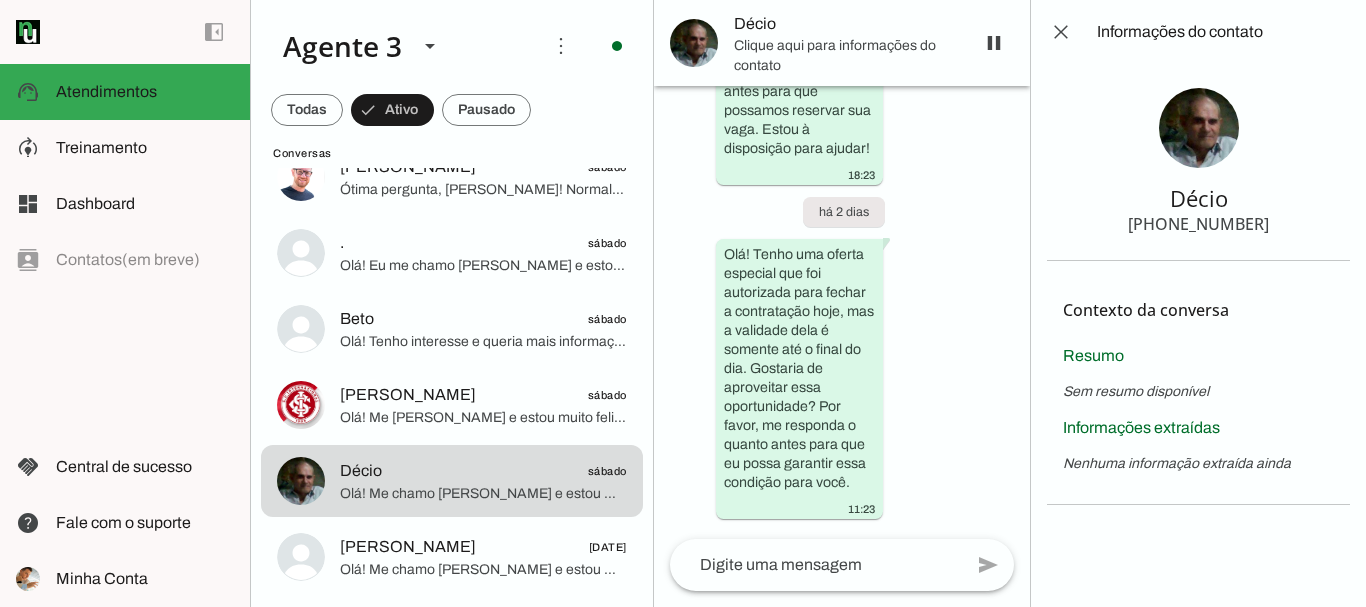 click on "[PHONE_NUMBER]" at bounding box center [1198, 224] 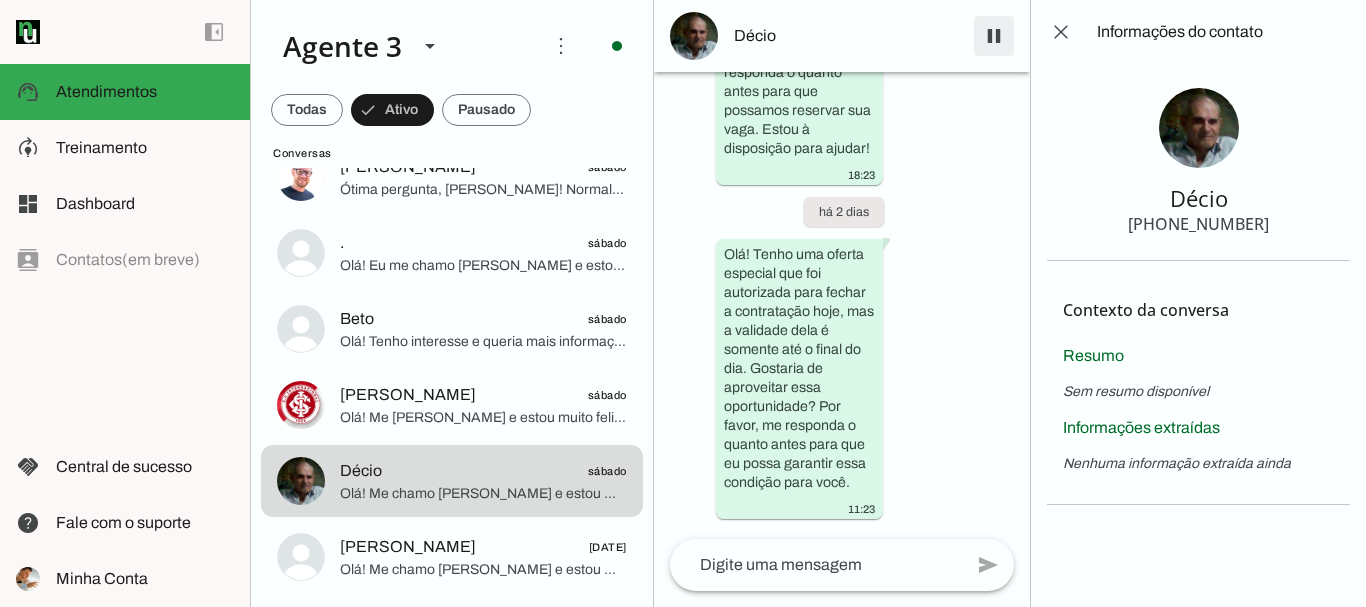 click at bounding box center [994, 36] 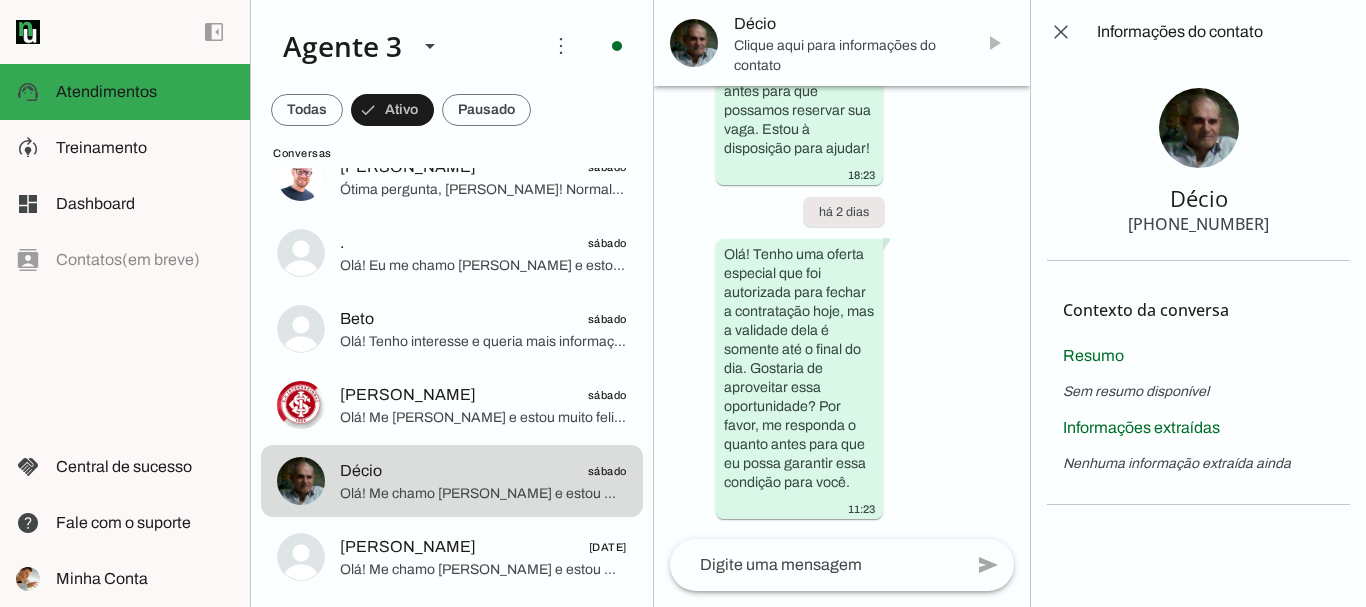 scroll, scrollTop: 0, scrollLeft: 0, axis: both 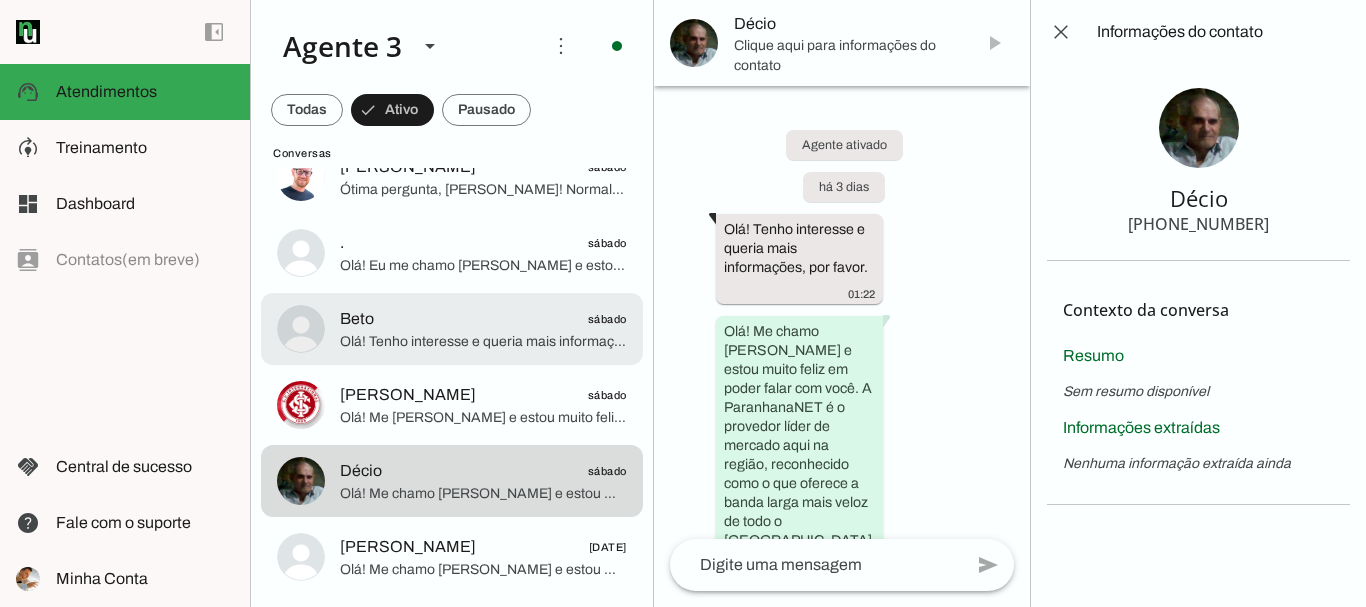 click on "Beto
sábado" 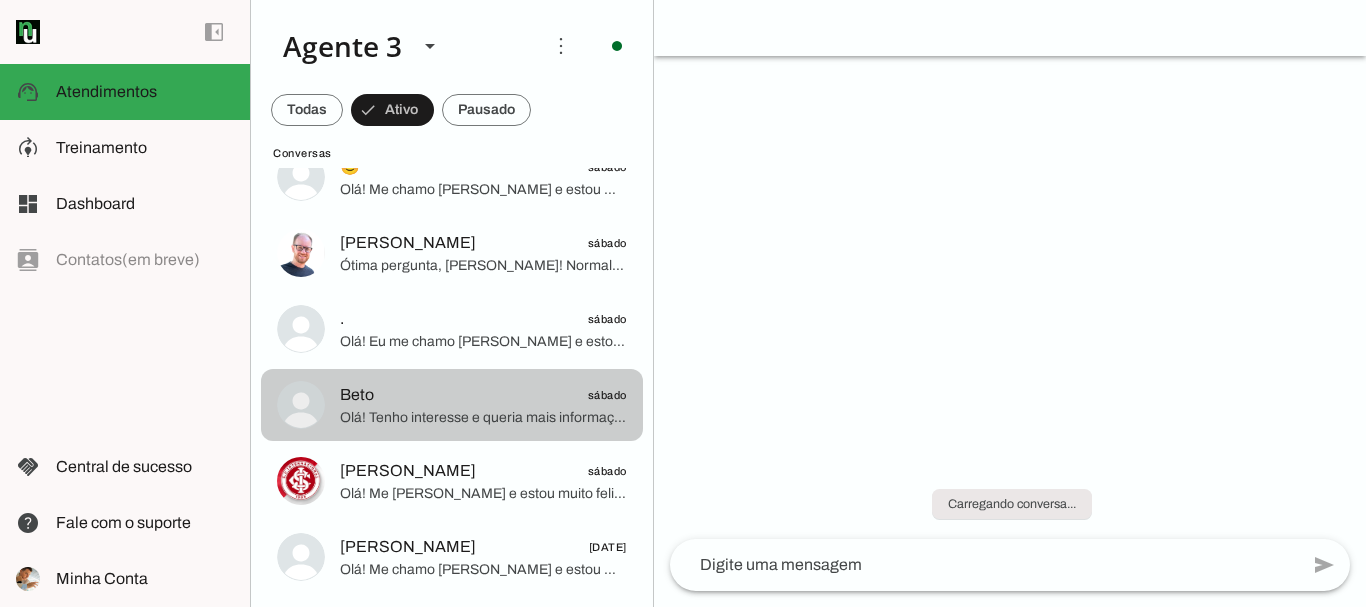 scroll, scrollTop: 907, scrollLeft: 0, axis: vertical 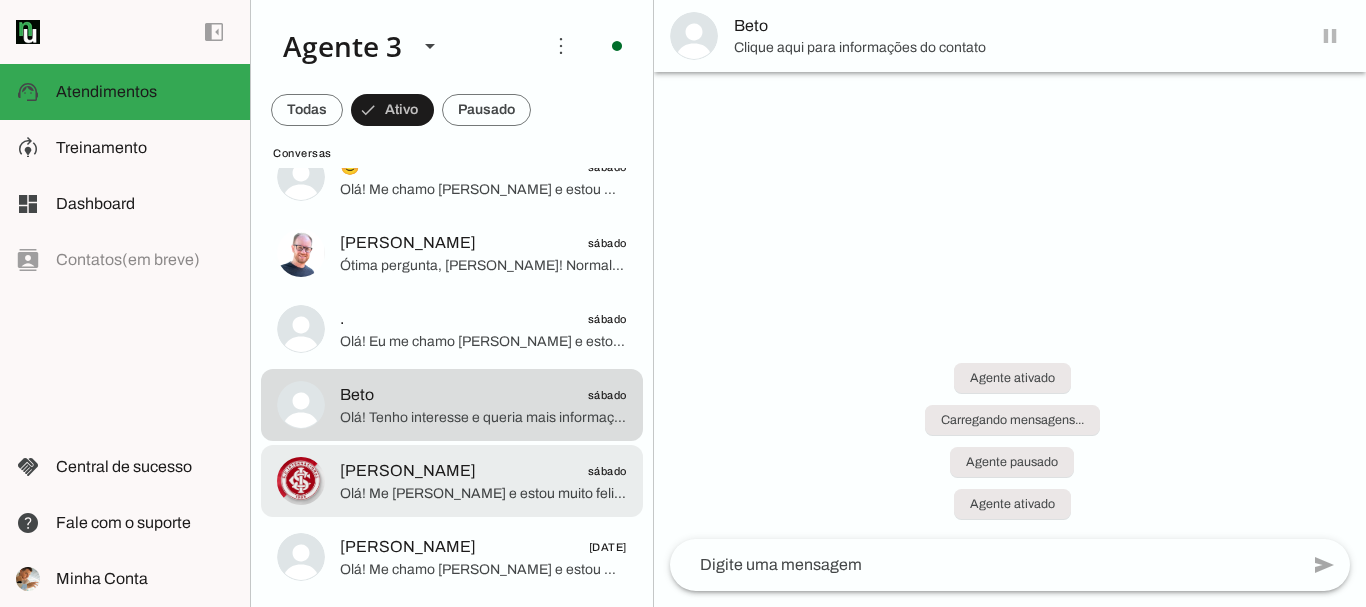click on "[PERSON_NAME]
sábado" 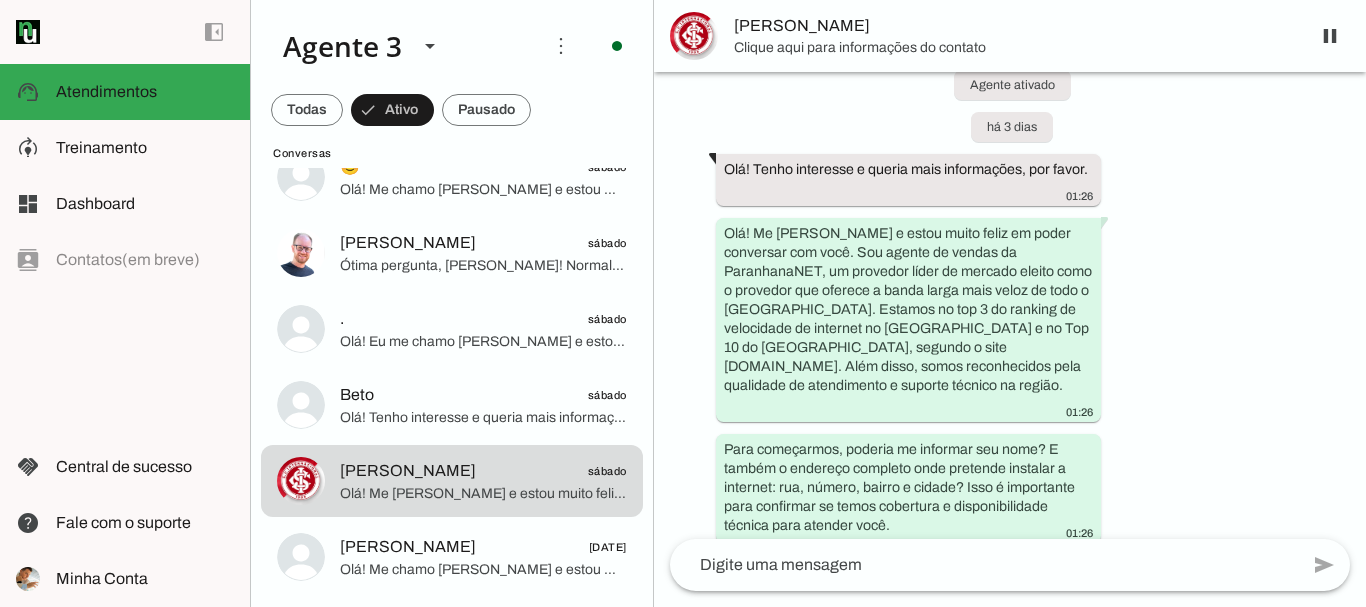 scroll, scrollTop: 0, scrollLeft: 0, axis: both 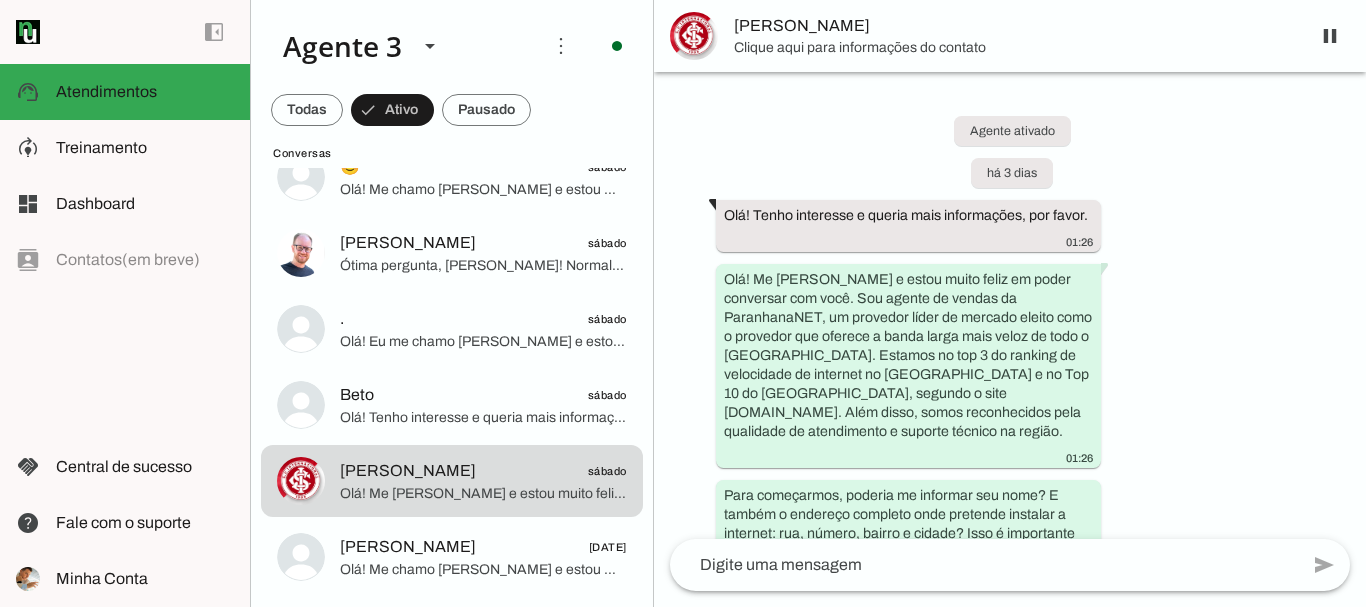 click on "[PERSON_NAME]" at bounding box center (1014, 26) 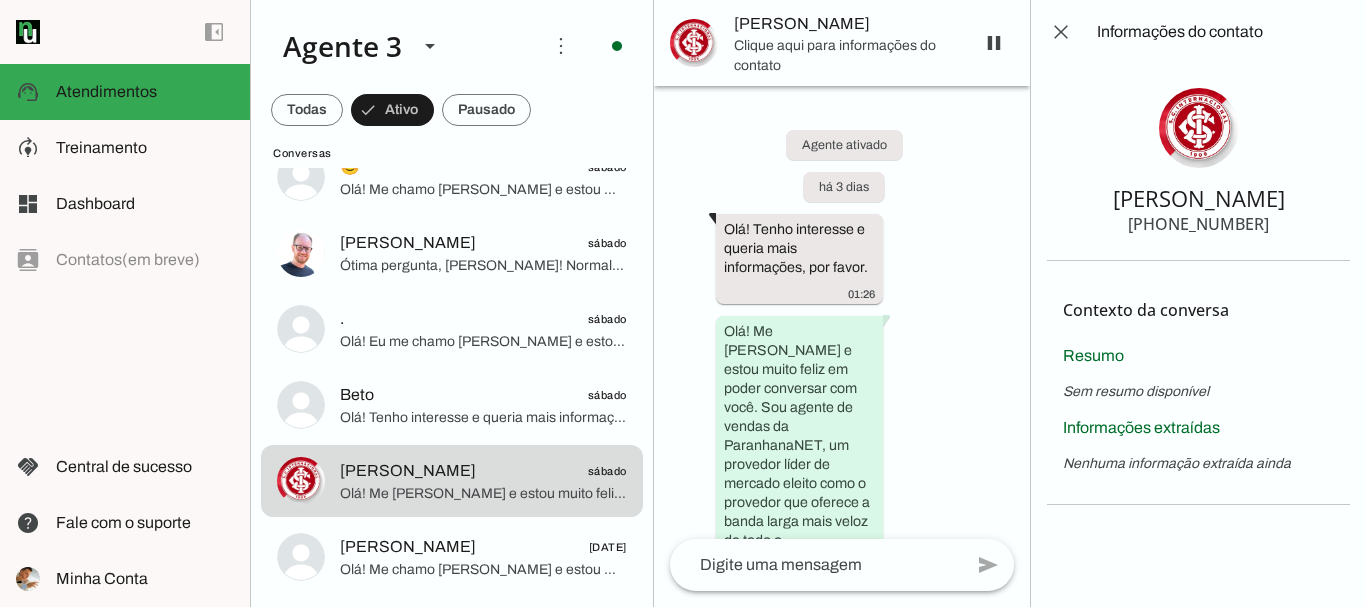 click on "[PHONE_NUMBER]" at bounding box center [1198, 224] 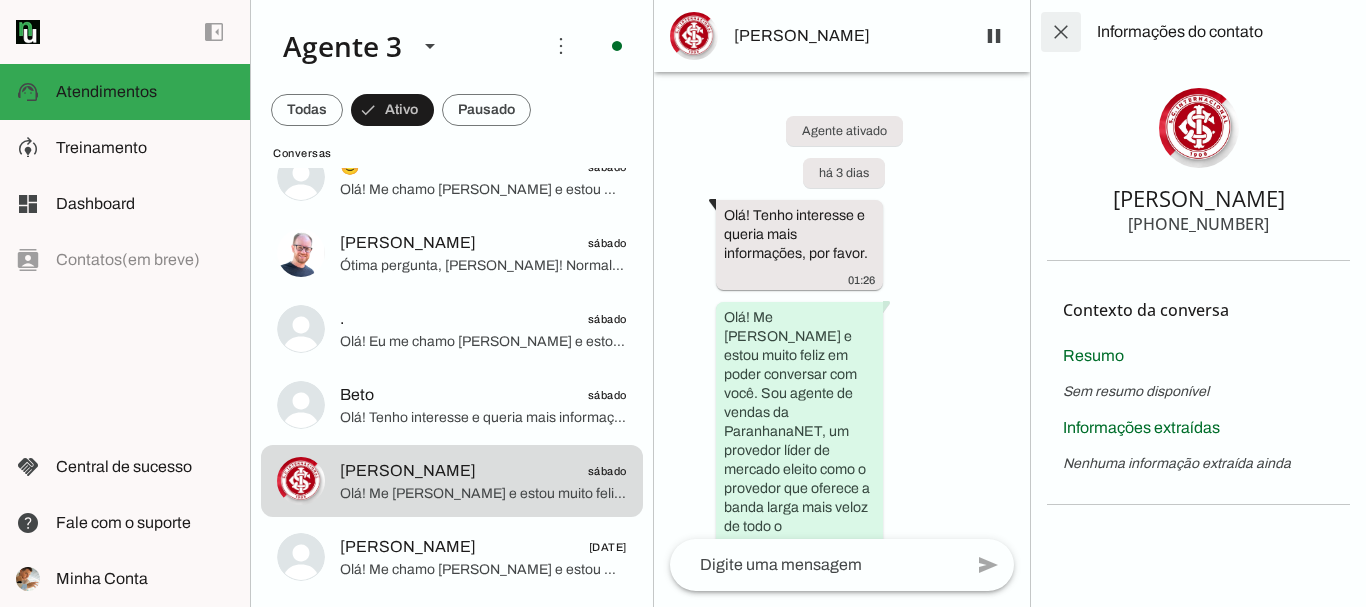 click at bounding box center (1061, 32) 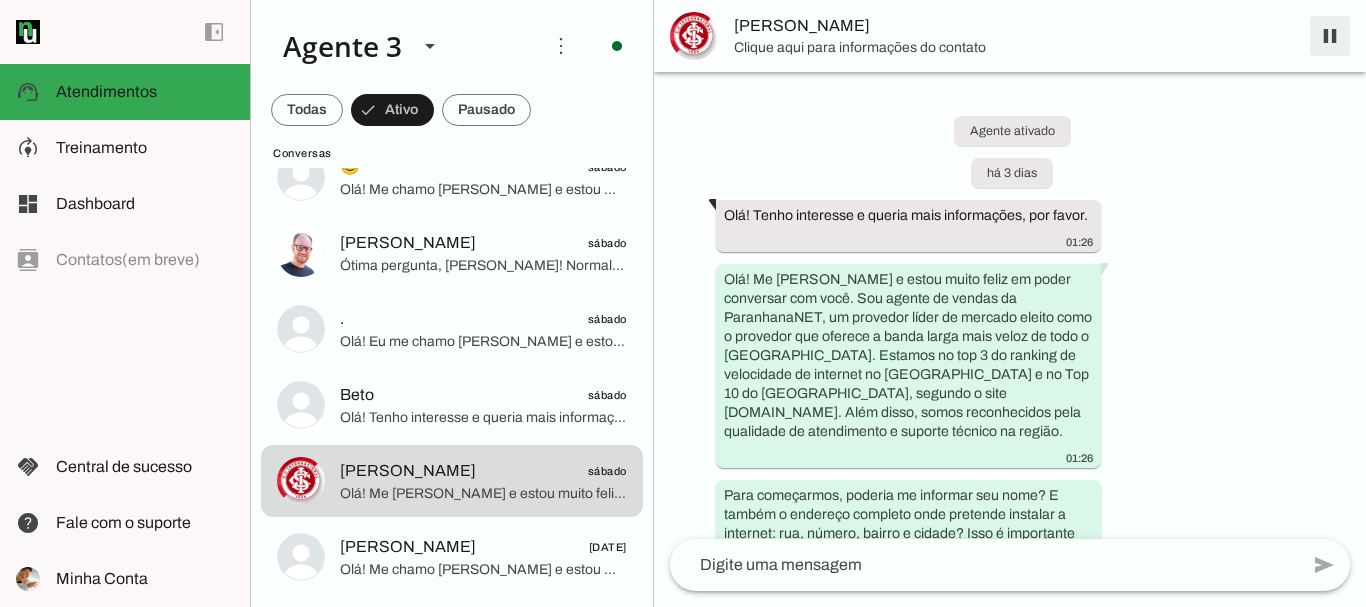 click at bounding box center (1330, 36) 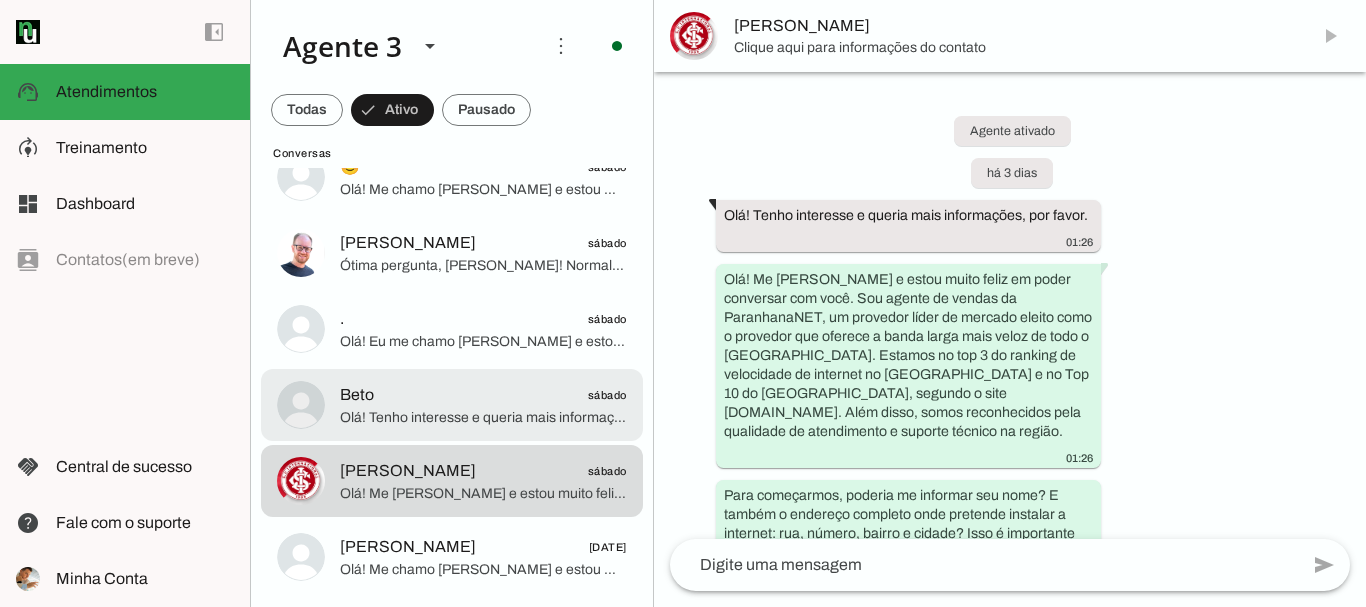 click on "Conversa Teste
[DATE]
[PERSON_NAME]
ontem
[PERSON_NAME]! Para assuntos fora da contratação de internet nova ou linha telefônica fixa, como marketing e outros serviços, o canal correto de atendimento da [GEOGRAPHIC_DATA] é pelo WhatsApp no número [PHONE_NUMBER]. Por favor, entre em contato por lá que a equipe certa poderá te atender melhor.
Agradeço pelo contato e fico à disposição caso queira conhecer nossos planos de internet premiados e com atendimento de altíssima qualidade!
Imediata Igrejinha
ontem
Agradecemos sua mensagem.
Não estamos disponíveis no momento, mas responderemos assim que possível." 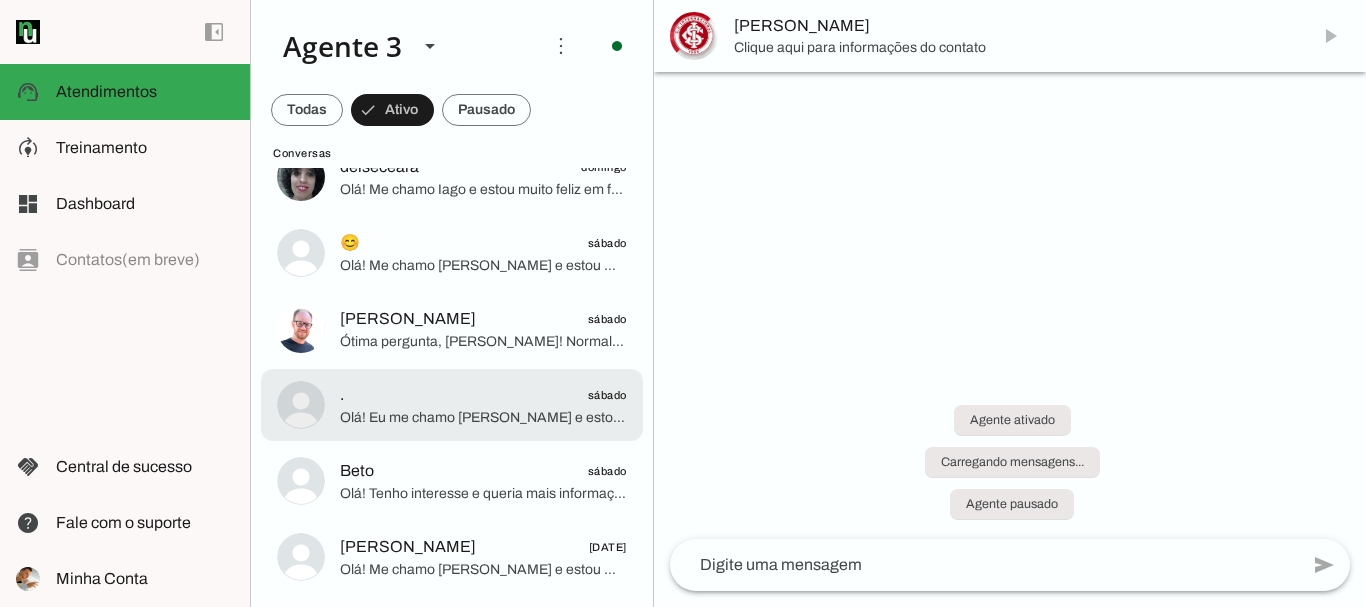 scroll, scrollTop: 831, scrollLeft: 0, axis: vertical 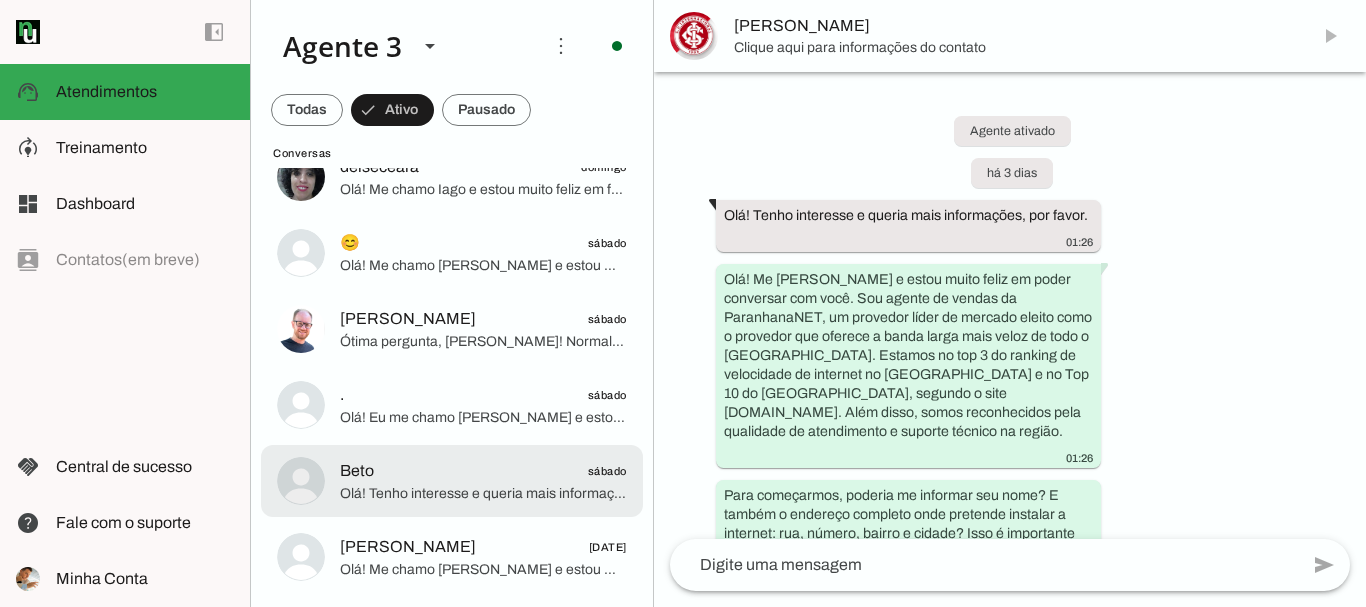 click on "Olá! Tenho interesse e queria mais informações, por favor." 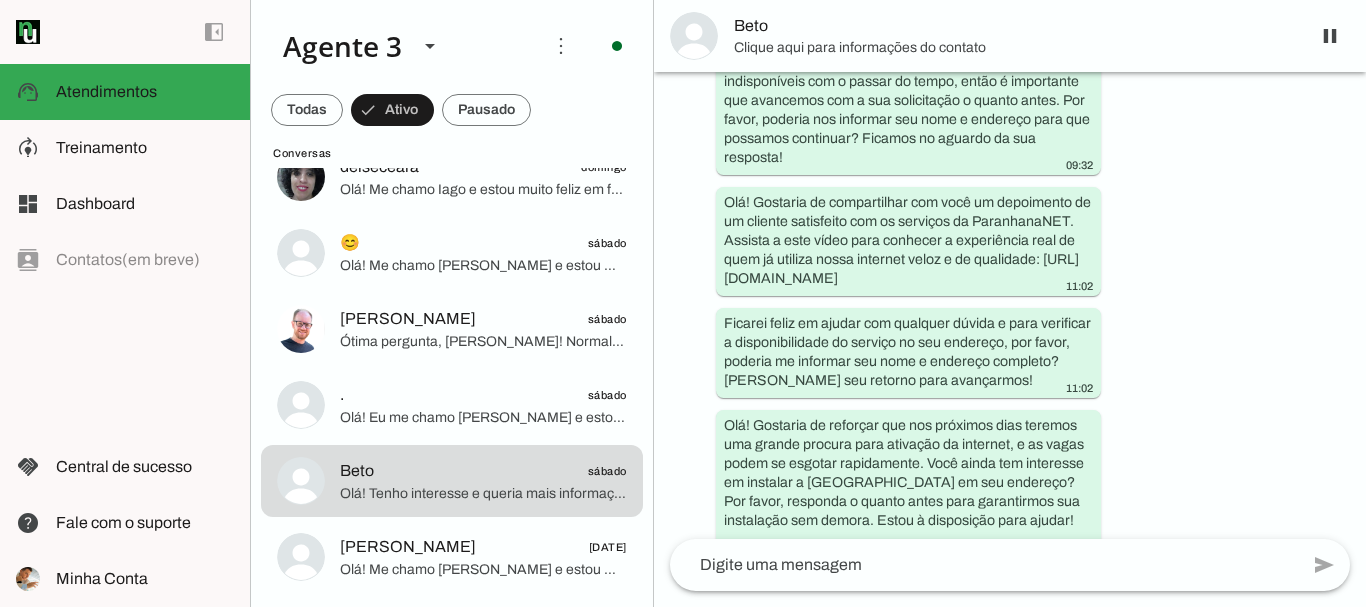 click on "Clique aqui para informações do contato" at bounding box center [1014, 48] 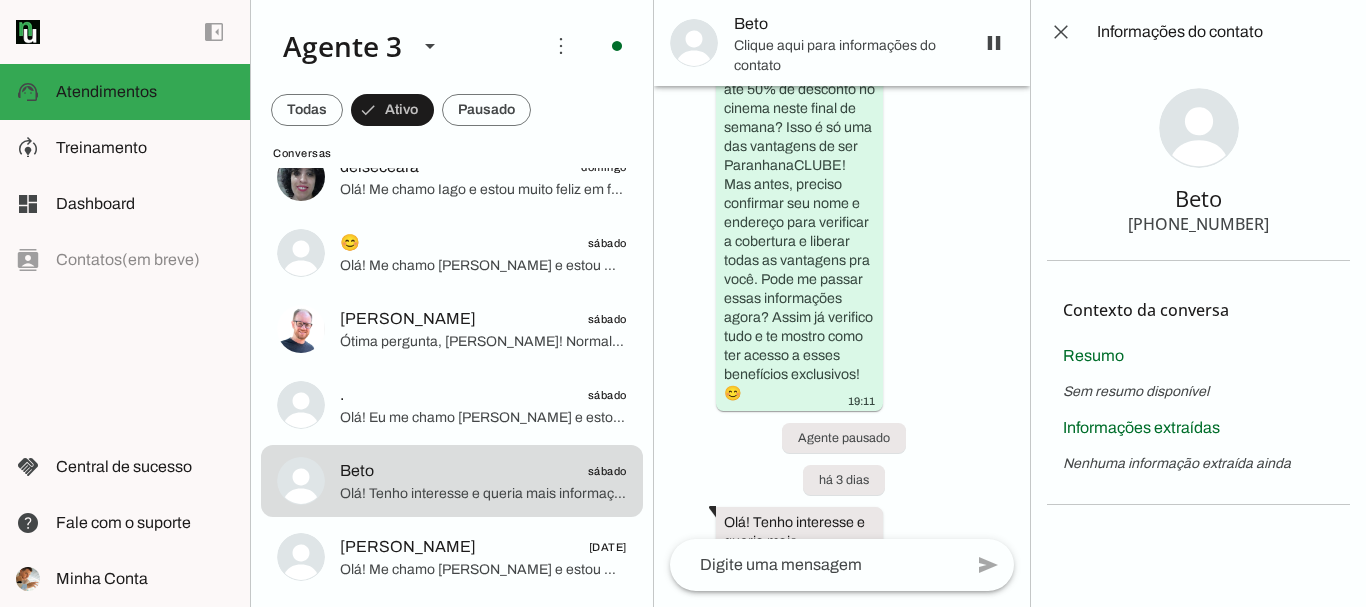scroll, scrollTop: 3925, scrollLeft: 0, axis: vertical 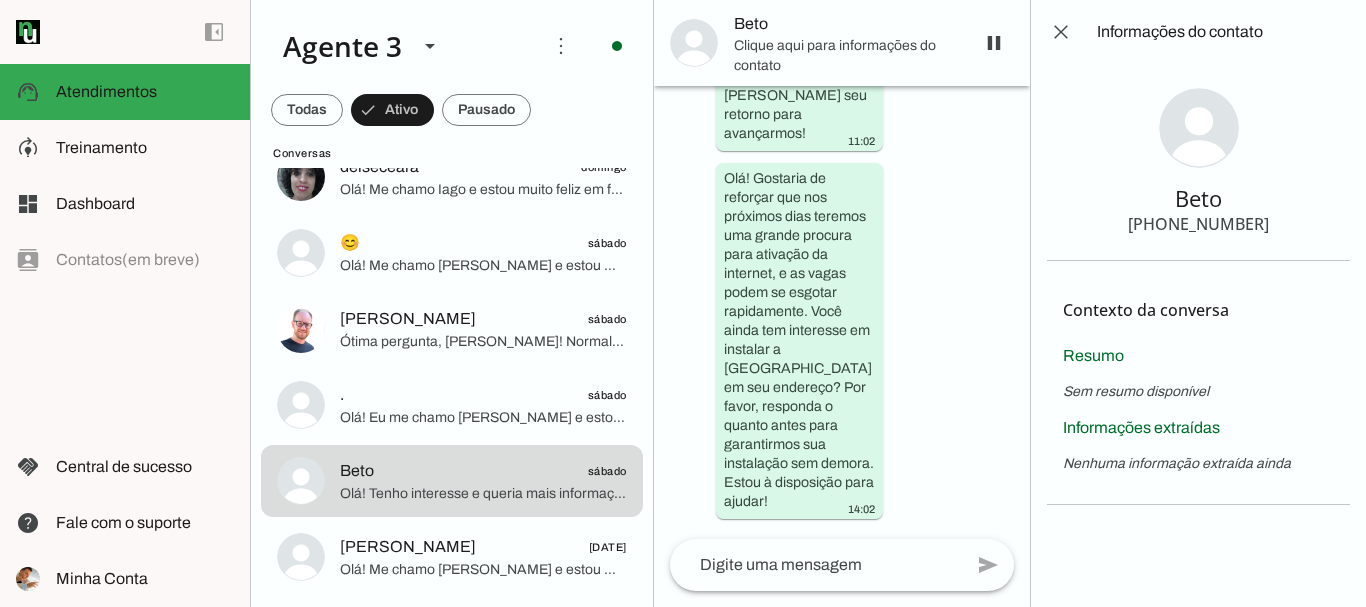click on "[PHONE_NUMBER]" at bounding box center [1198, 224] 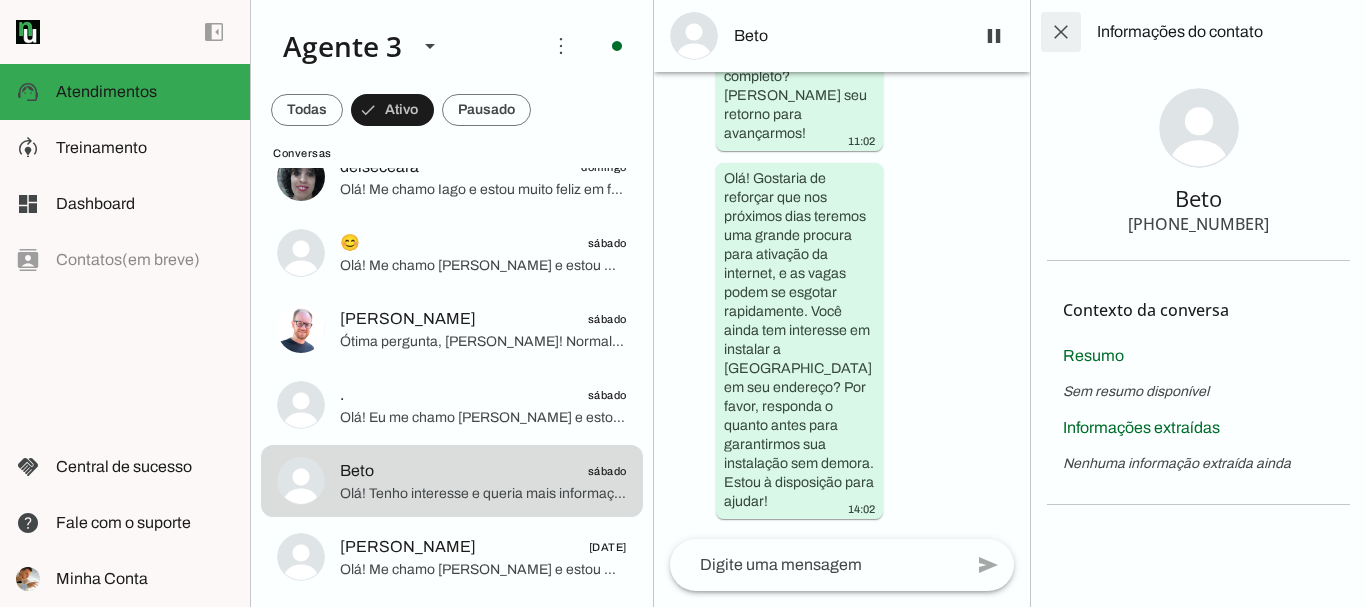 click at bounding box center [1061, 32] 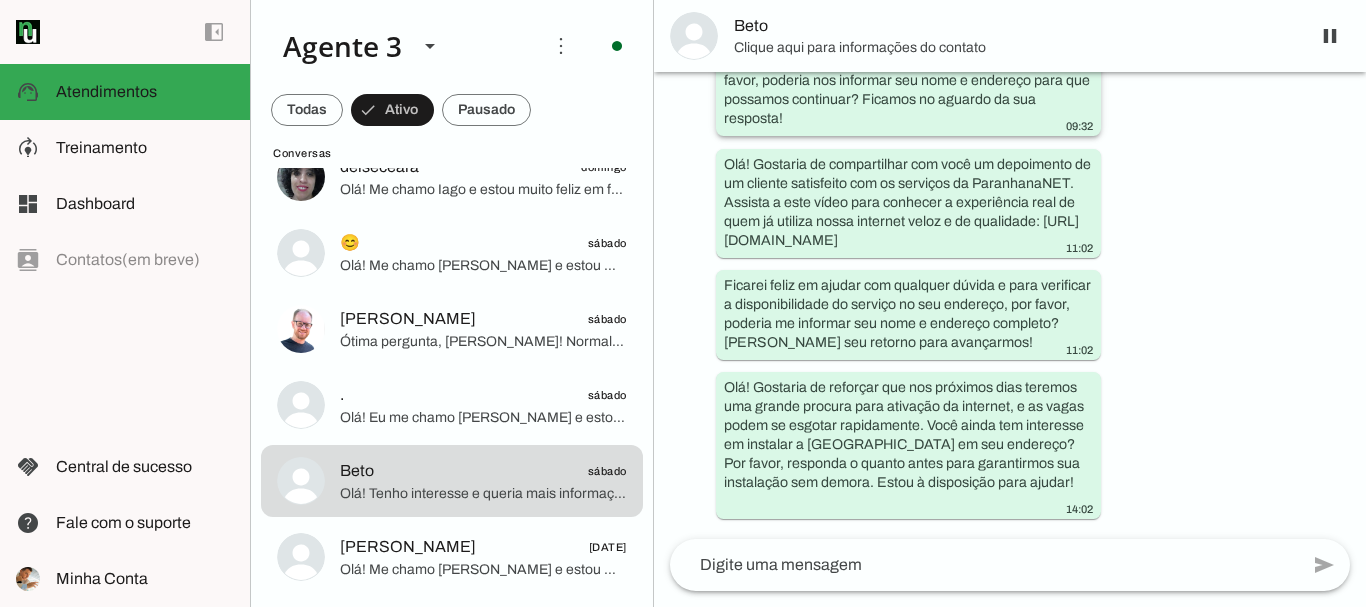 scroll, scrollTop: 1626, scrollLeft: 0, axis: vertical 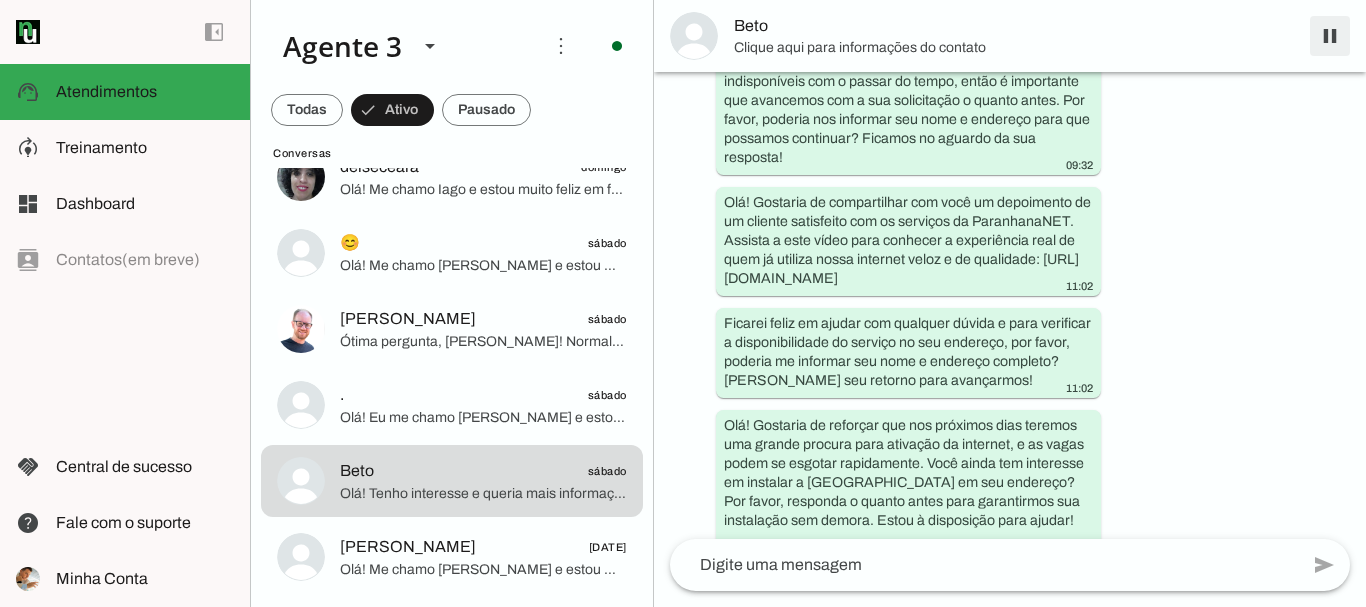 click at bounding box center (1330, 36) 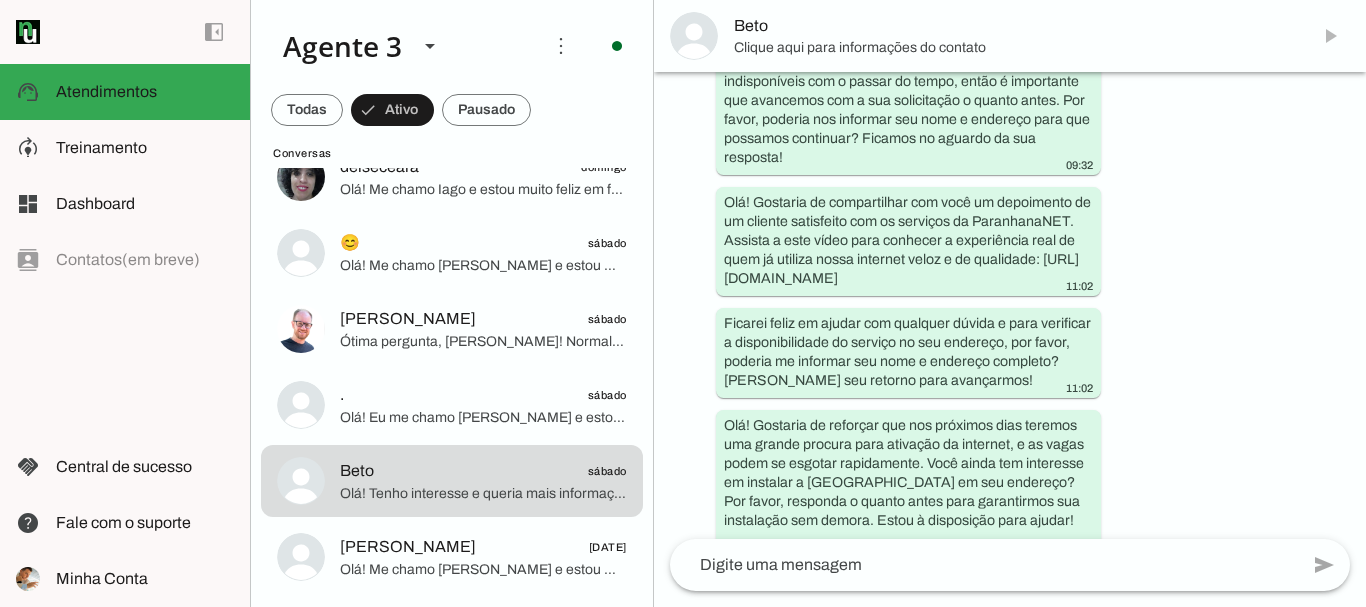 scroll, scrollTop: 0, scrollLeft: 0, axis: both 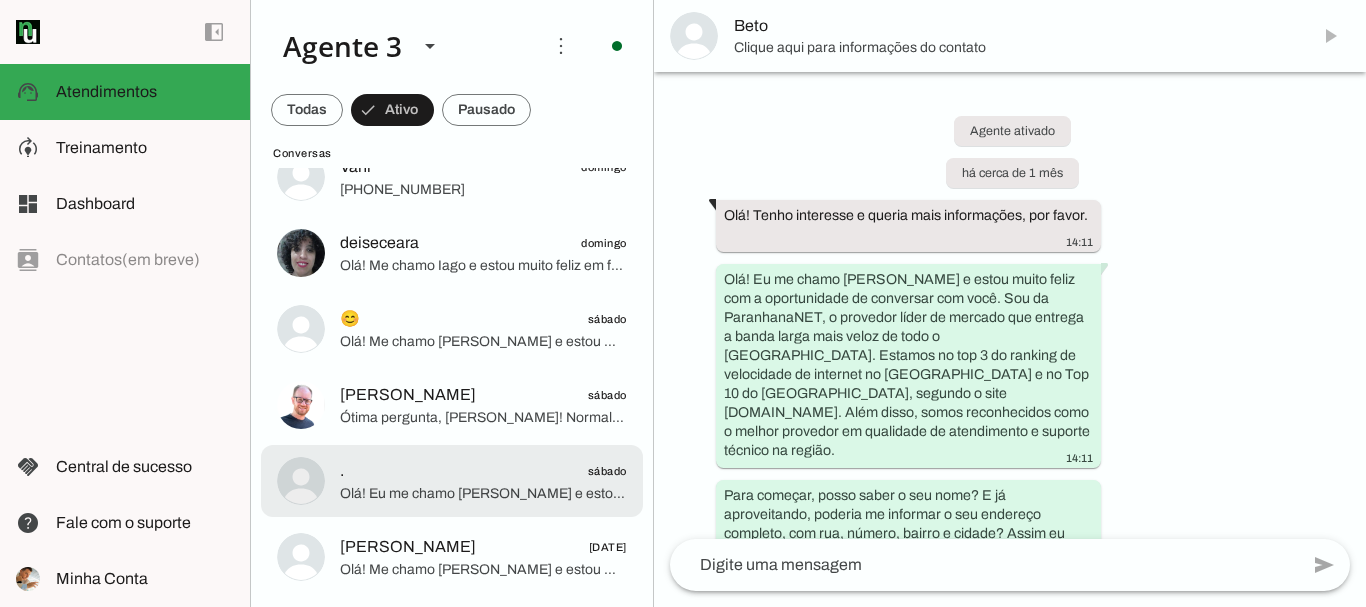 click on "Olá! Eu me chamo [PERSON_NAME] e estou muito feliz em poder falar com você hoje. Sou da ParanhanaNET, um provedor líder de mercado, eleito como o provedor que entrega a banda larga mais veloz de todo o [GEOGRAPHIC_DATA]. Estamos no top 3 do ranking de velocidade de internet no [GEOGRAPHIC_DATA] e no Top 10 do [GEOGRAPHIC_DATA], segundo o site [DOMAIN_NAME]. Também somos reconhecidos como o melhor provedor de internet em qualidade de atendimento e suporte técnico no Vale do Paranhana.
Para que eu possa verificar a disponibilidade do serviço no seu endereço, poderia me informar o nome completo da rua, número, bairro e cidade onde deseja instalar a internet? Além disso, qual o seu nome?" 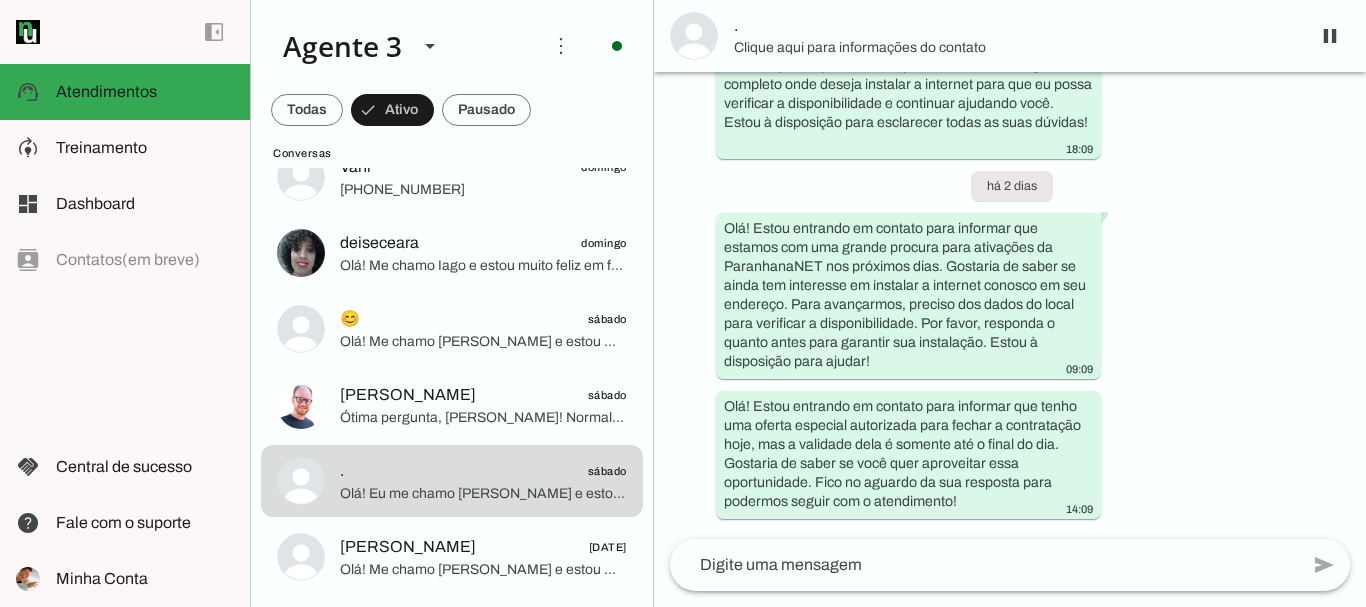 click on "." at bounding box center [1014, 26] 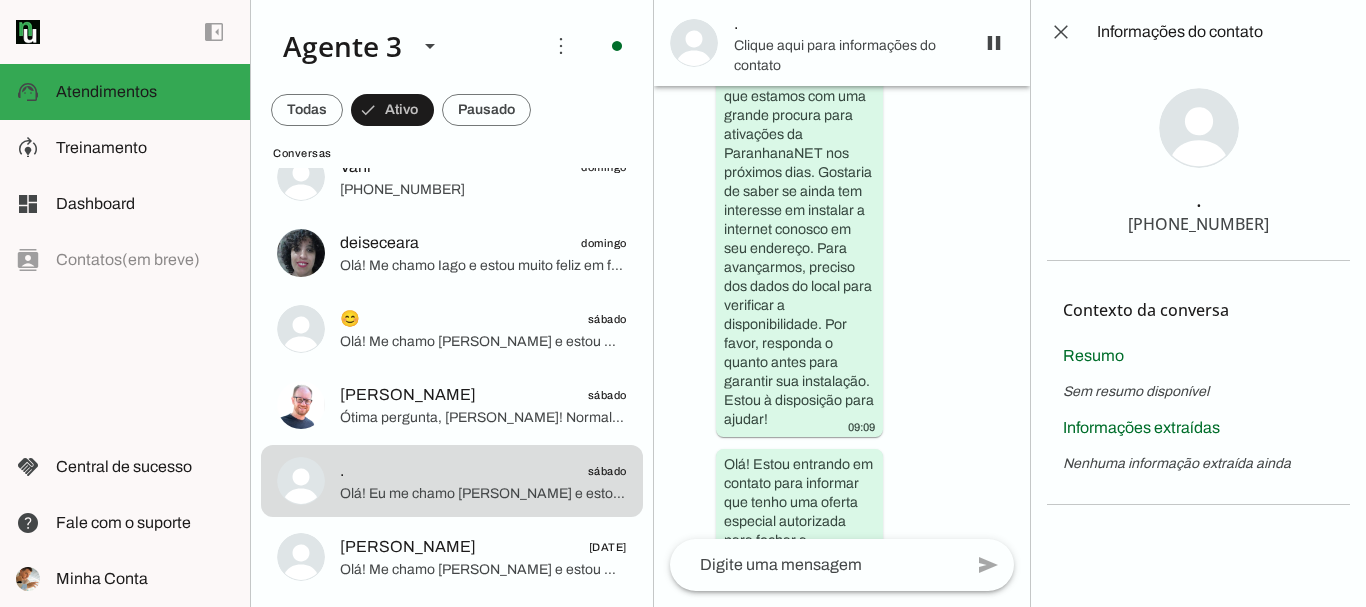 scroll, scrollTop: 2079, scrollLeft: 0, axis: vertical 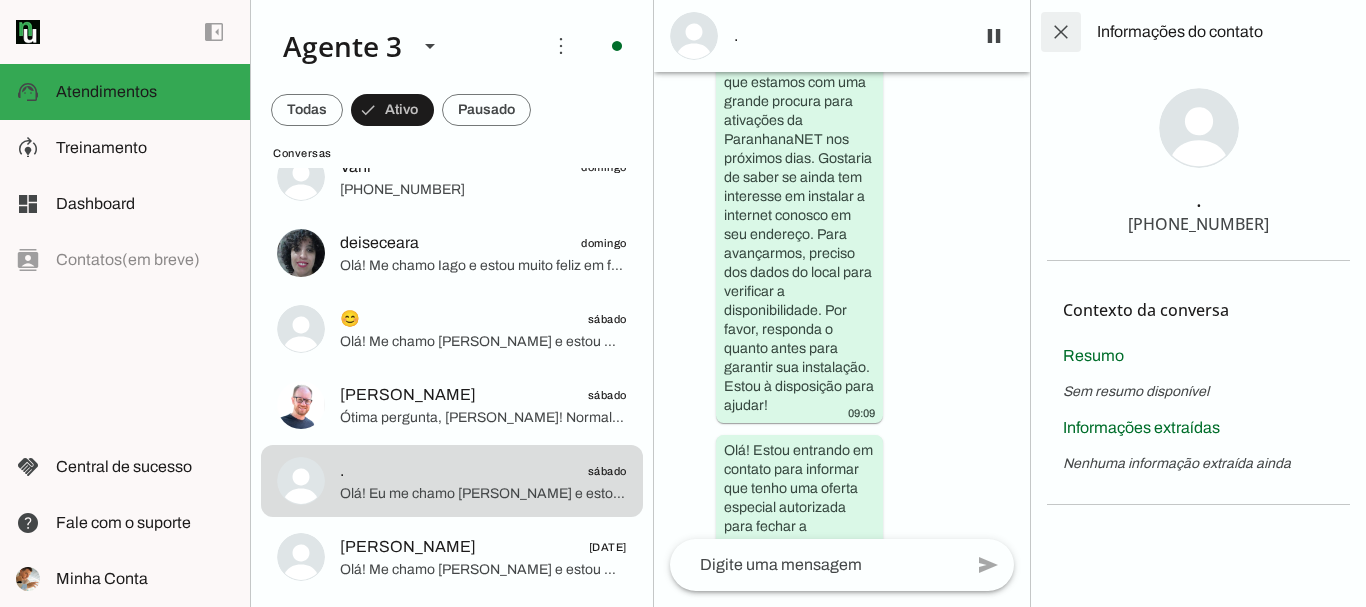 click at bounding box center [1061, 32] 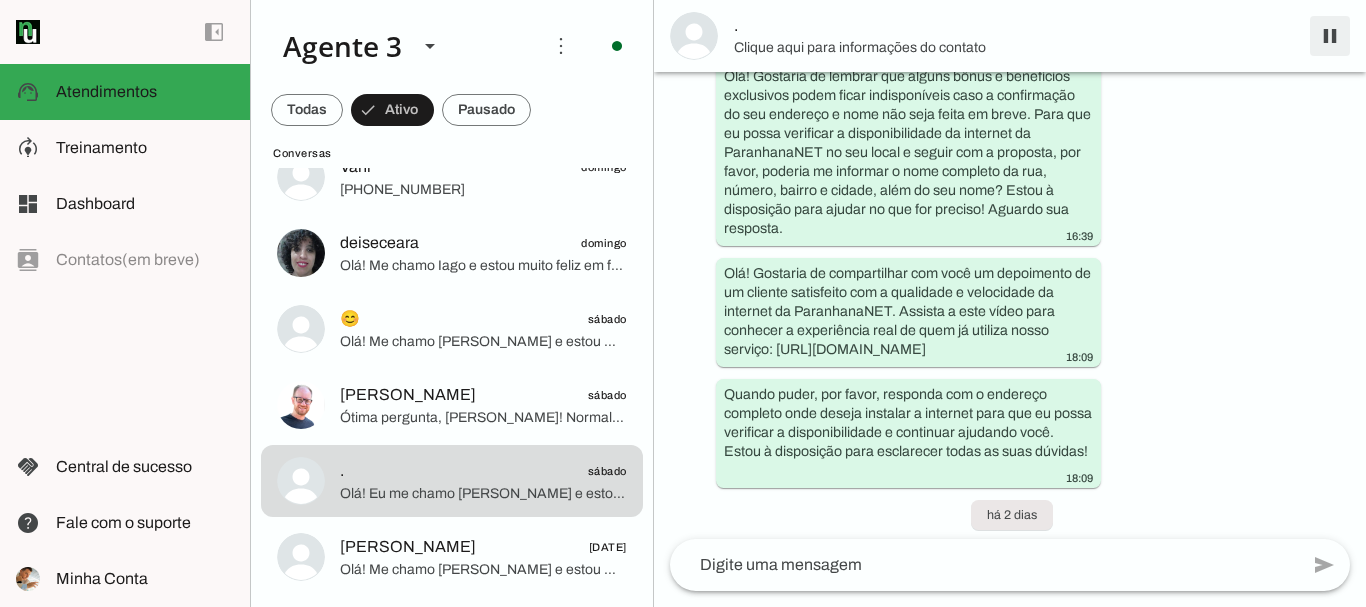 click at bounding box center (1330, 36) 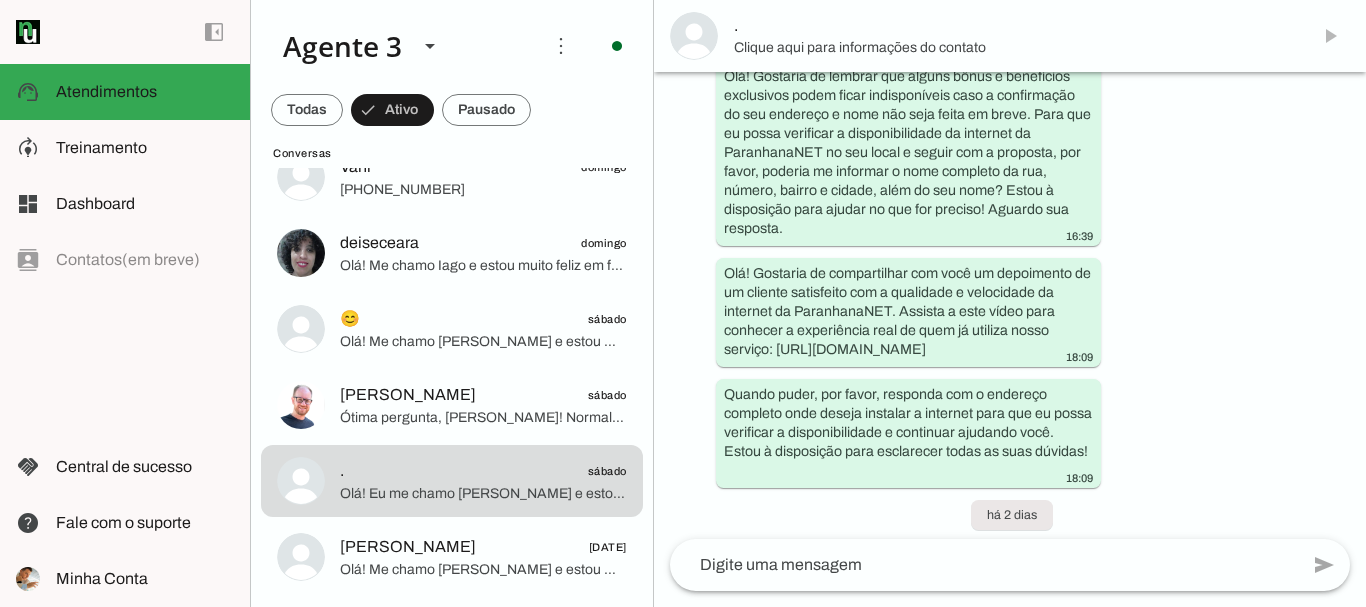scroll, scrollTop: 0, scrollLeft: 0, axis: both 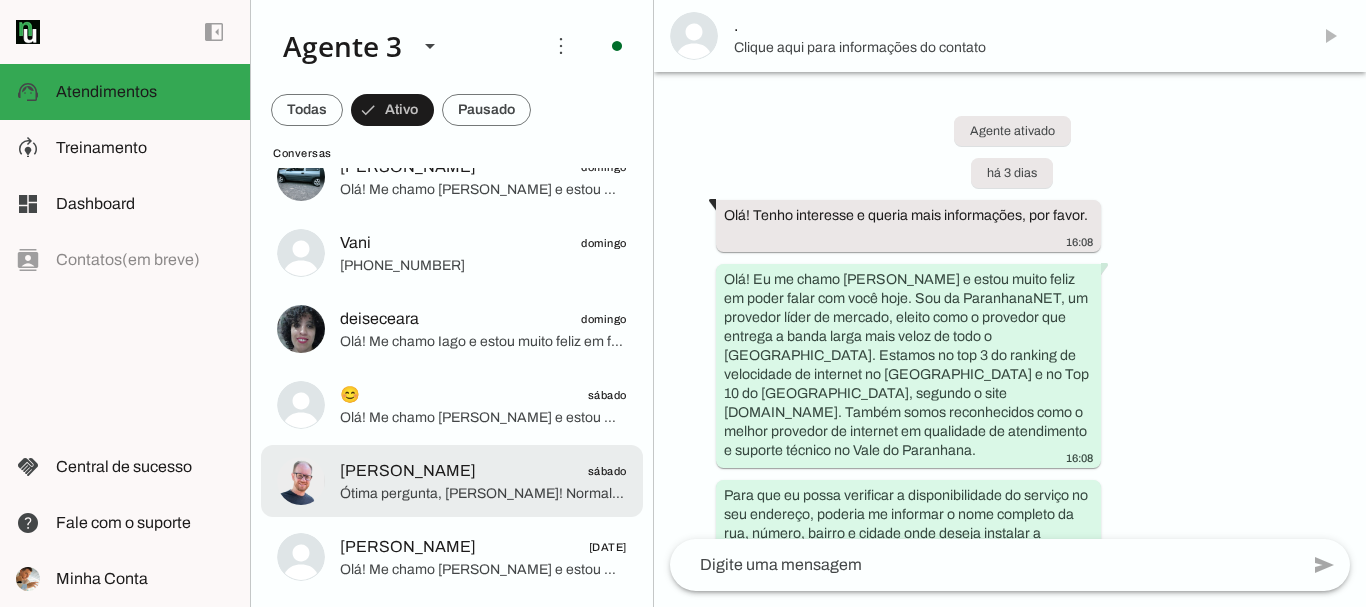 click on "Ótima pergunta, [PERSON_NAME]! Normalmente, o tempo de instalação não ultrapassa 7 dias, mas estamos com uma demanda alta por conta da qualidade do nosso serviço. Se você fechar agora conosco, posso garantir a instalação em até 72 horas úteis, isentando a taxa de urgência que normalmente custa R$ 150. Isso vale para horários comerciais de segunda a sexta, das 8h às 12h e das 13h30 às 18h, e aos sábados pela manhã. Essa rapidez no atendimento é um dos nossos diferenciais para você começar a usar sua internet premium o quanto antes. Posso saber como é o seu ambiente para te sugerir o melhor plano? Quantos cômodos ou pessoas usarão a internet?" 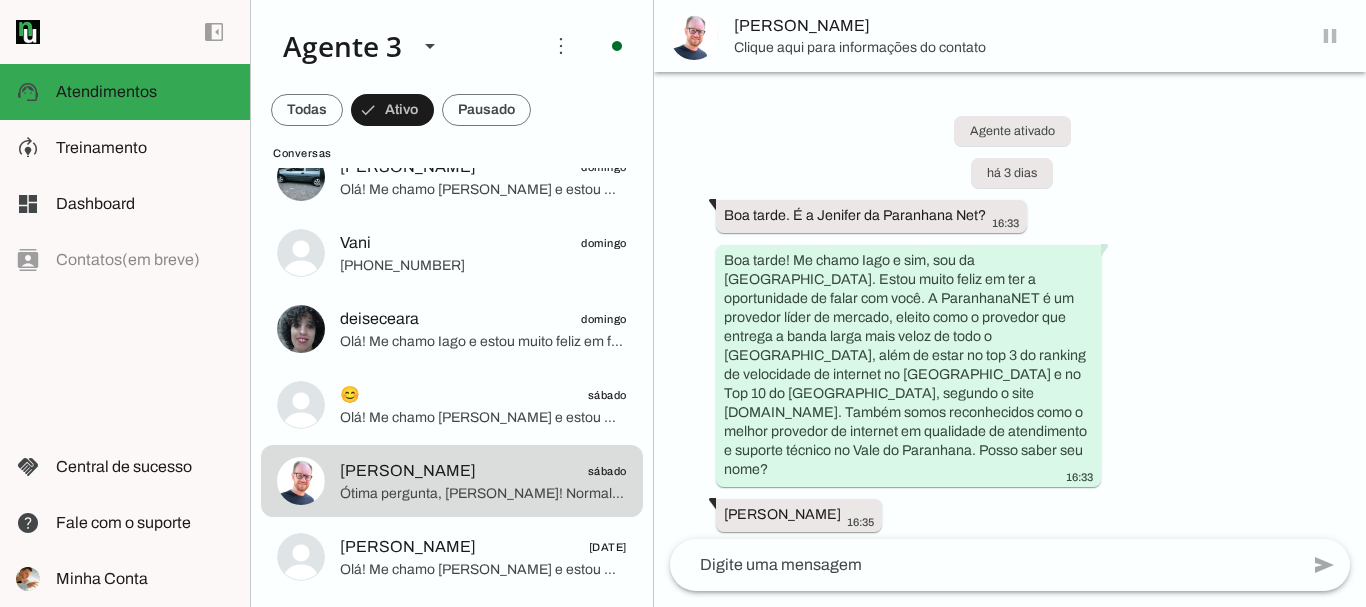 scroll, scrollTop: 1664, scrollLeft: 0, axis: vertical 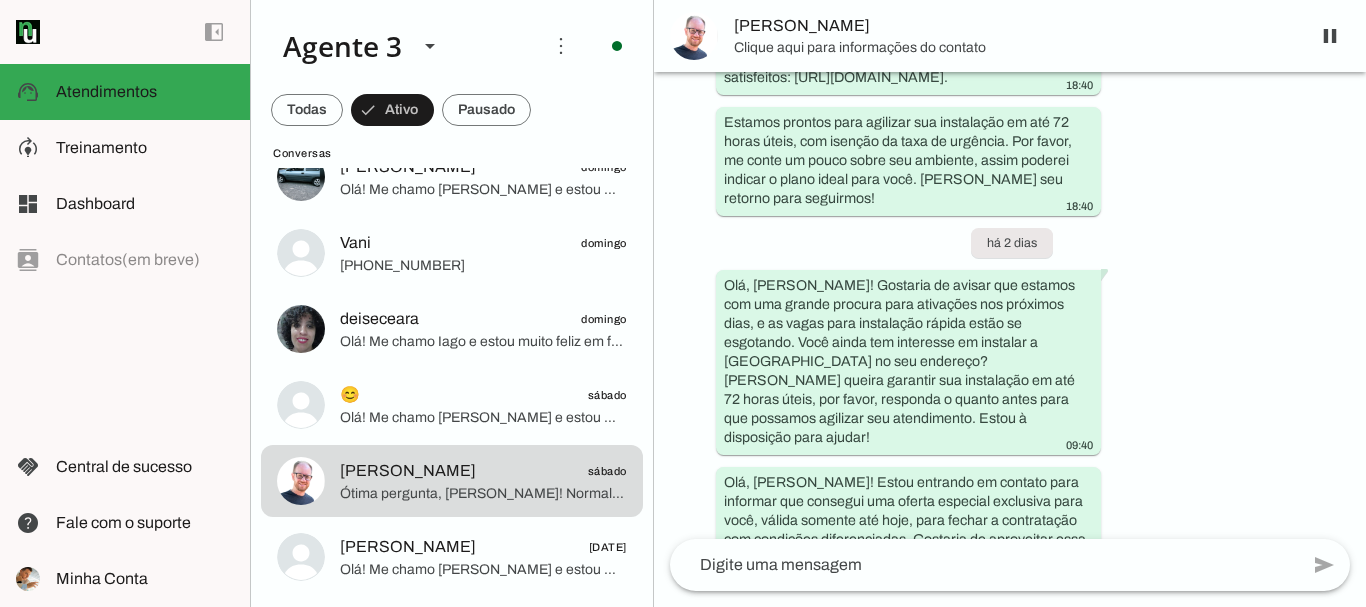 click on "Clique aqui para informações do contato" at bounding box center (1014, 48) 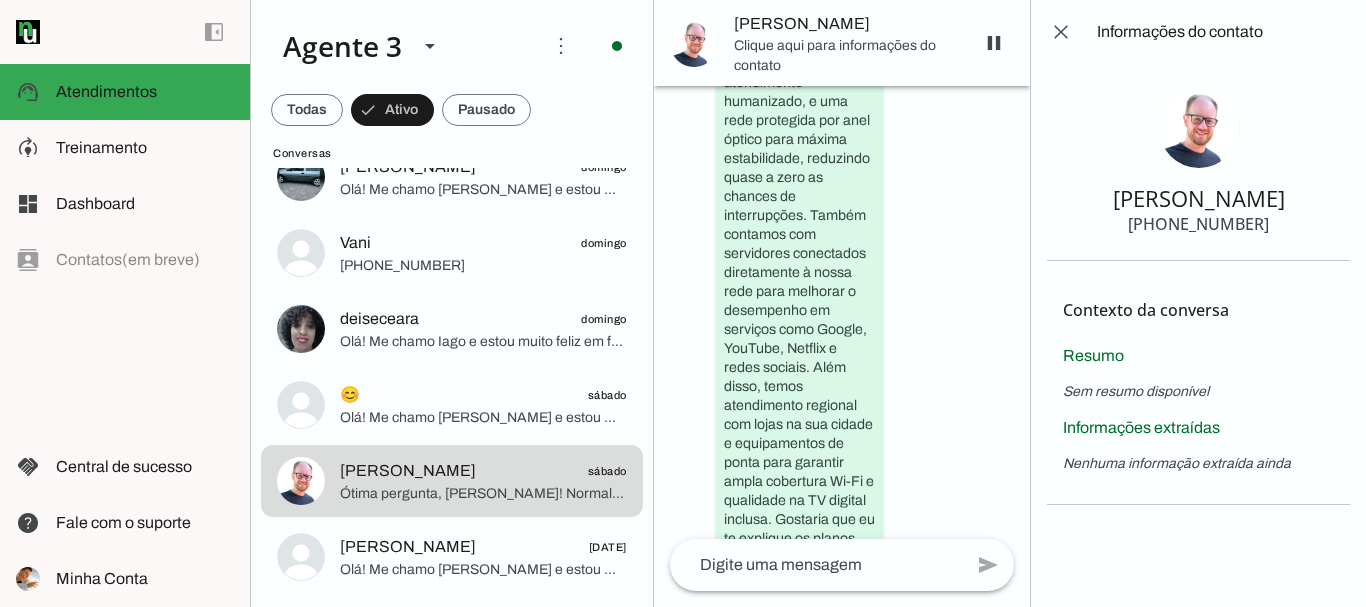 scroll, scrollTop: 4362, scrollLeft: 0, axis: vertical 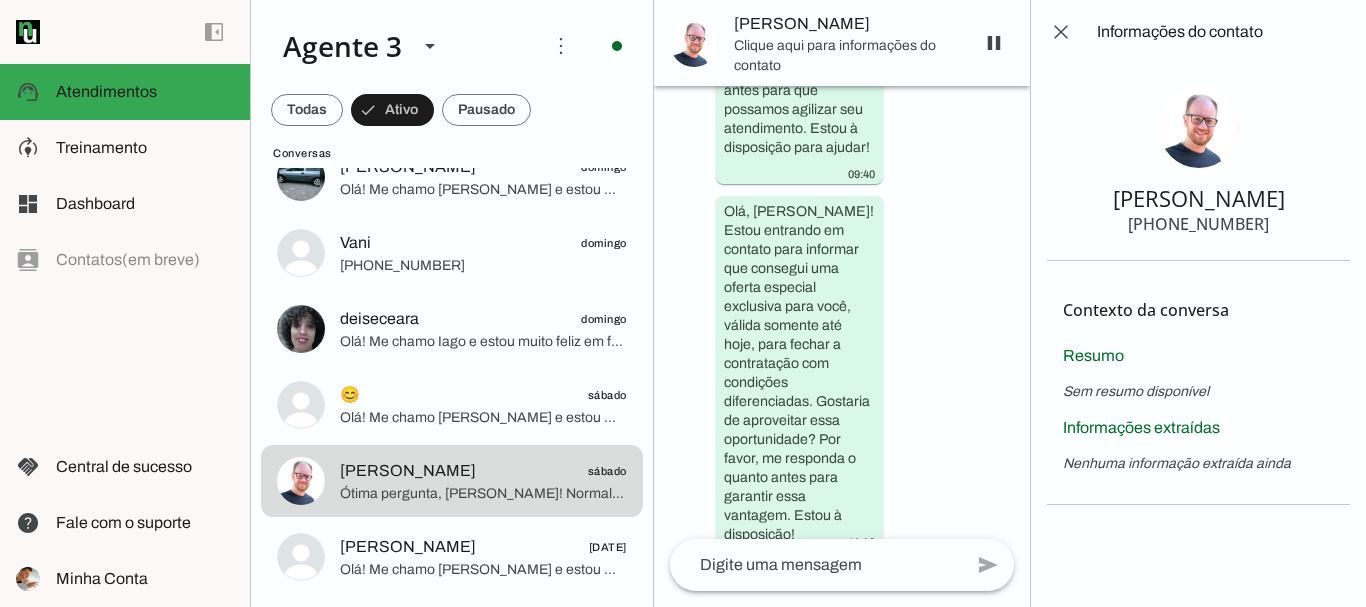 click on "[PHONE_NUMBER]" at bounding box center (1198, 224) 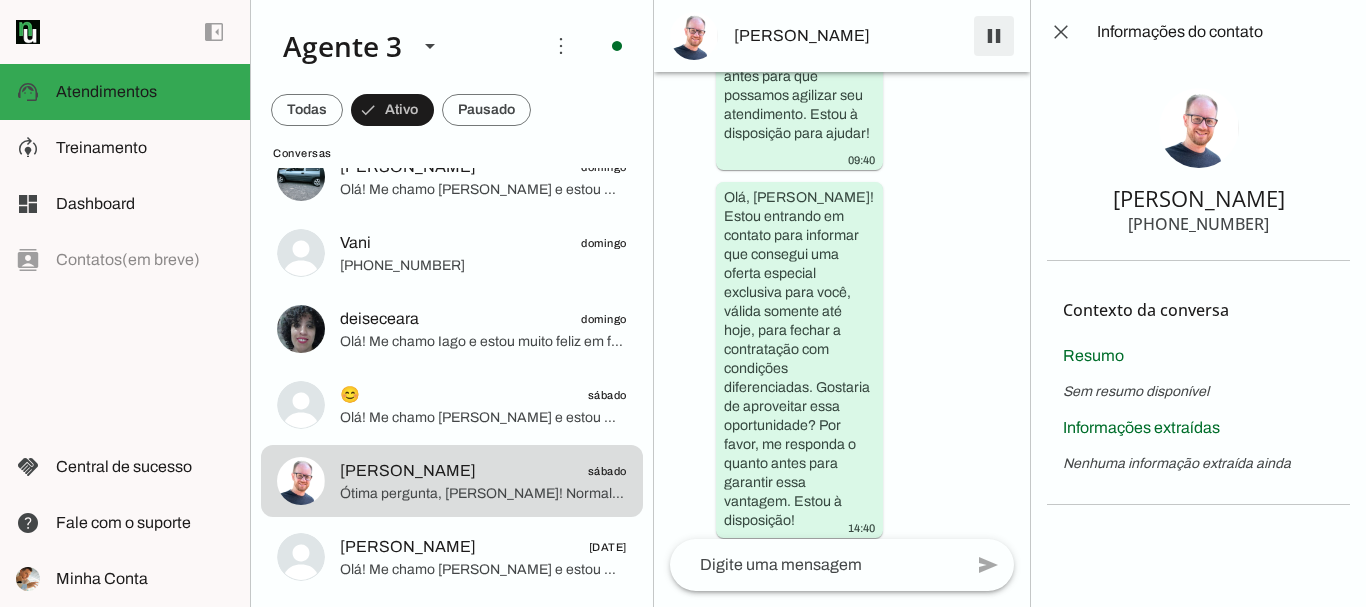 click at bounding box center [994, 36] 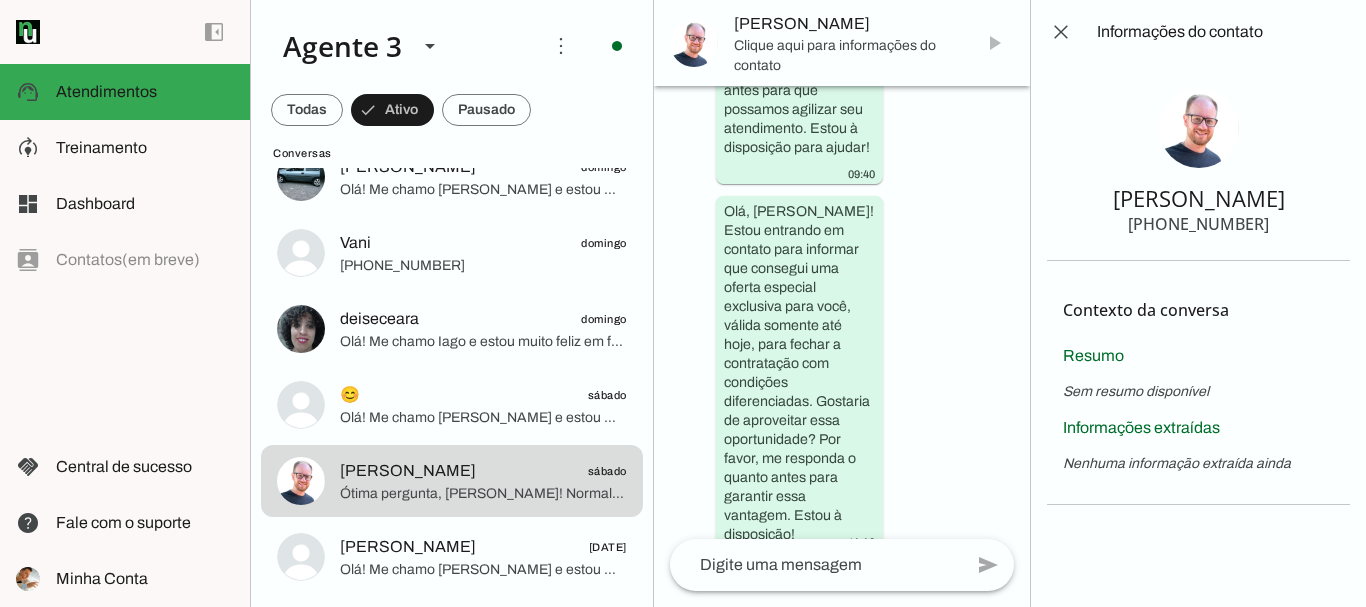 scroll, scrollTop: 0, scrollLeft: 0, axis: both 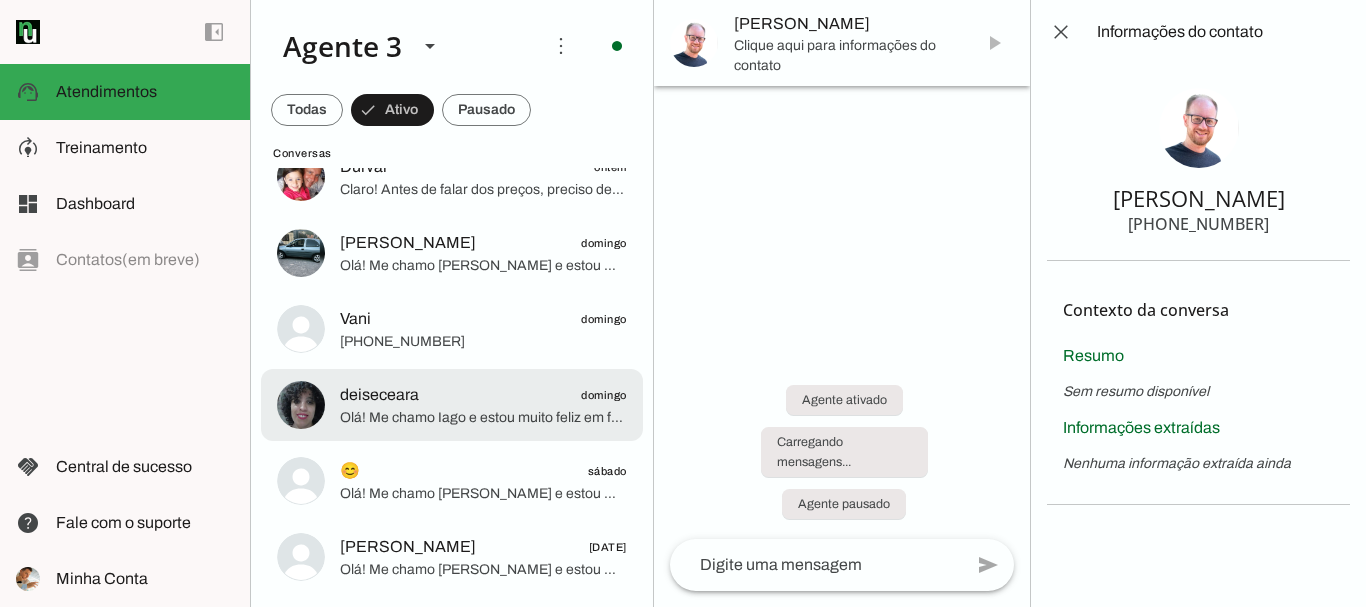 click on "deiseceara
domingo" 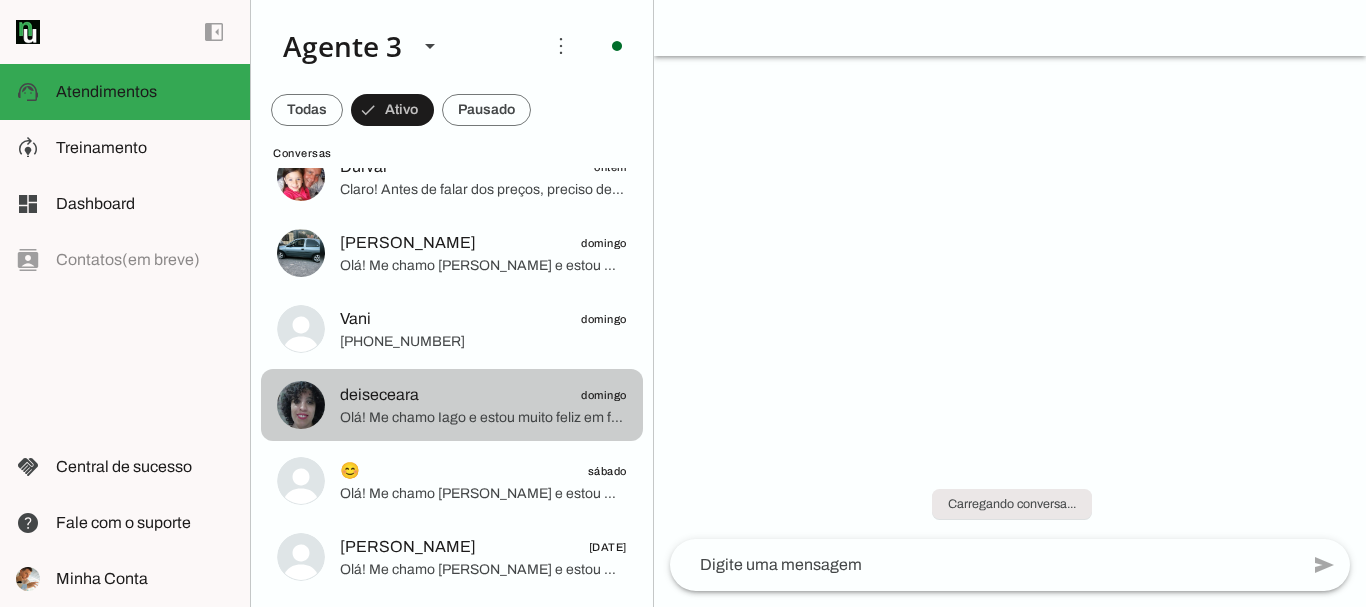 scroll, scrollTop: 603, scrollLeft: 0, axis: vertical 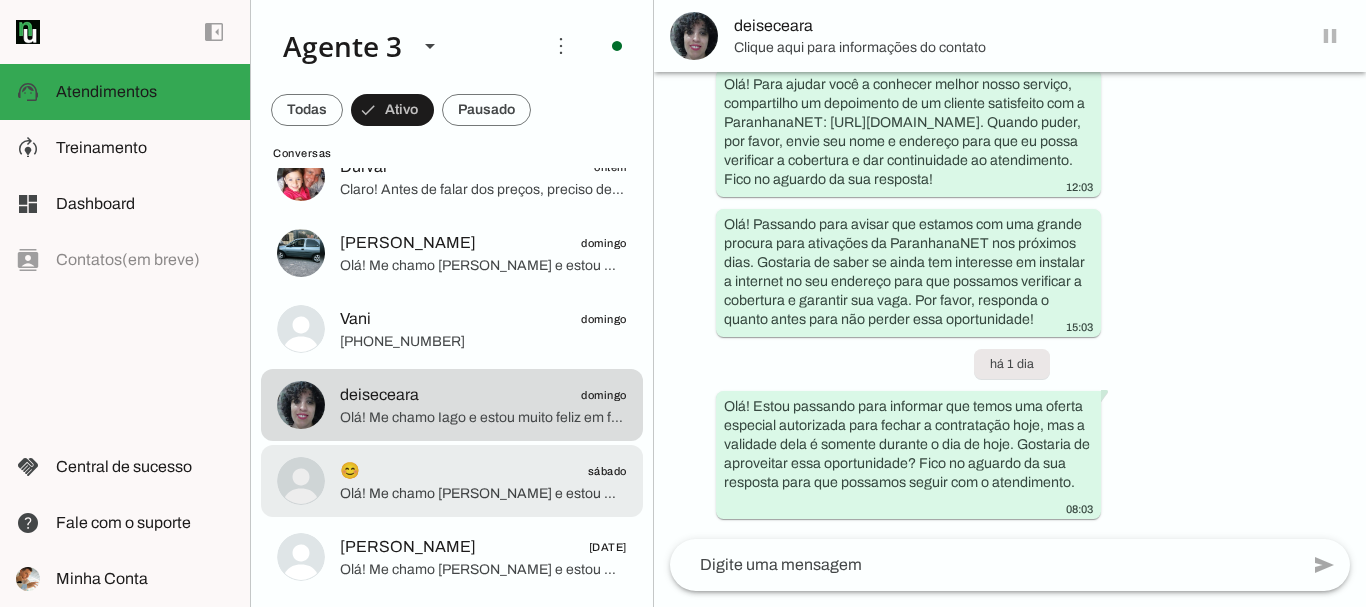 click on "Olá! Me chamo [PERSON_NAME] e estou muito feliz pela oportunidade de falar com você. Sou especialista em soluções da ParanhanaNET, um provedor líder de mercado, eleito como o que entrega a banda larga mais veloz de todo o [GEOGRAPHIC_DATA]. Estamos no top 3 do ranking de velocidade no [GEOGRAPHIC_DATA] e no top 10 do [GEOGRAPHIC_DATA], segundo o site [DOMAIN_NAME], além de sermos reconhecidos pela melhor qualidade de atendimento e suporte técnico na região.
Posso saber seu nome para continuarmos? E também, poderia me informar o seu endereço completo com rua, número, bairro e cidade? Assim, verifico a disponibilidade e a melhor forma de atender você." 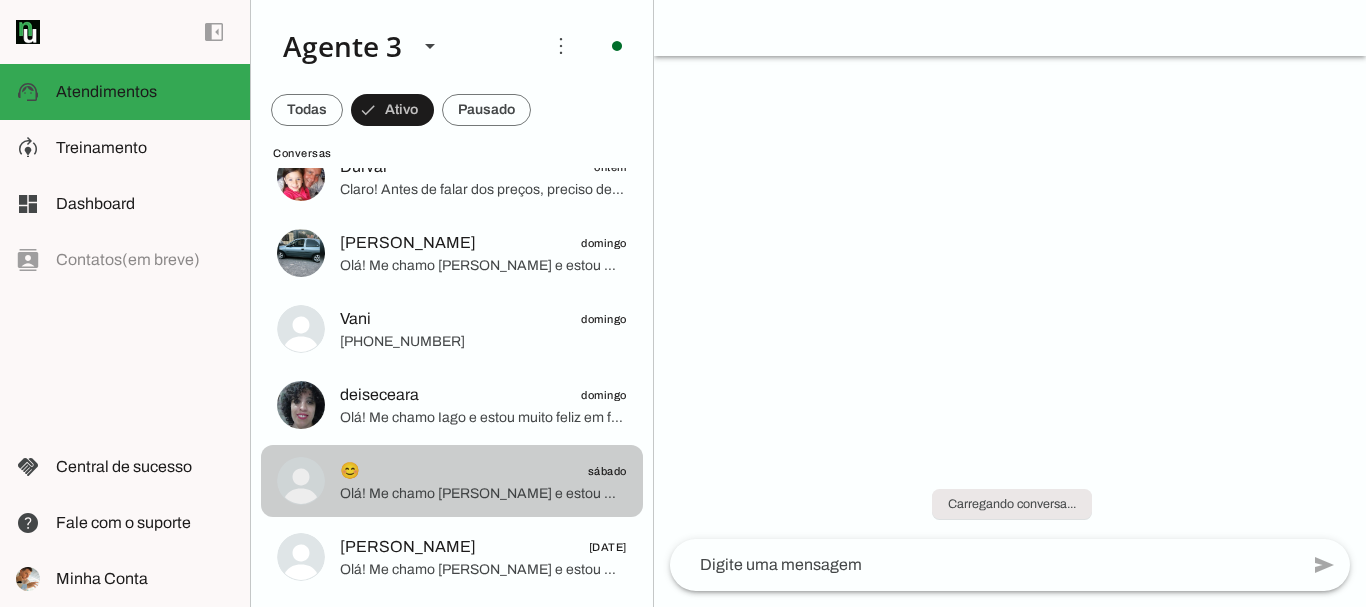 scroll, scrollTop: 0, scrollLeft: 0, axis: both 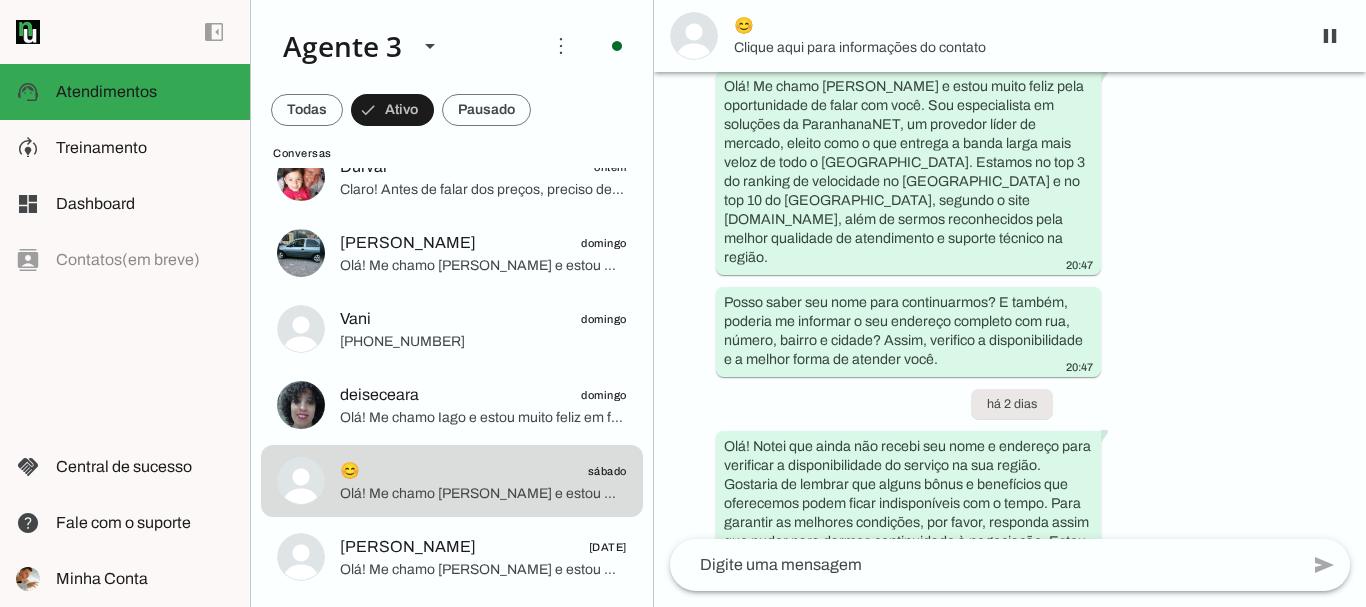 click on "Clique aqui para informações do contato" at bounding box center (1014, 48) 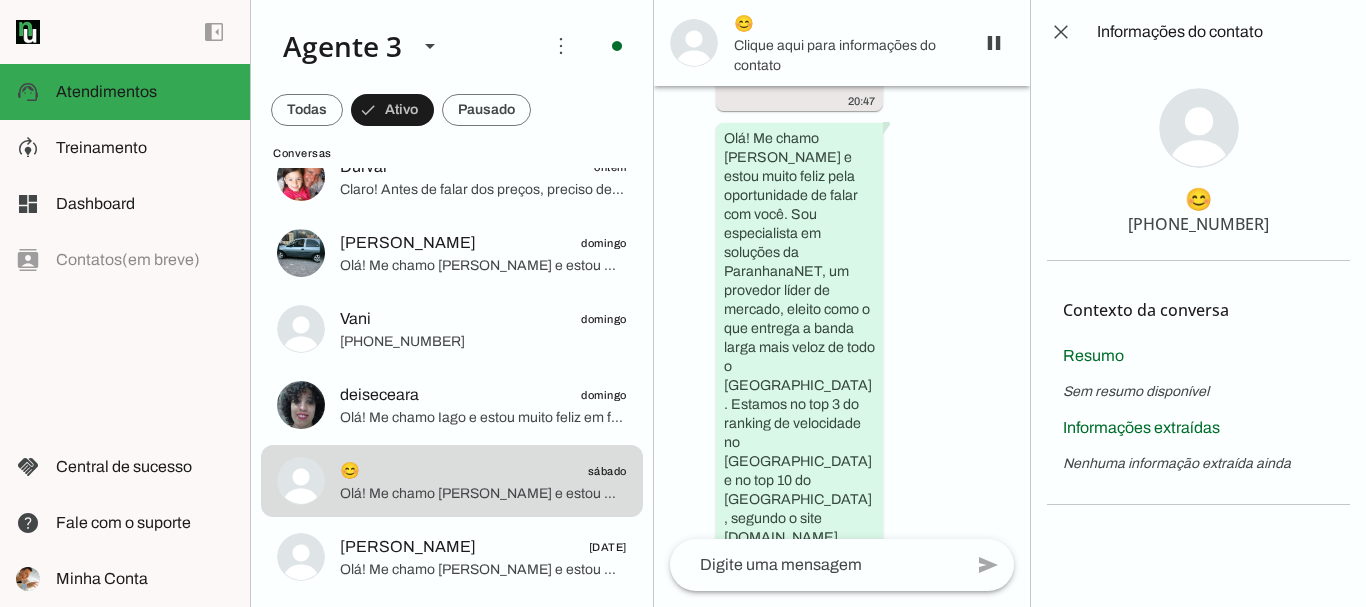scroll, scrollTop: 1580, scrollLeft: 0, axis: vertical 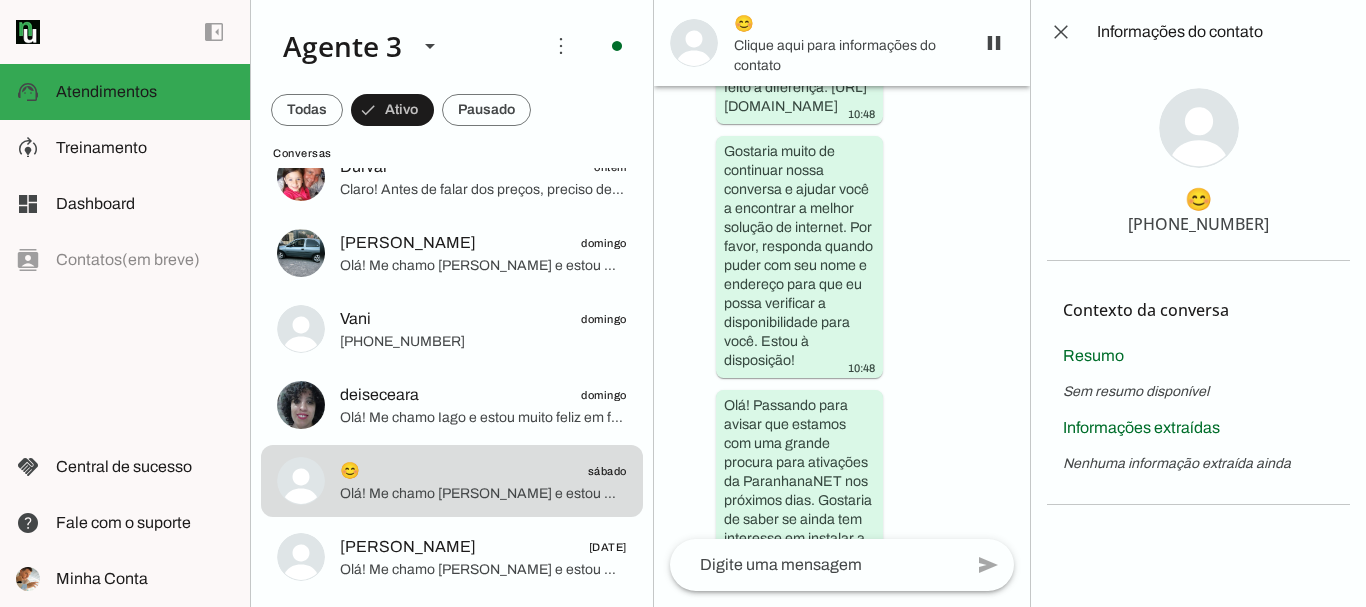 click on "[PHONE_NUMBER]" at bounding box center (1198, 224) 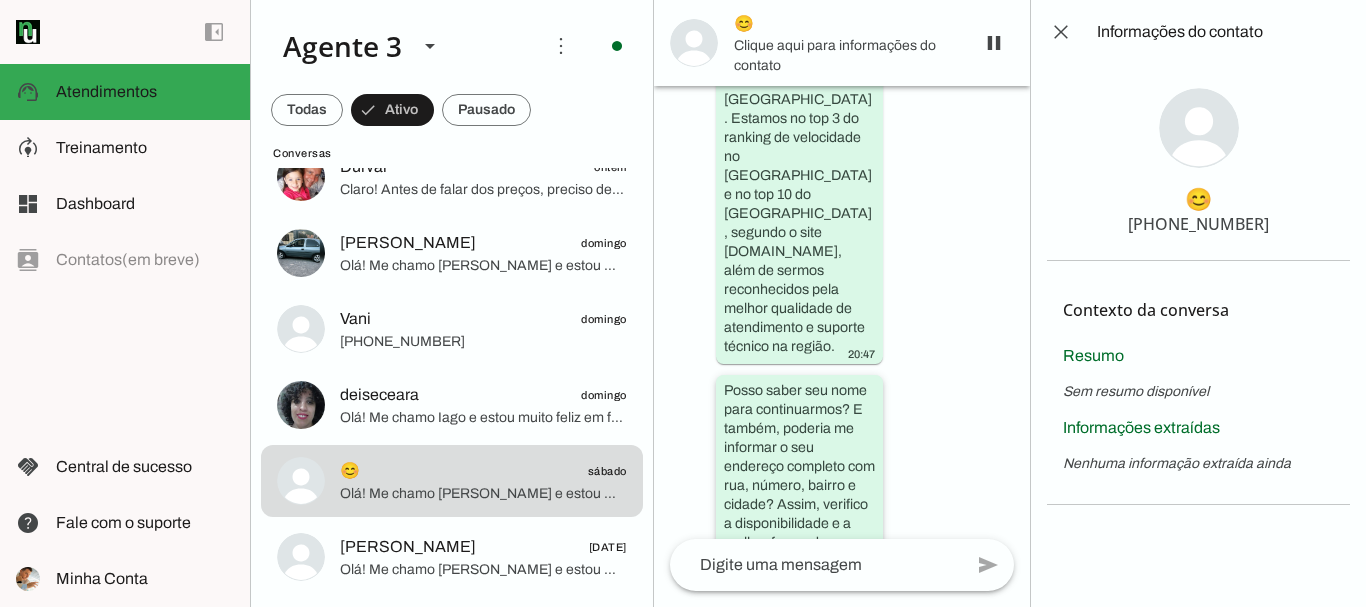 scroll, scrollTop: 0, scrollLeft: 0, axis: both 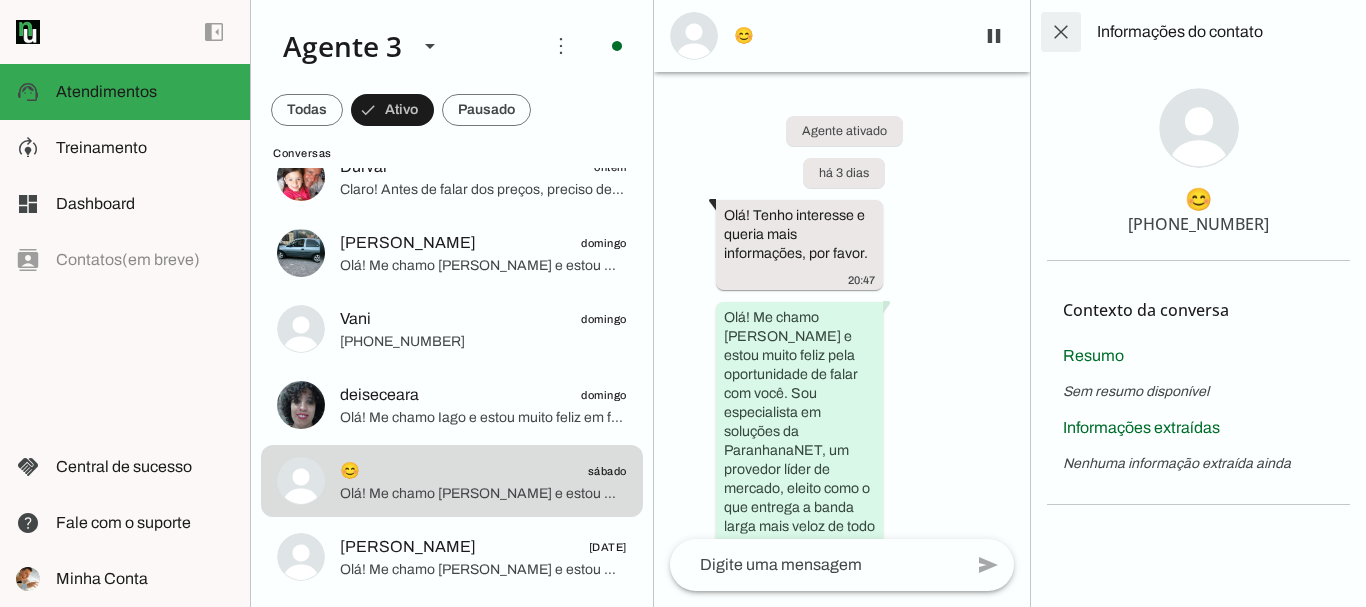 click at bounding box center (1061, 32) 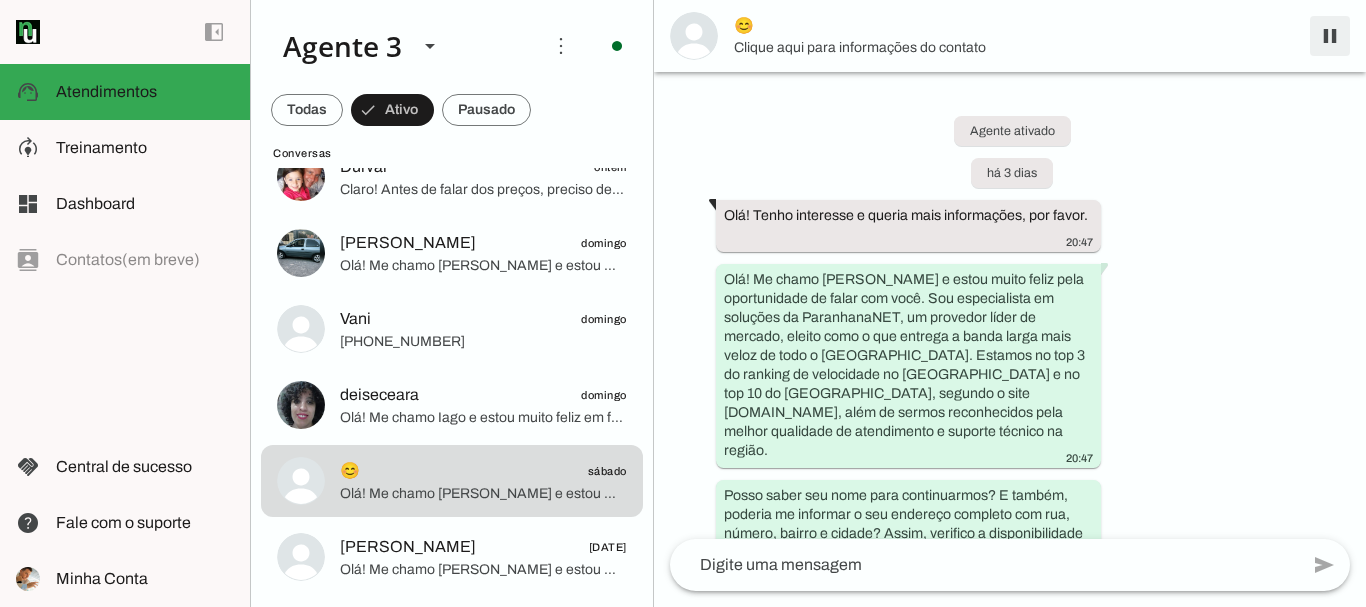 click at bounding box center (1330, 36) 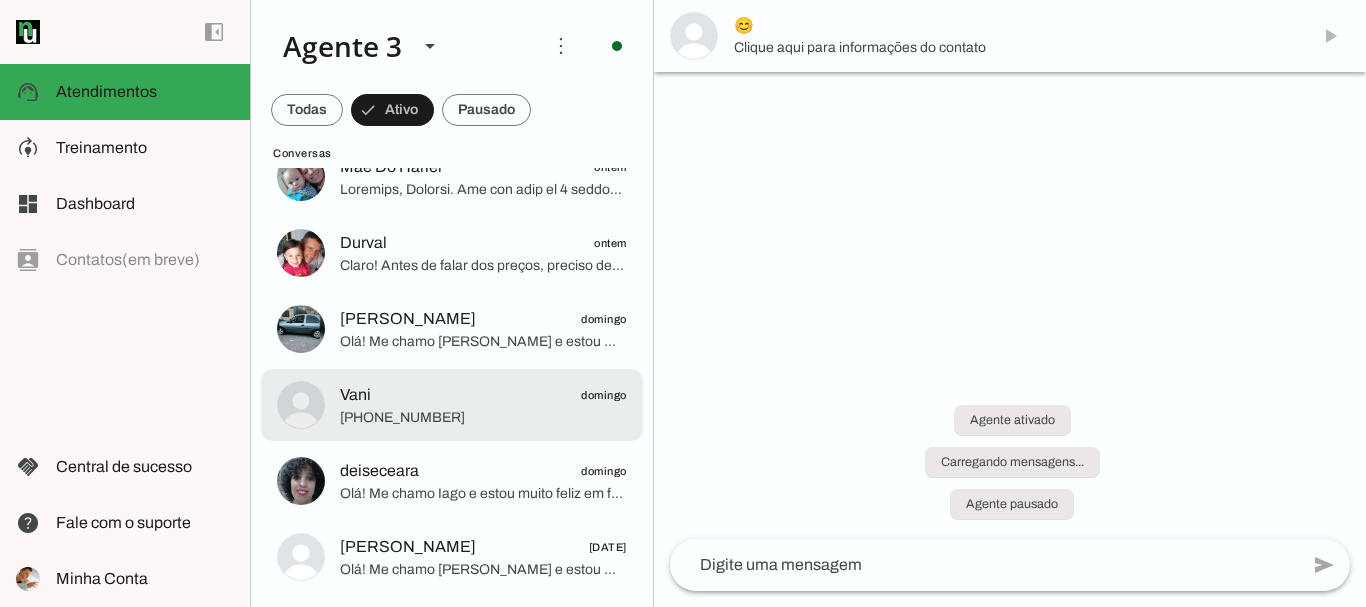 scroll, scrollTop: 527, scrollLeft: 0, axis: vertical 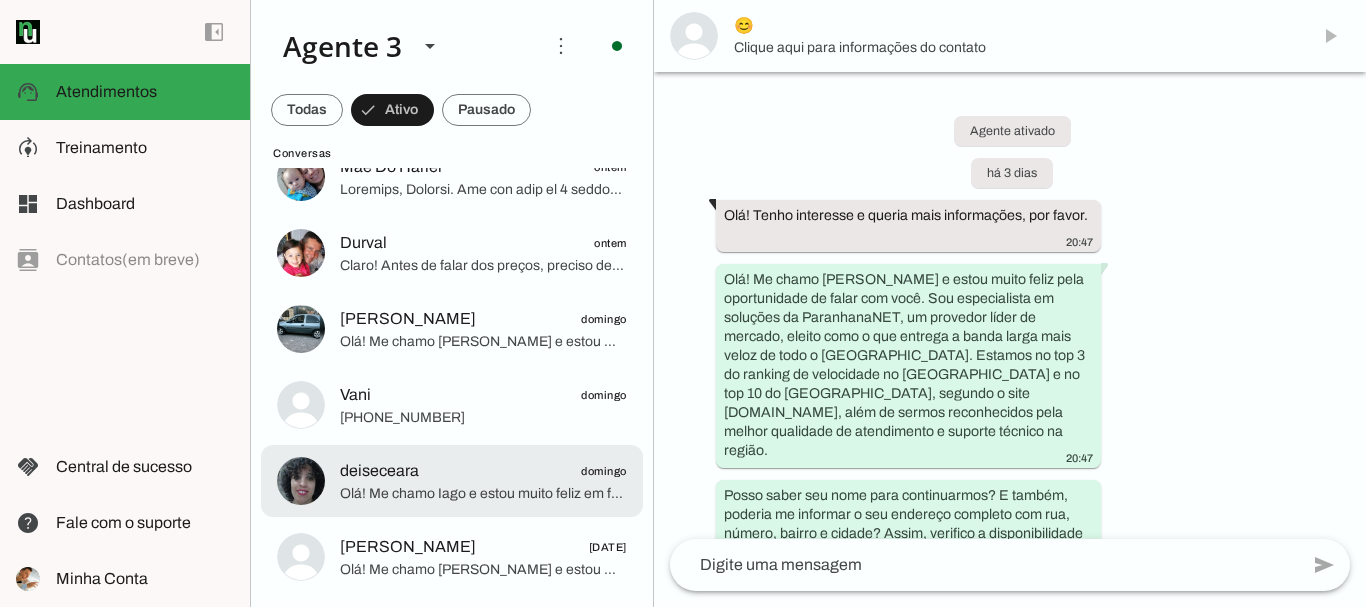 click on "Olá! Me chamo Iago e estou muito feliz em falar com você. A ParanhanaNET é um provedor líder de mercado, eleito como o provedor que entrega a banda larga mais veloz de todo o [GEOGRAPHIC_DATA]. Estamos no top 3 do ranking de velocidade de internet no [GEOGRAPHIC_DATA] e no Top 10 do [GEOGRAPHIC_DATA], segundo o site [DOMAIN_NAME]. Também somos reconhecidos como o melhor provedor de internet em qualidade de atendimento e suporte técnico no Vale do Paranhana.
Para iniciar, posso saber seu nome e o endereço completo onde deseja a instalação? Assim, verifico a cobertura e a disponibilidade no local." 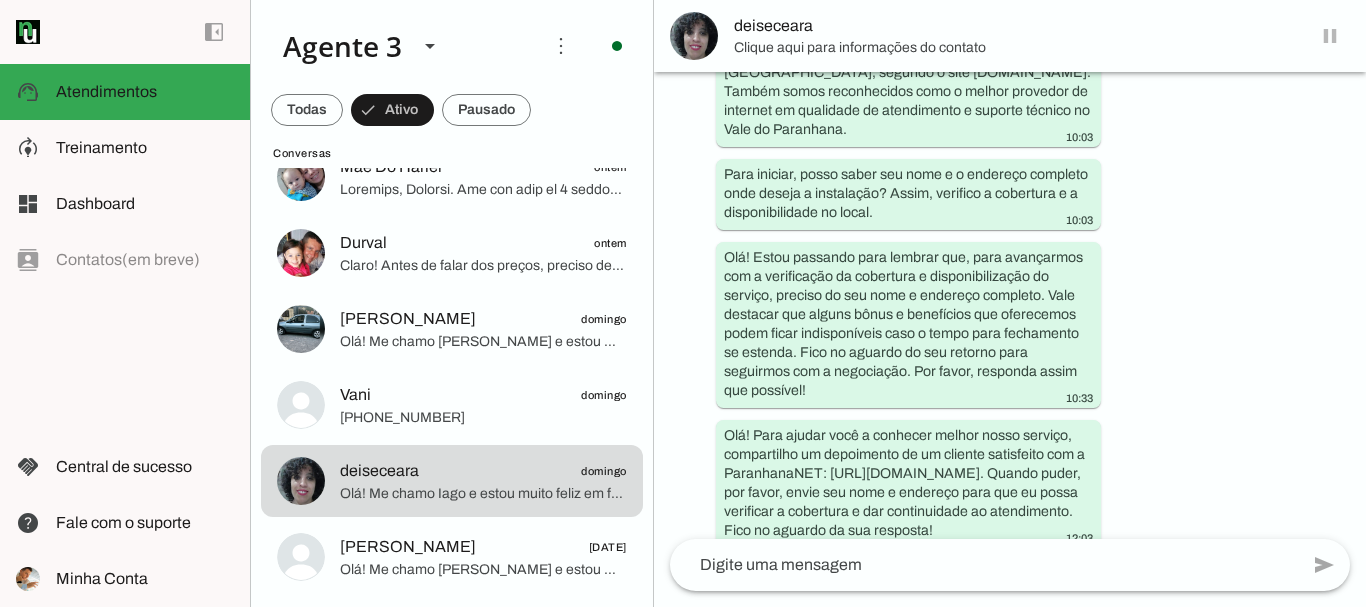 scroll, scrollTop: 0, scrollLeft: 0, axis: both 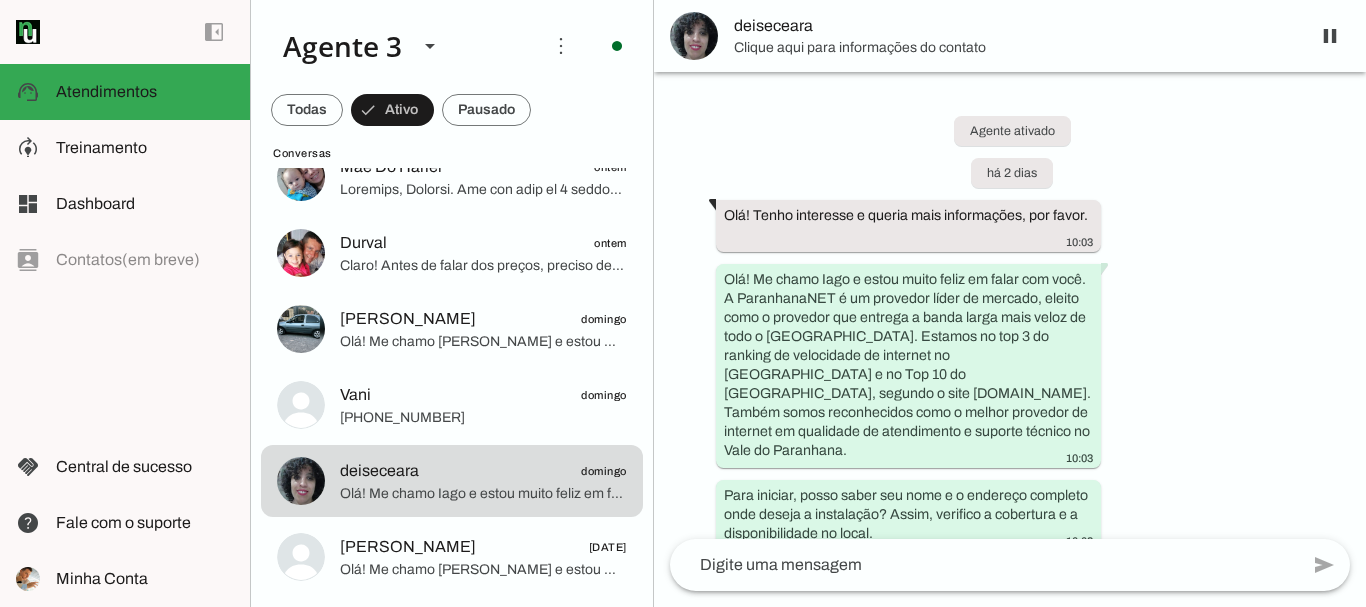 click on "Clique aqui para informações do contato" at bounding box center (1014, 48) 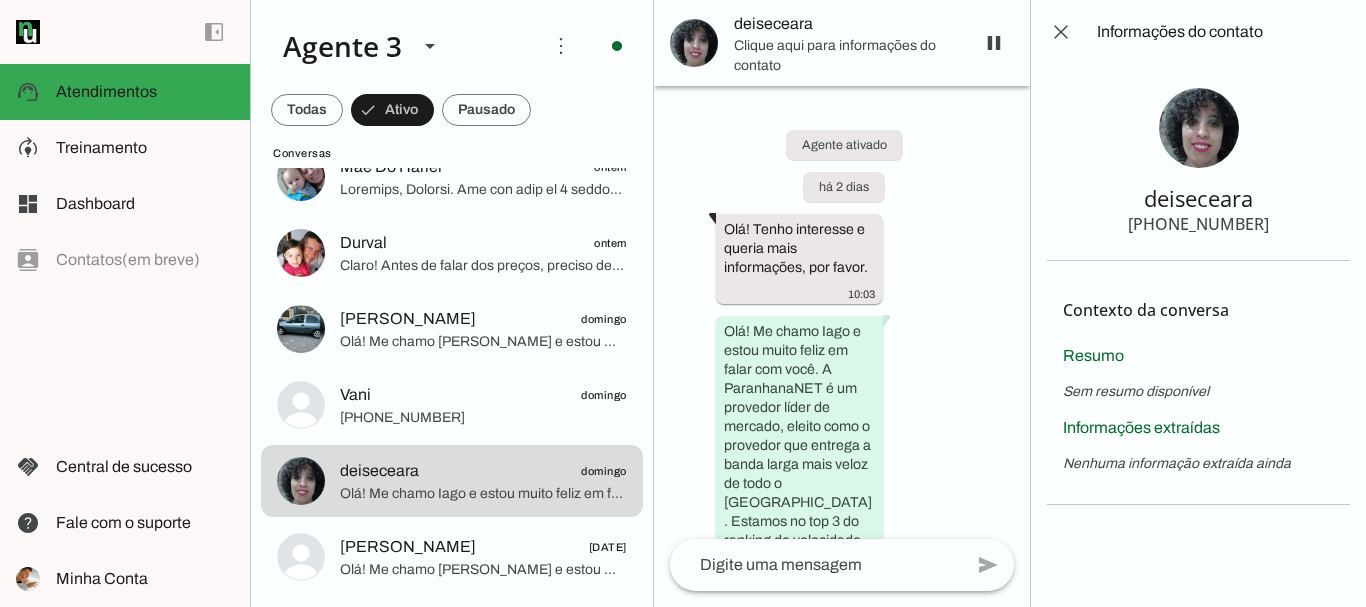 click on "[PHONE_NUMBER]" at bounding box center (1198, 224) 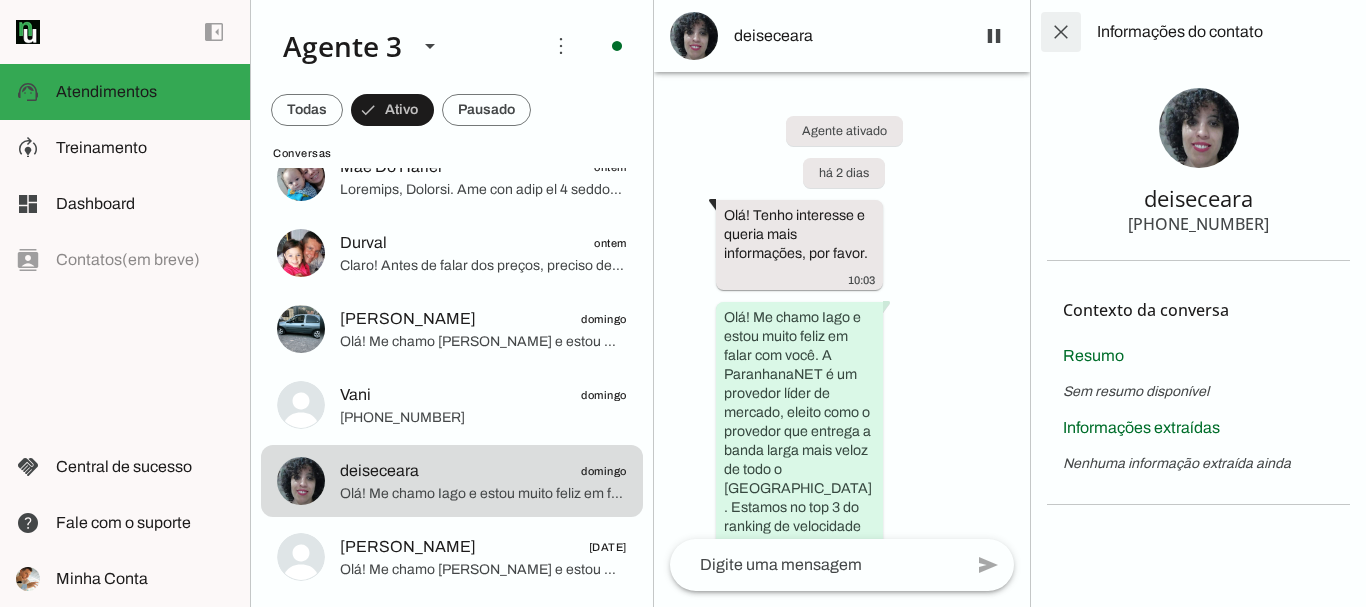 click at bounding box center (1061, 32) 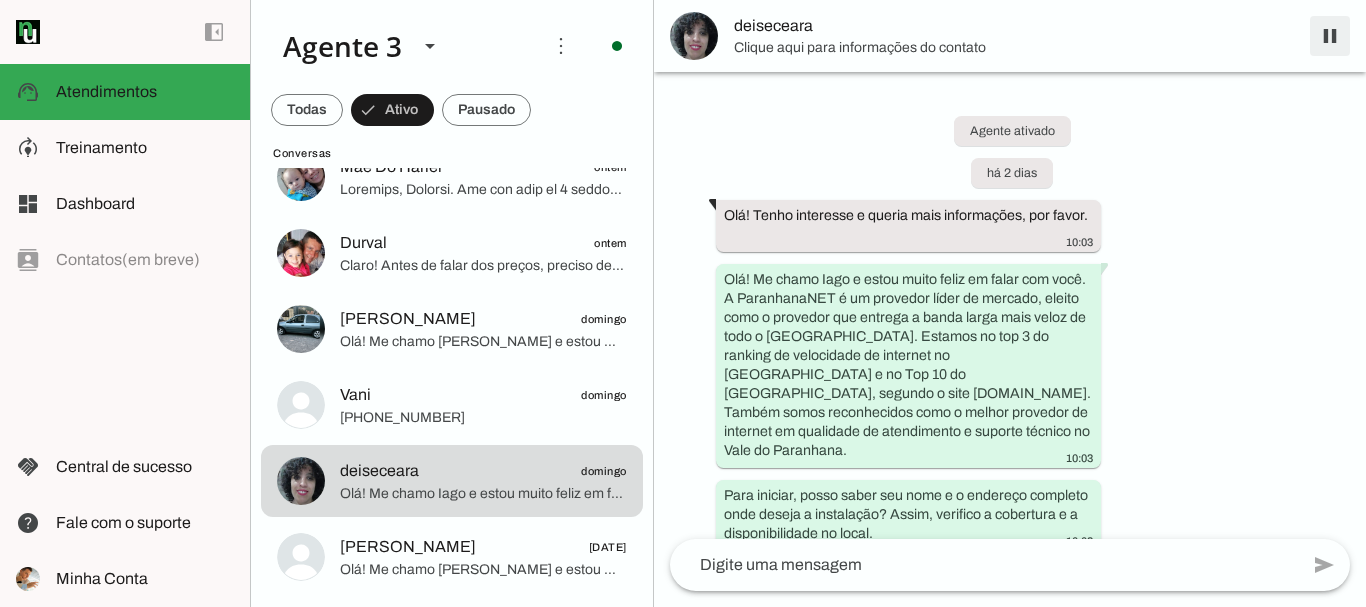 click at bounding box center [1330, 36] 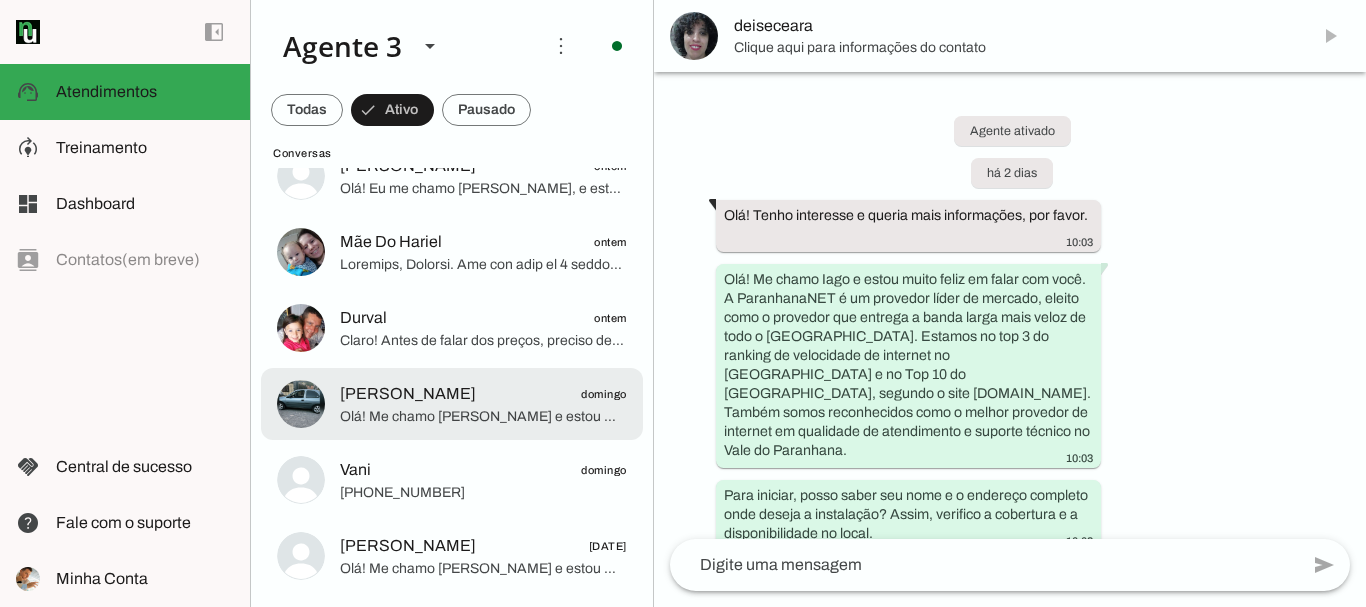 scroll, scrollTop: 452, scrollLeft: 0, axis: vertical 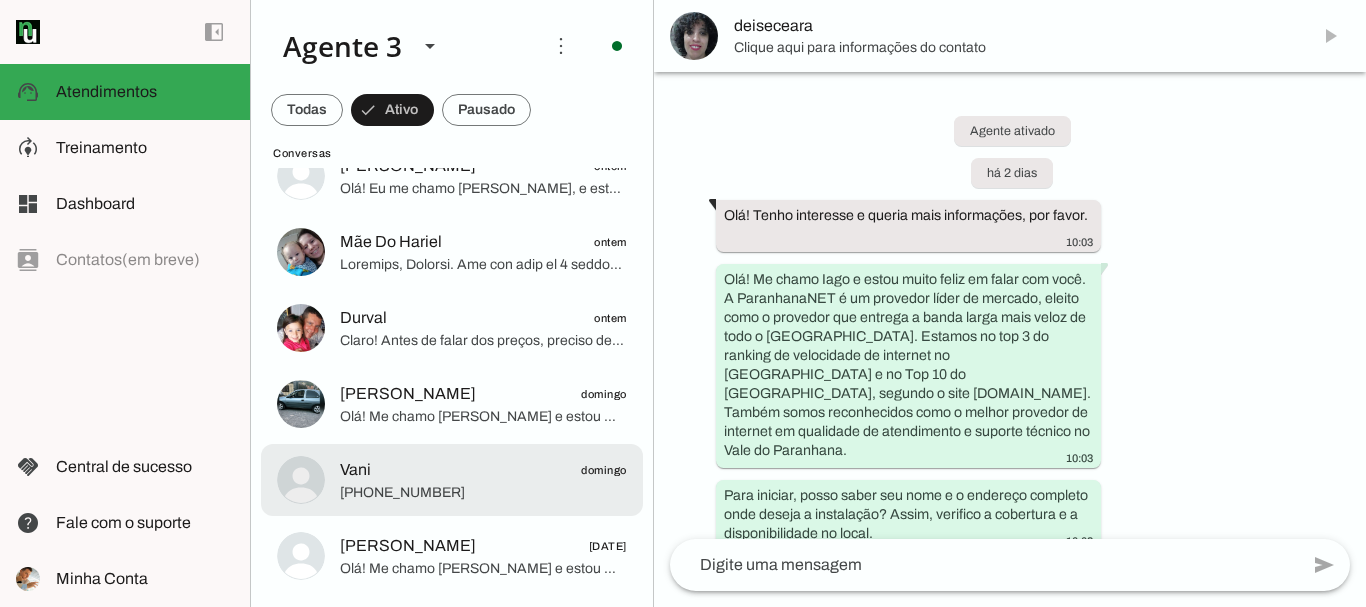 click on "[PHONE_NUMBER]" 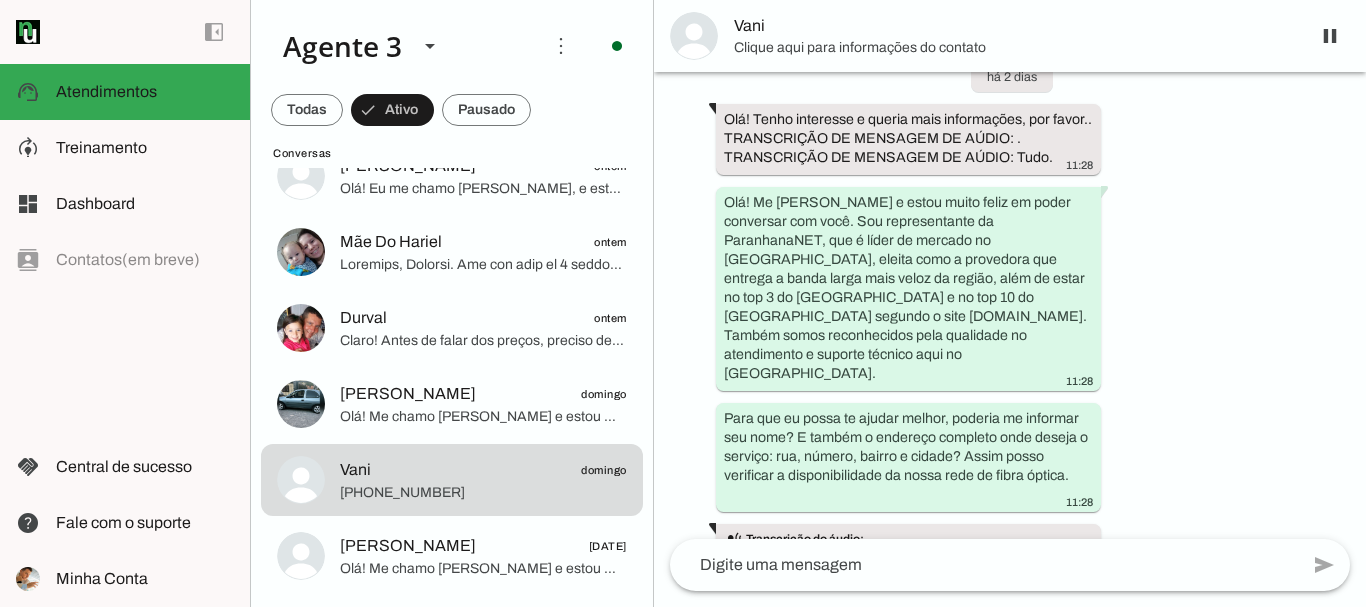 scroll, scrollTop: 301, scrollLeft: 0, axis: vertical 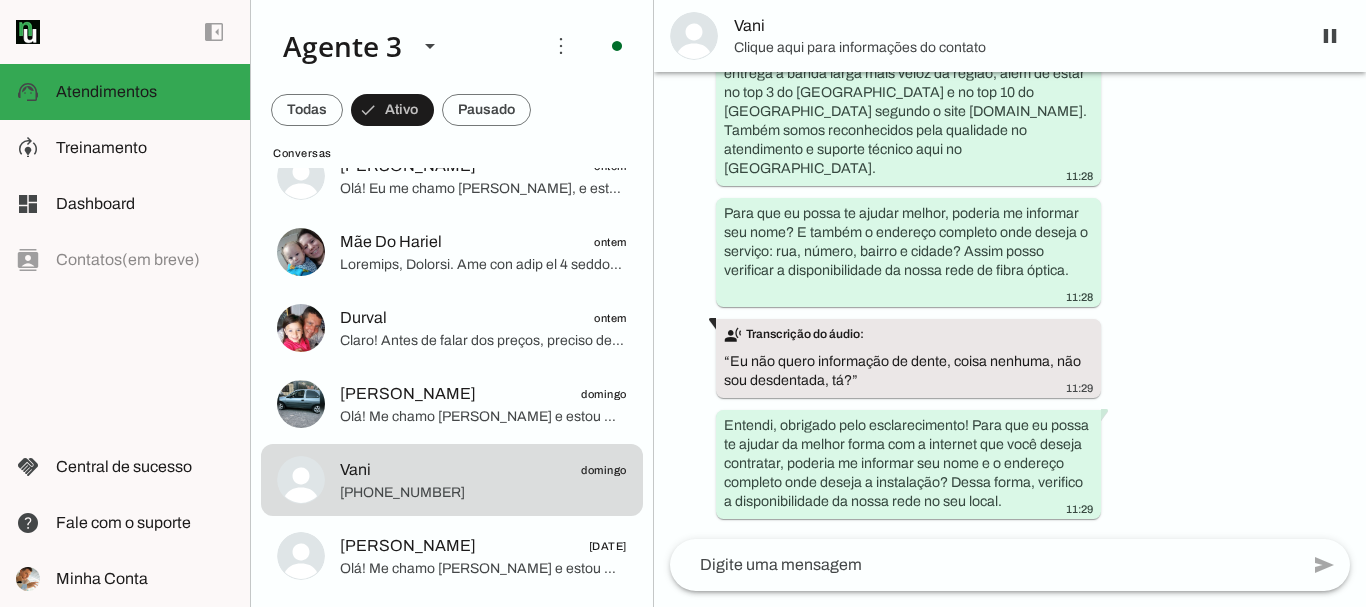 click on "Vani" at bounding box center [1014, 26] 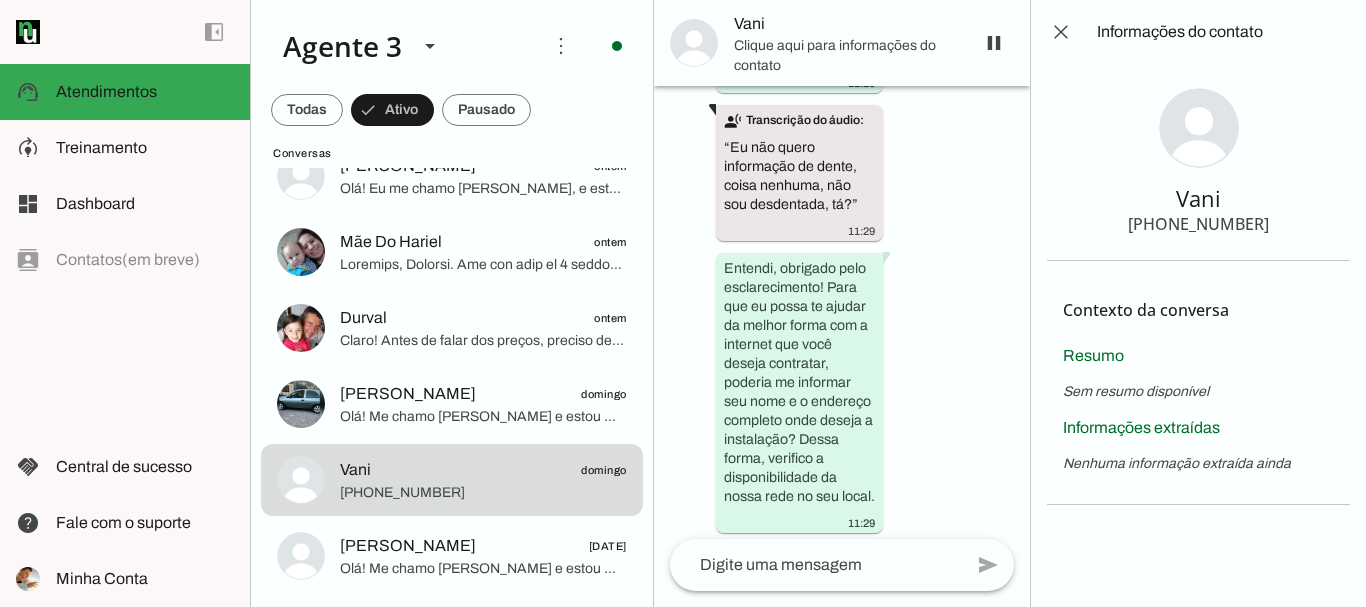 click on "[PHONE_NUMBER]" at bounding box center (1198, 224) 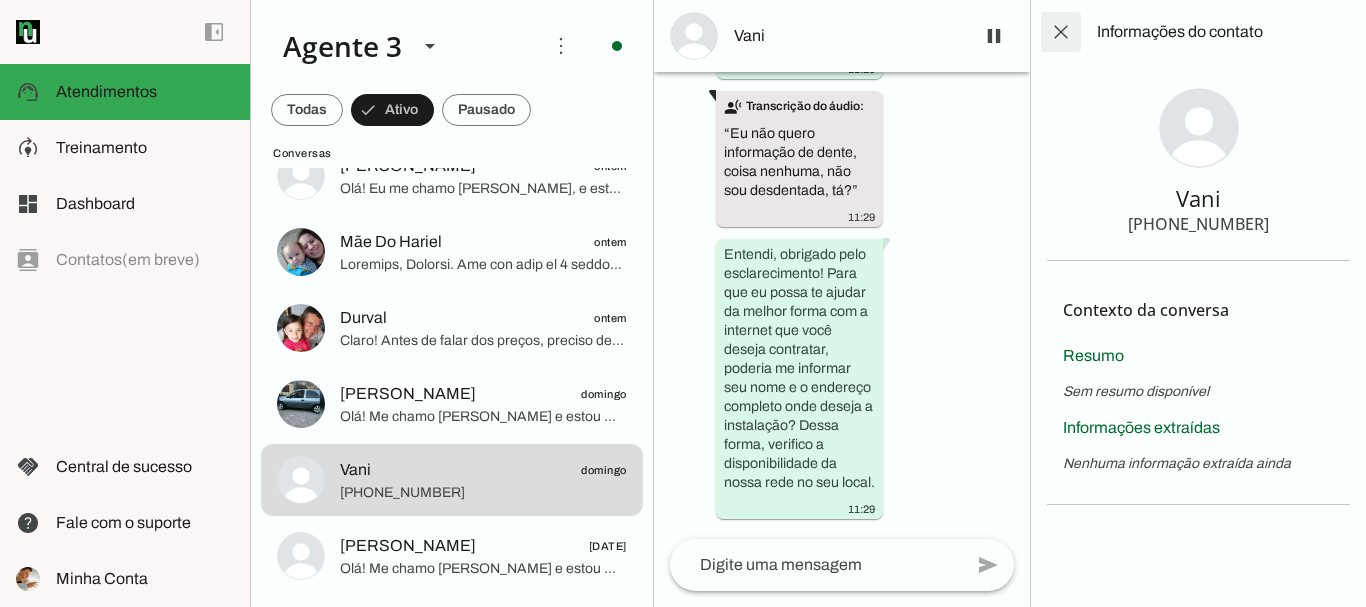 click at bounding box center [1061, 32] 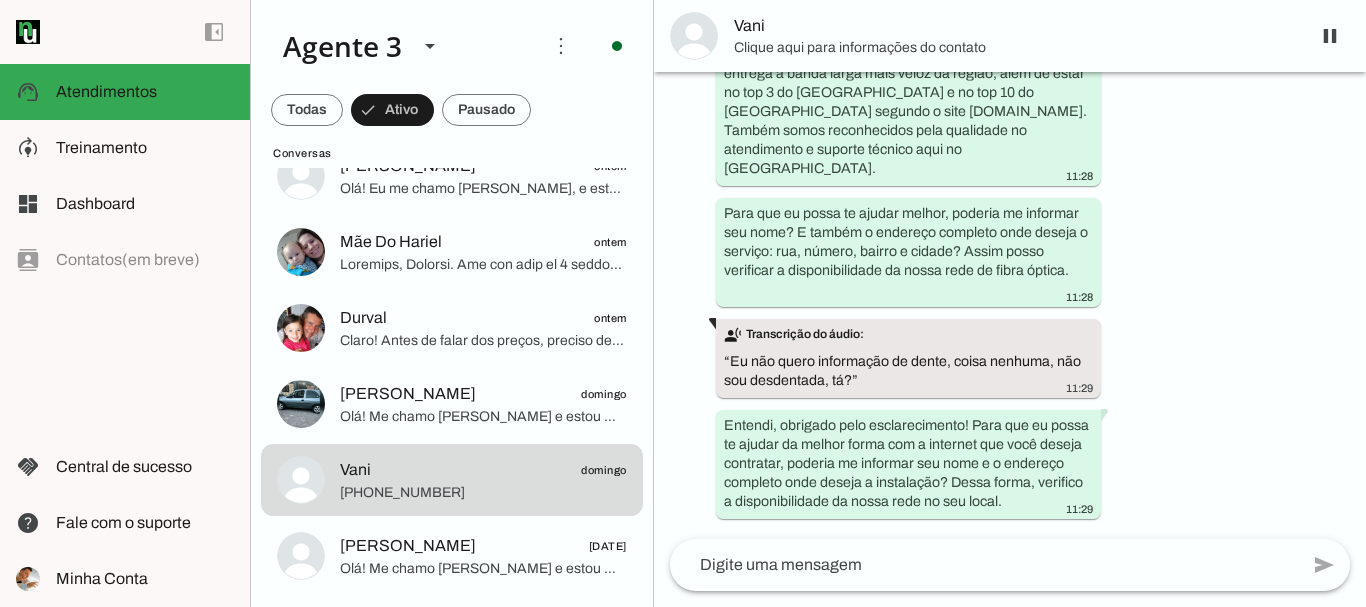 scroll, scrollTop: 301, scrollLeft: 0, axis: vertical 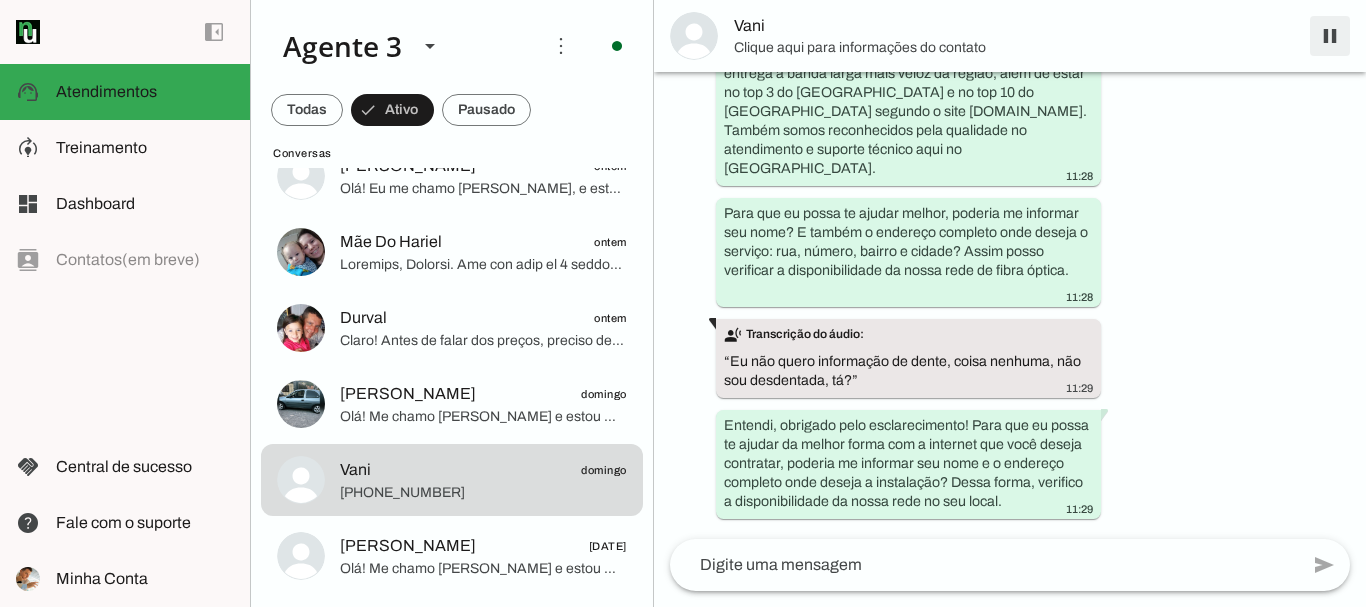 click at bounding box center [1330, 36] 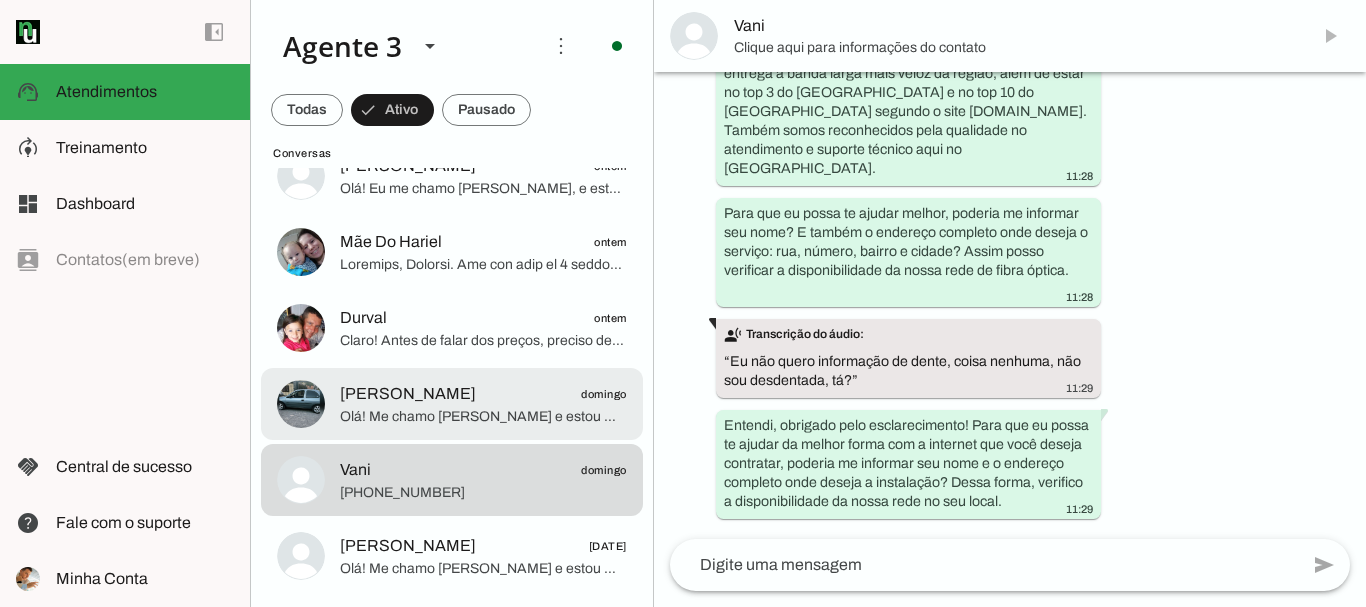scroll, scrollTop: 0, scrollLeft: 0, axis: both 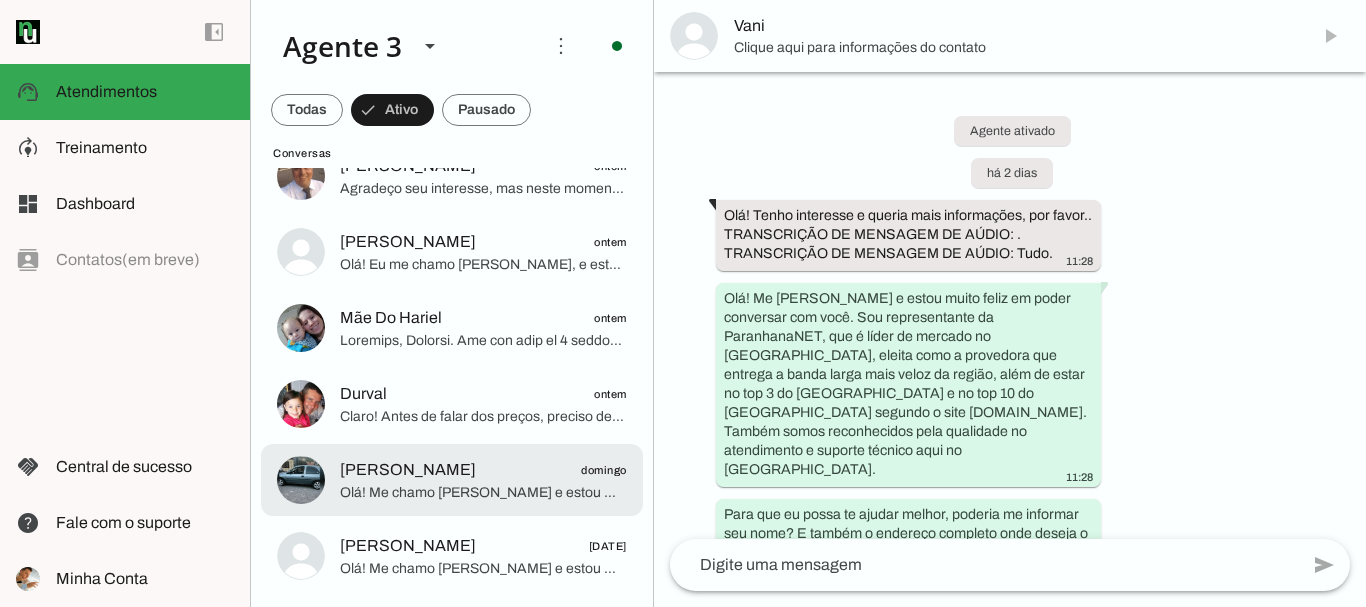 click on "Olá! Me chamo [PERSON_NAME] e estou muito feliz em poder falar com você. Sou especialista da ParanhanaNET, um provedor líder de mercado, eleito como o que entrega a banda larga mais veloz de todo o [GEOGRAPHIC_DATA]. Estamos no top 3 do ranking de velocidade de internet no [GEOGRAPHIC_DATA] e no Top 10 do [GEOGRAPHIC_DATA], segundo o site [DOMAIN_NAME]. Além disso, somos reconhecidos como o melhor provedor de internet em qualidade de atendimento e suporte técnico na região.
Para começar e verificar a disponibilidade da nossa rede, poderia me informar seu nome e o endereço completo onde deseja instalar a internet? [GEOGRAPHIC_DATA], número, bairro e cidade, por favor. Isso é importante para garantir que podemos atender seu endereço com nossa fibra óptica de alta qualidade." 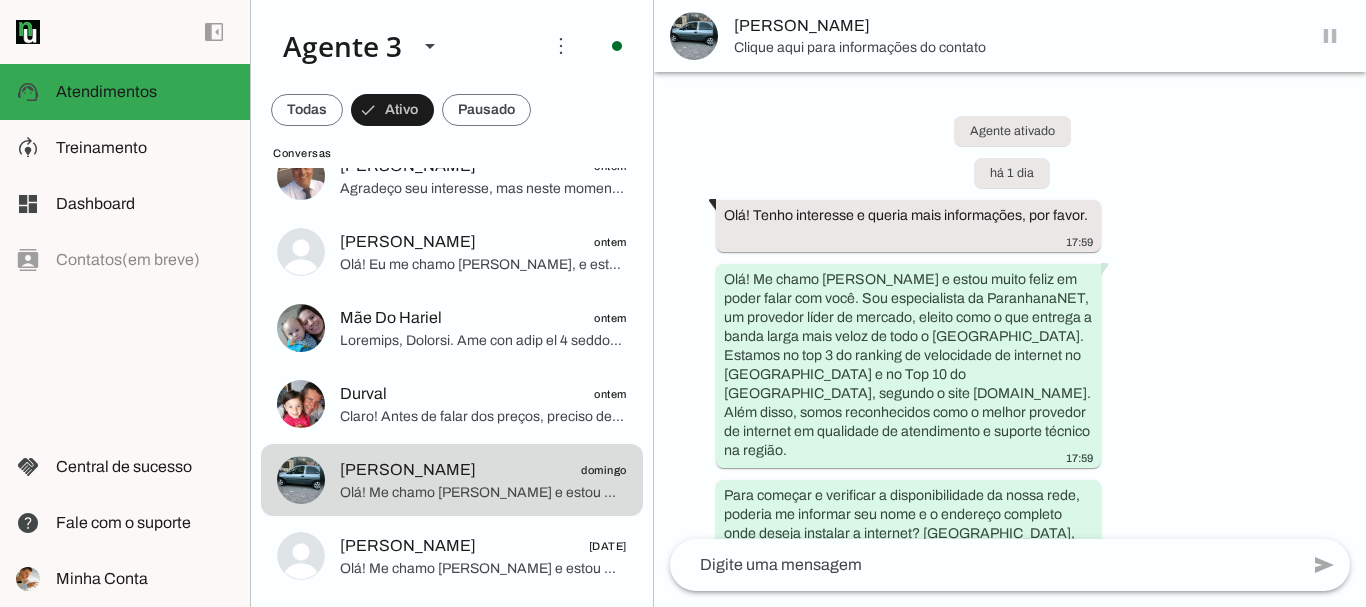 scroll, scrollTop: 850, scrollLeft: 0, axis: vertical 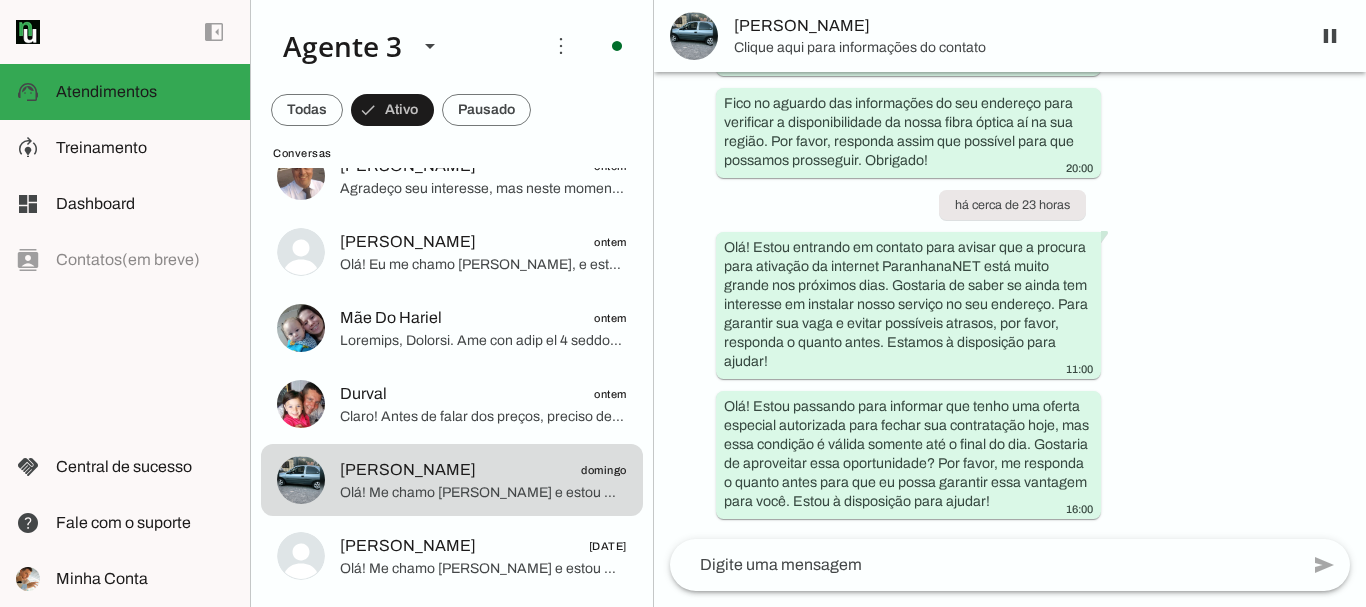 click on "[PERSON_NAME]" at bounding box center (1014, 26) 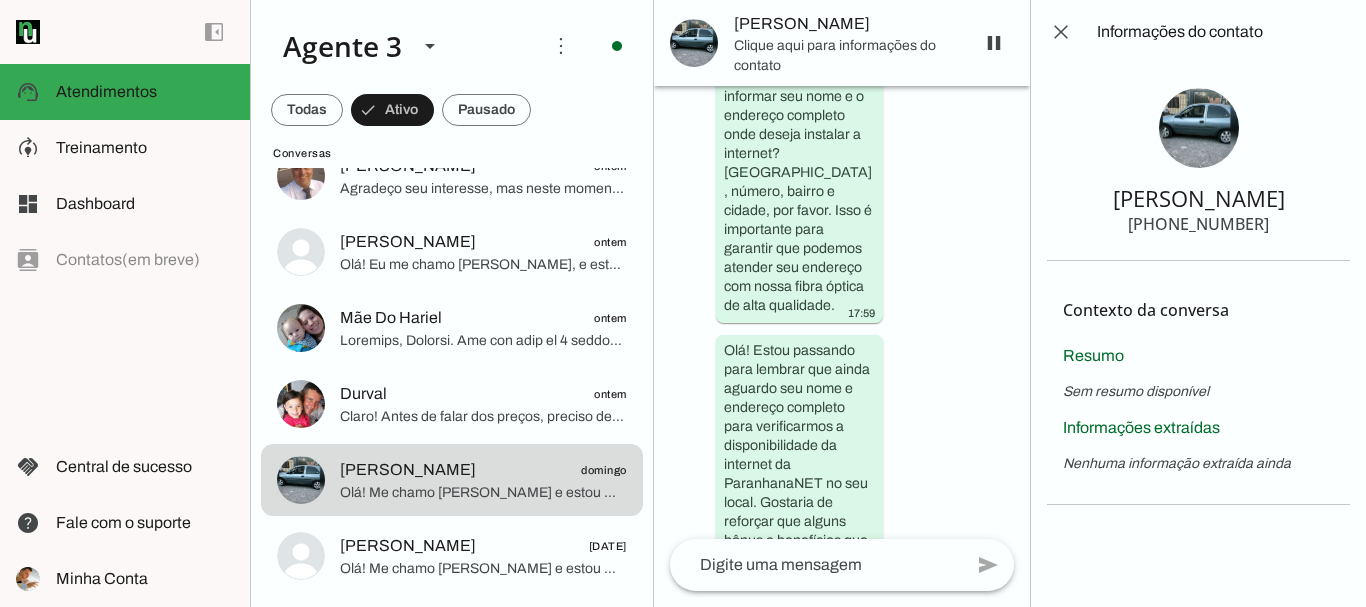 scroll, scrollTop: 2332, scrollLeft: 0, axis: vertical 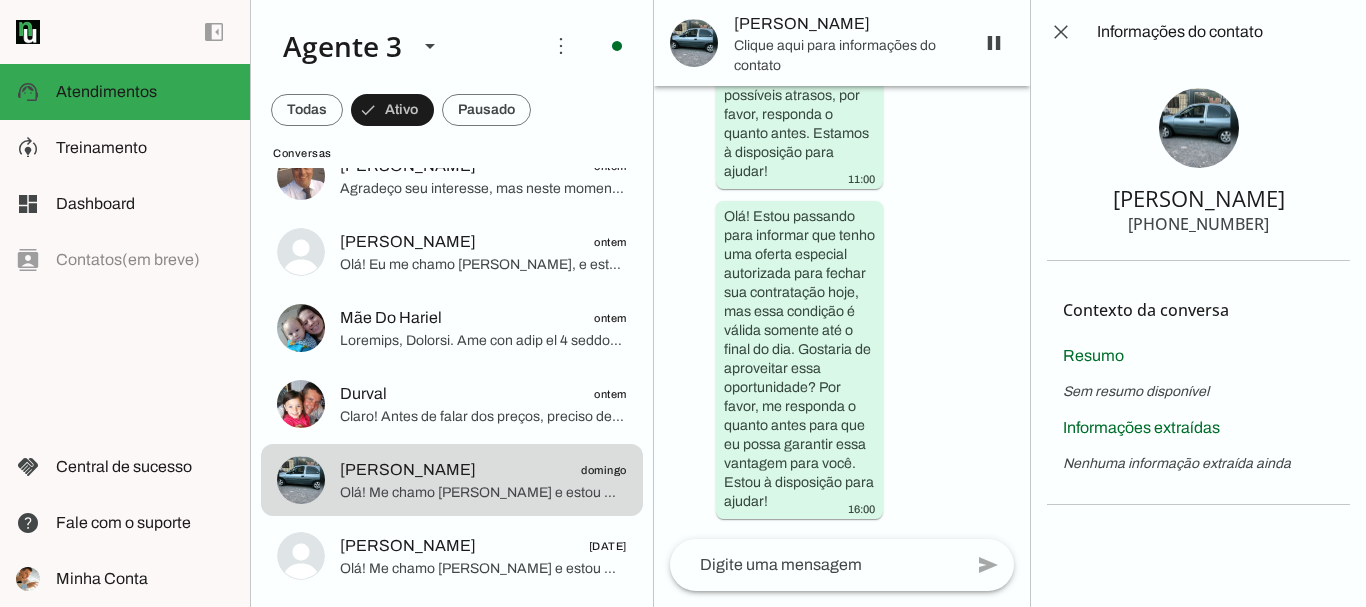 click on "[PHONE_NUMBER]" at bounding box center (1198, 224) 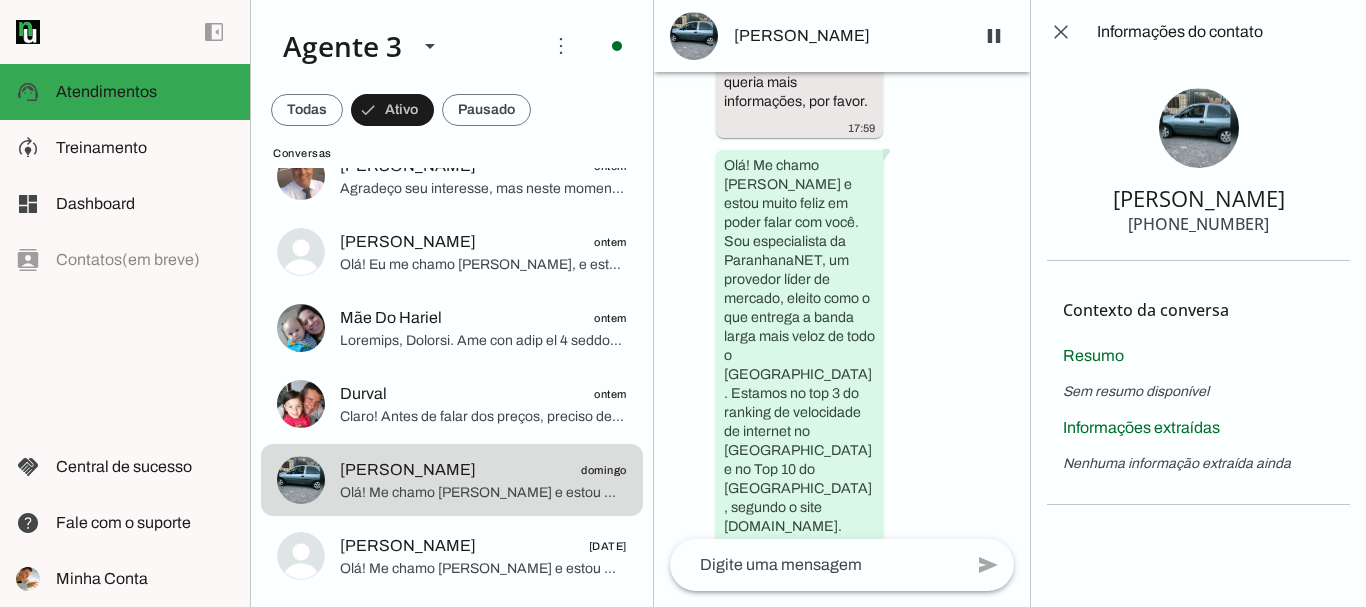 scroll, scrollTop: 304, scrollLeft: 0, axis: vertical 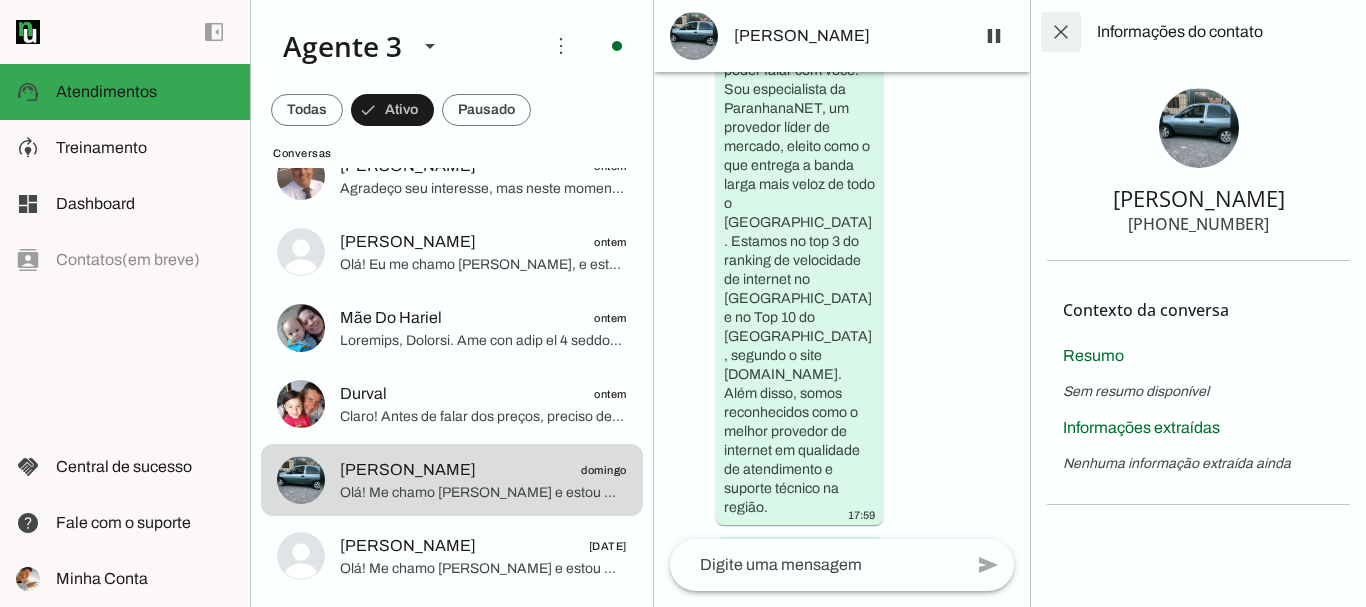click at bounding box center (1061, 32) 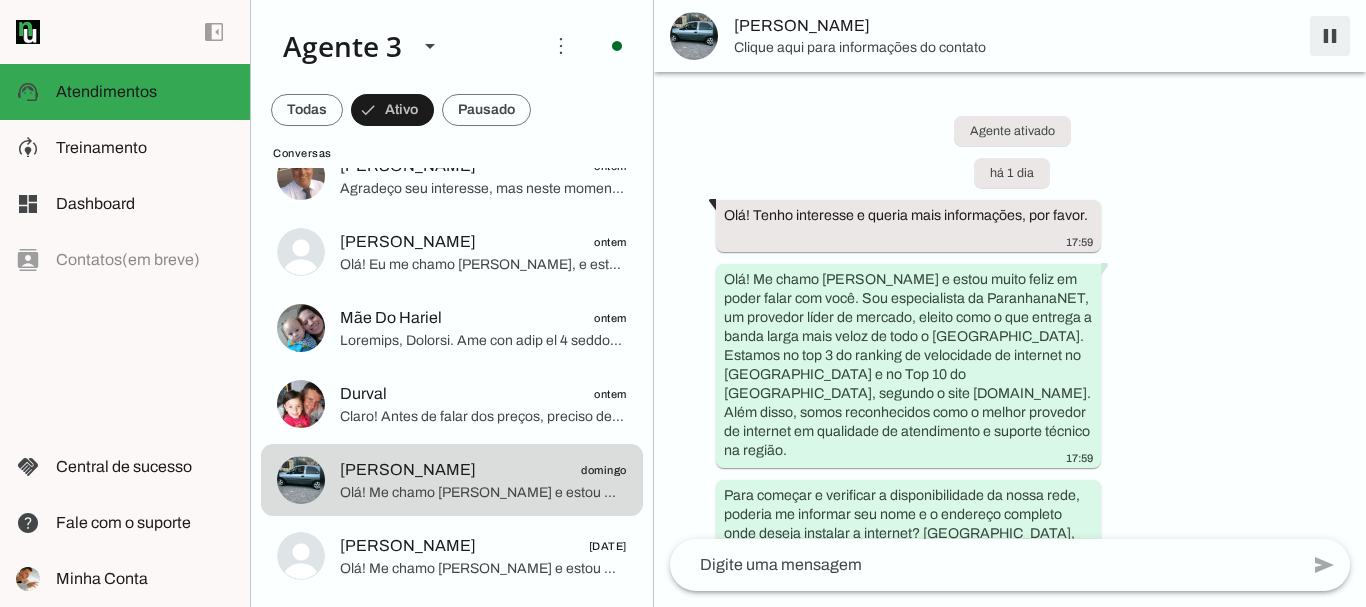 click at bounding box center [1330, 36] 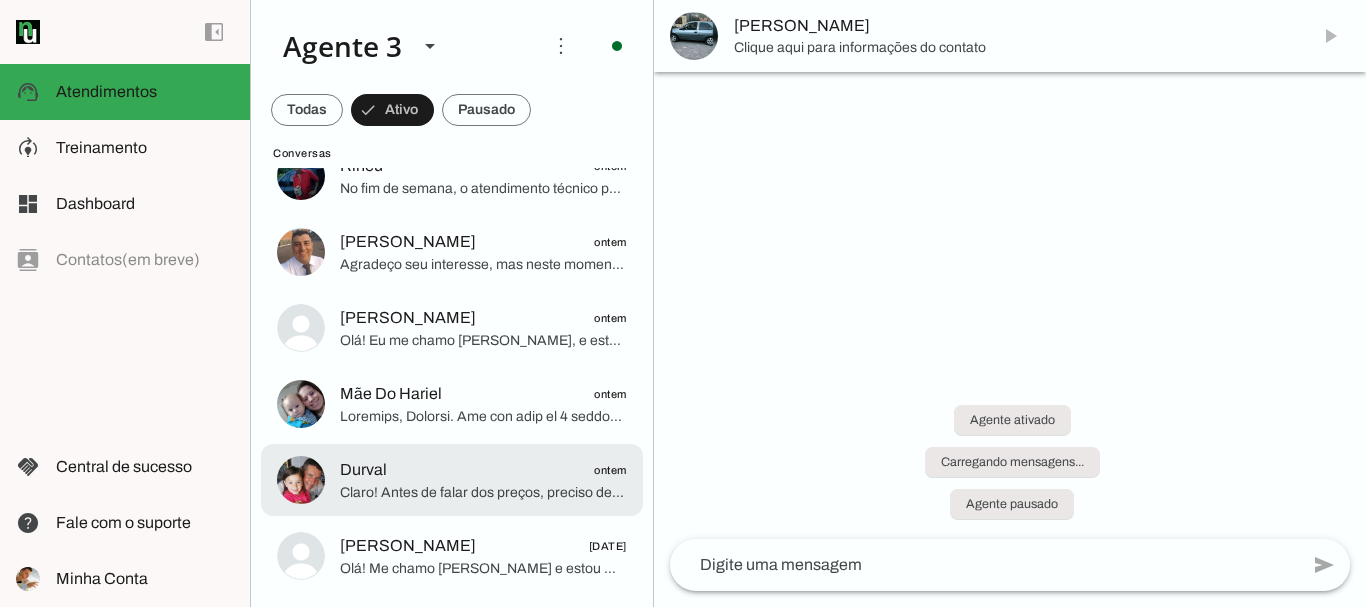scroll, scrollTop: 300, scrollLeft: 0, axis: vertical 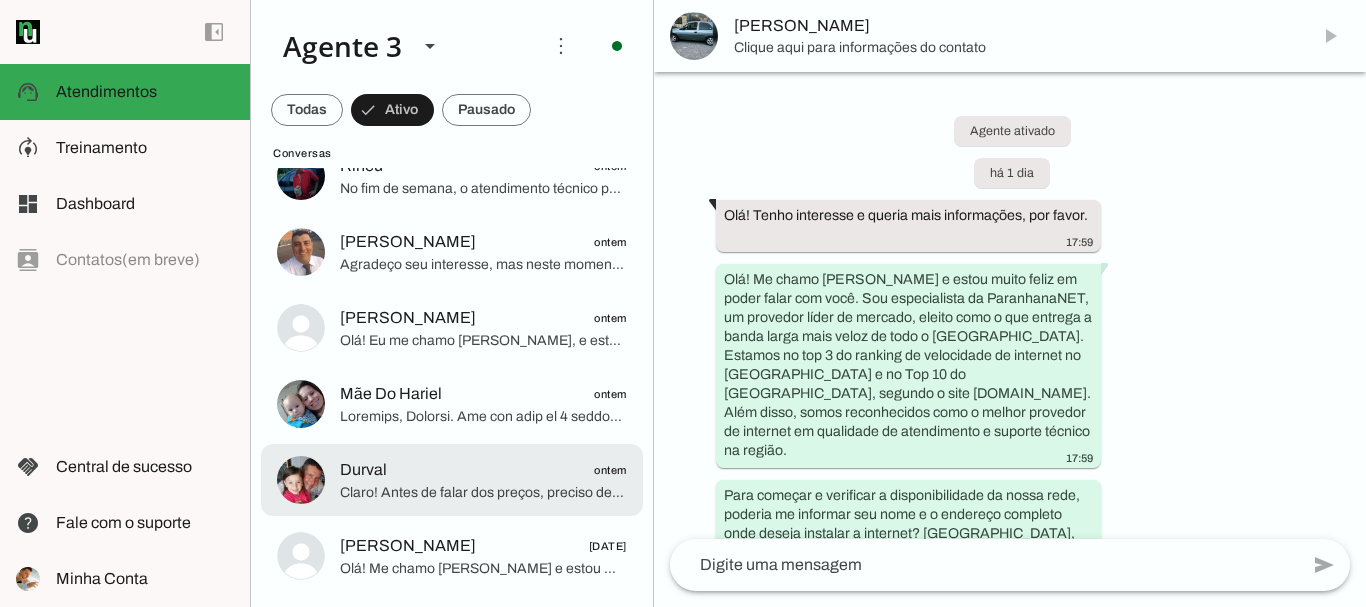 click on "Claro! Antes de falar dos preços, preciso destacar que nossos planos entregam muito mais que velocidade. Você terá suporte 24 horas com atendimento humanizado a qualquer momento, uma rede protegida por anel óptico que garante alta estabilidade, e servidores conectados diretamente que potencializam sua navegação em serviços como YouTube e Netflix.
Além disso, oferecemos equipamentos de ponta e um clube exclusivo com descontos de até 50% em lojas e cinemas, além de uma plataforma de filmes com mais de 2.000 títulos e TV digital gratuita com mais de 150 canais.
Agora, para sugerir as opções de planos mais adequadas, poderia me dizer se o local de instalação é uma casa ou apartamento? Quantos cômodos e pessoas usam a internet? Isso nos ajuda a indicar a velocidade ideal para você." 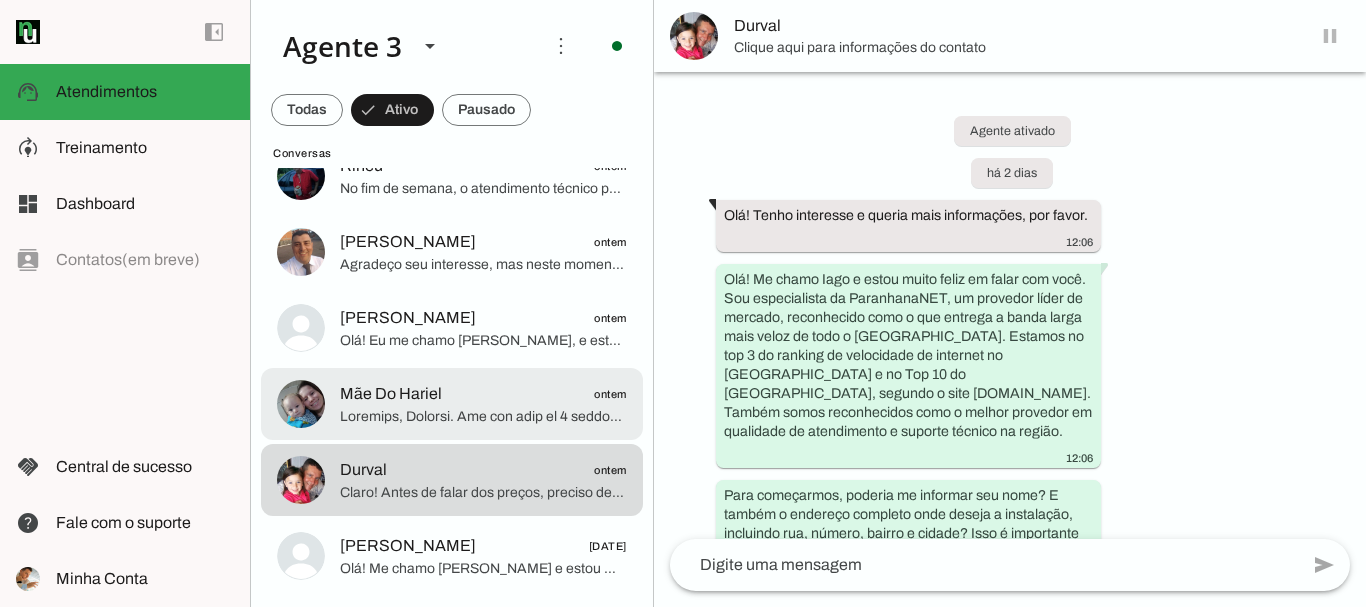 scroll, scrollTop: 3376, scrollLeft: 0, axis: vertical 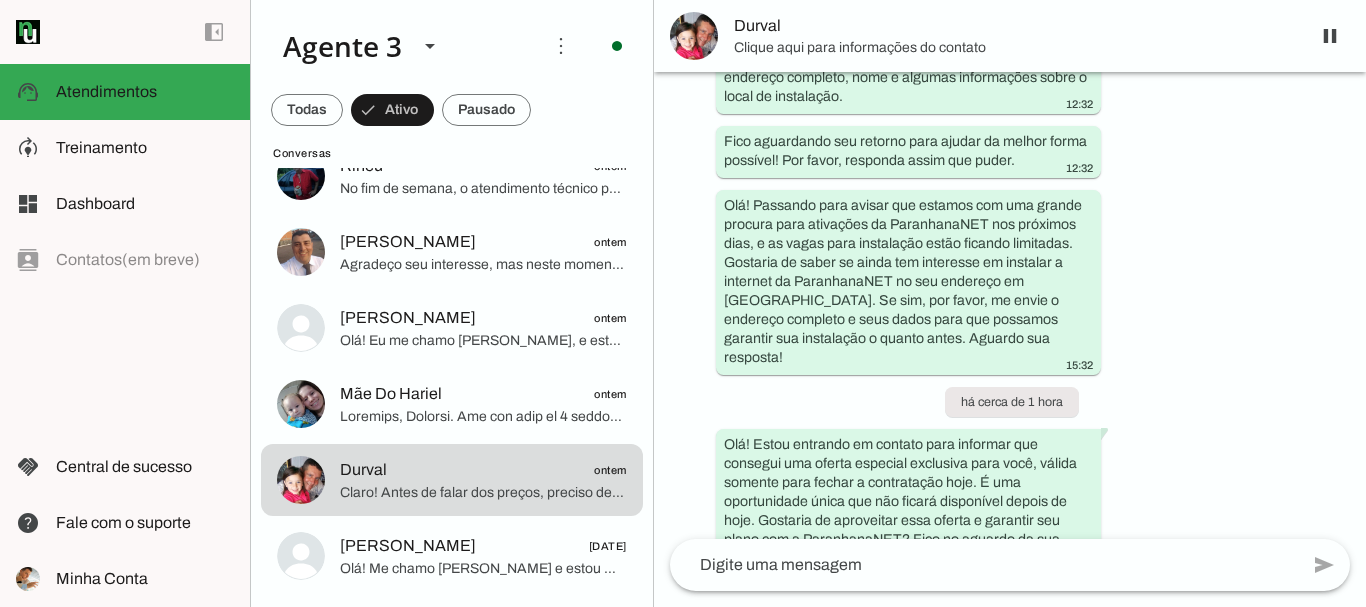 click on "Clique aqui para informações do contato" at bounding box center [1014, 48] 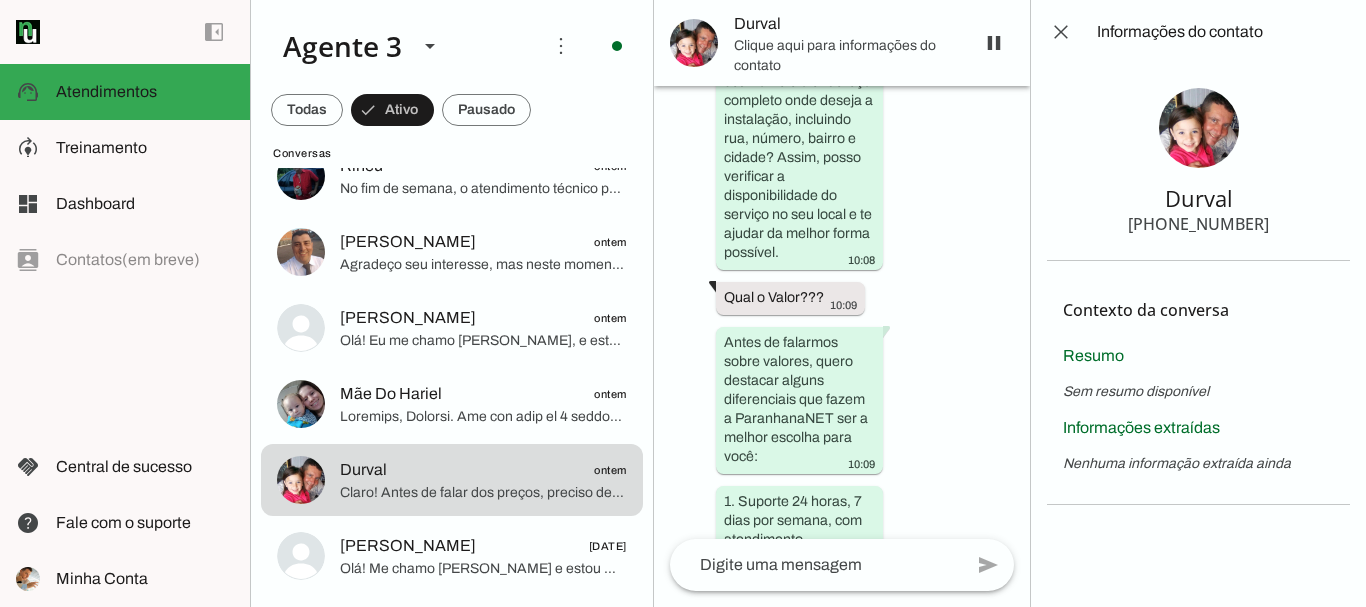 scroll, scrollTop: 8031, scrollLeft: 0, axis: vertical 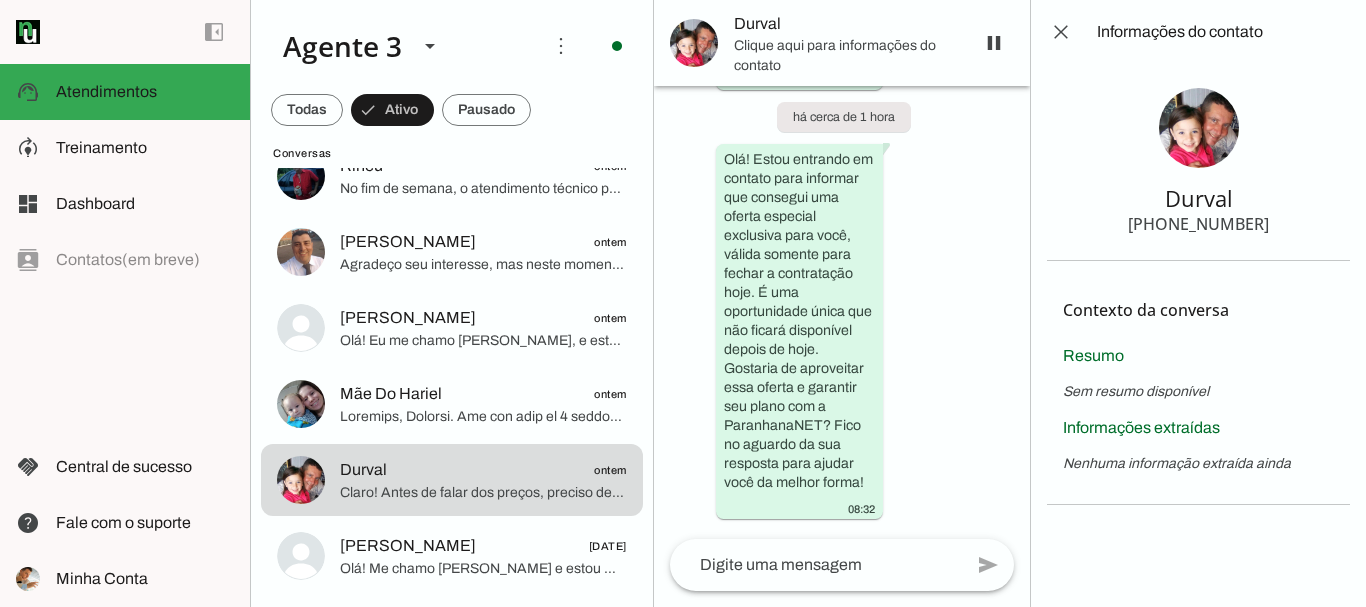 click on "[PHONE_NUMBER]" at bounding box center (1198, 224) 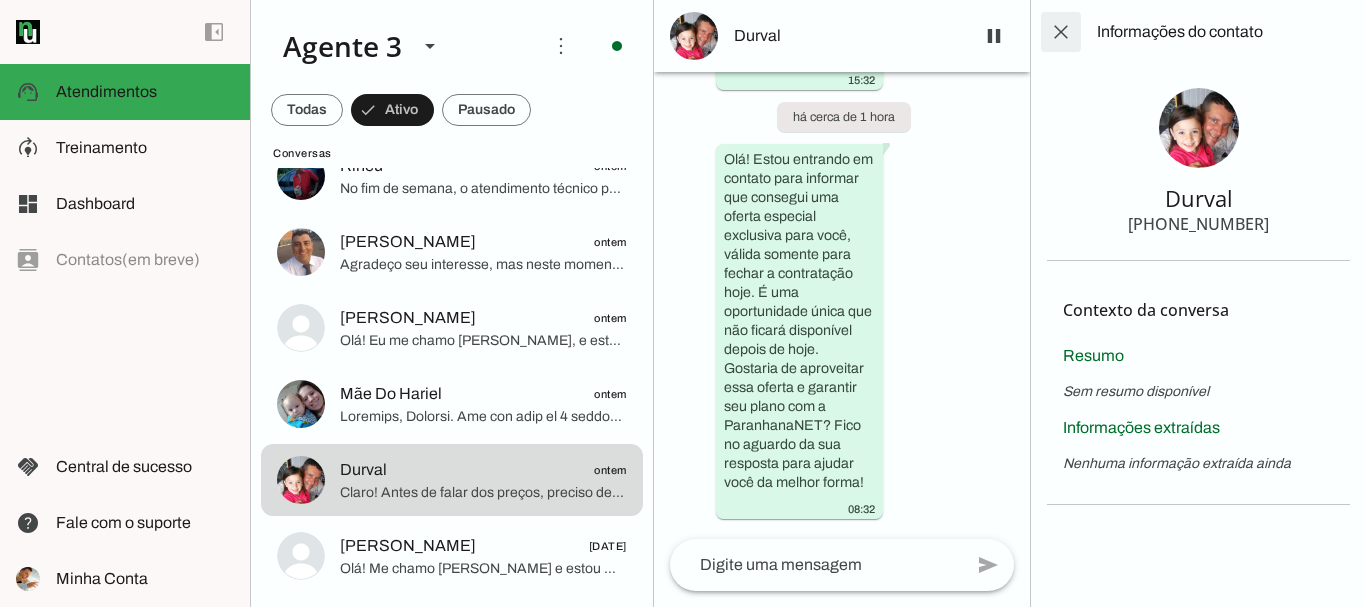 click at bounding box center (1061, 32) 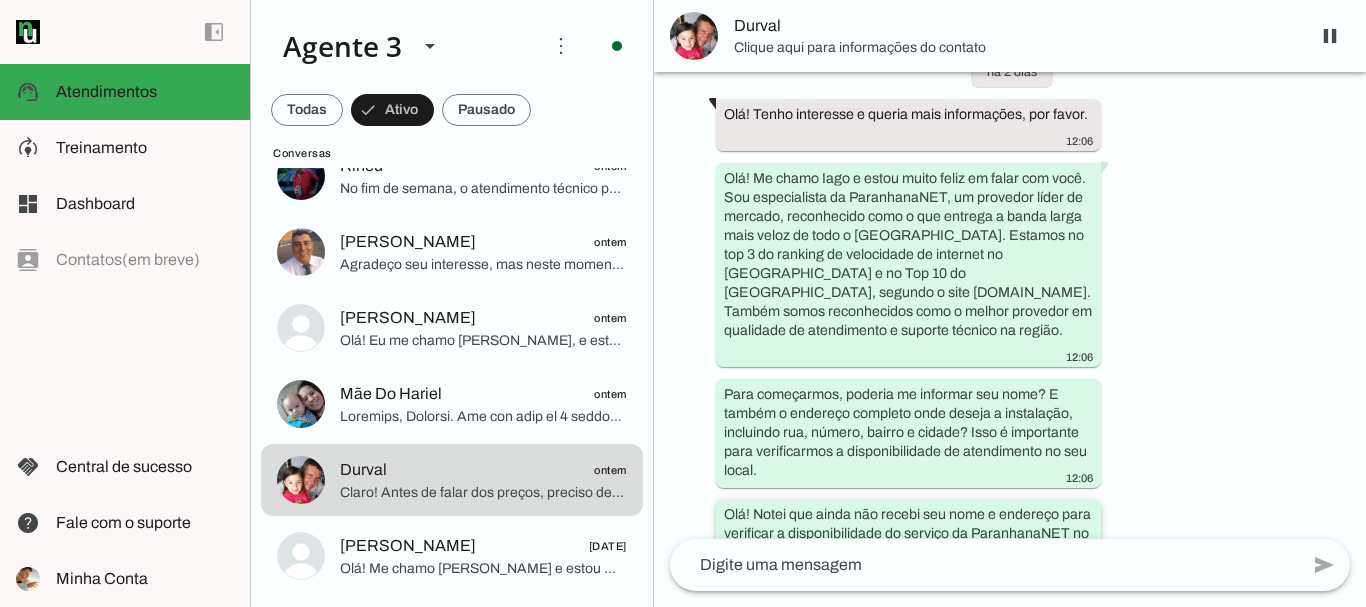 scroll, scrollTop: 0, scrollLeft: 0, axis: both 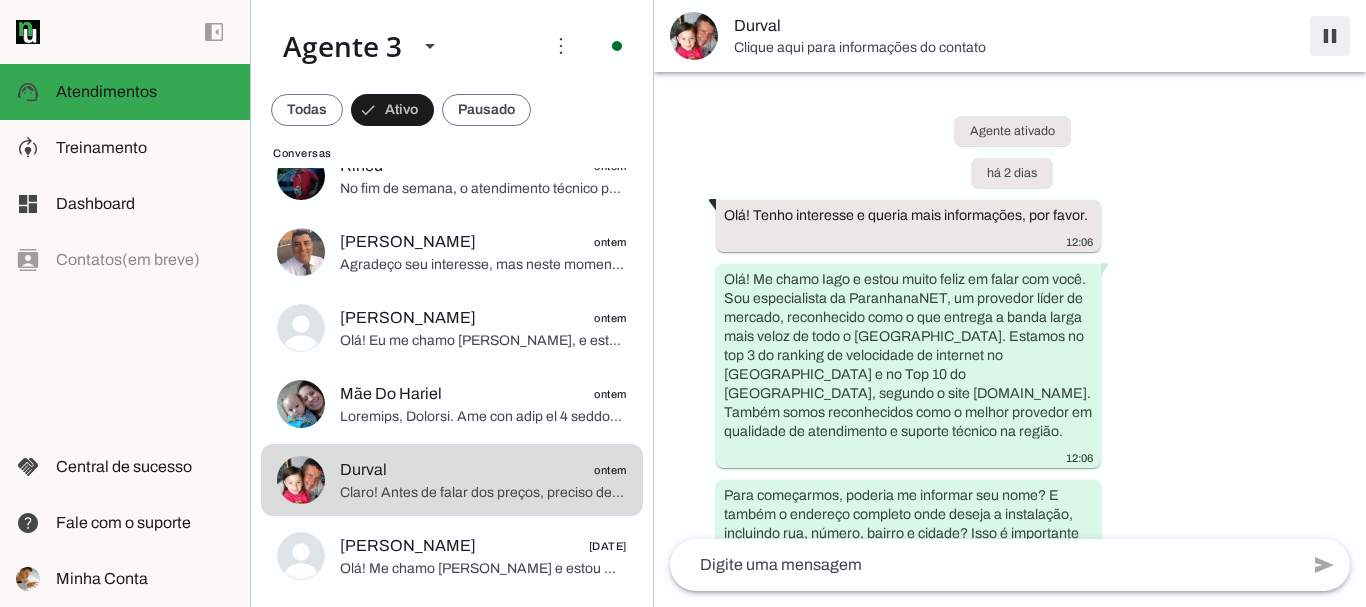 click at bounding box center (1330, 36) 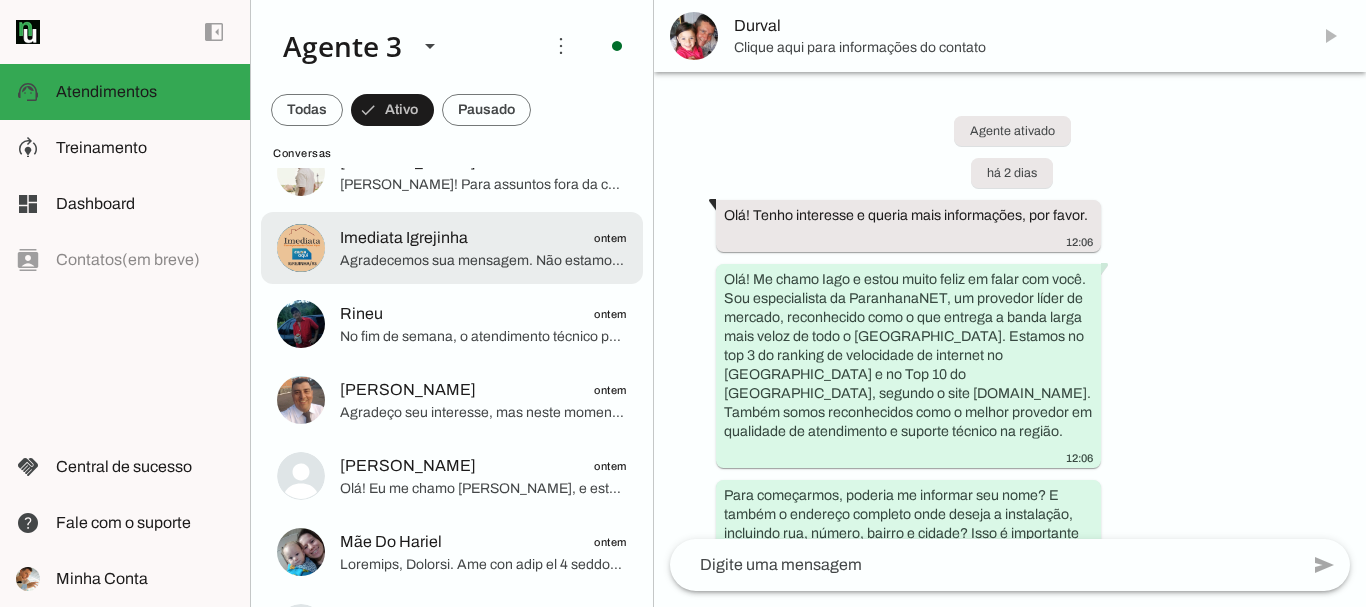 scroll, scrollTop: 224, scrollLeft: 0, axis: vertical 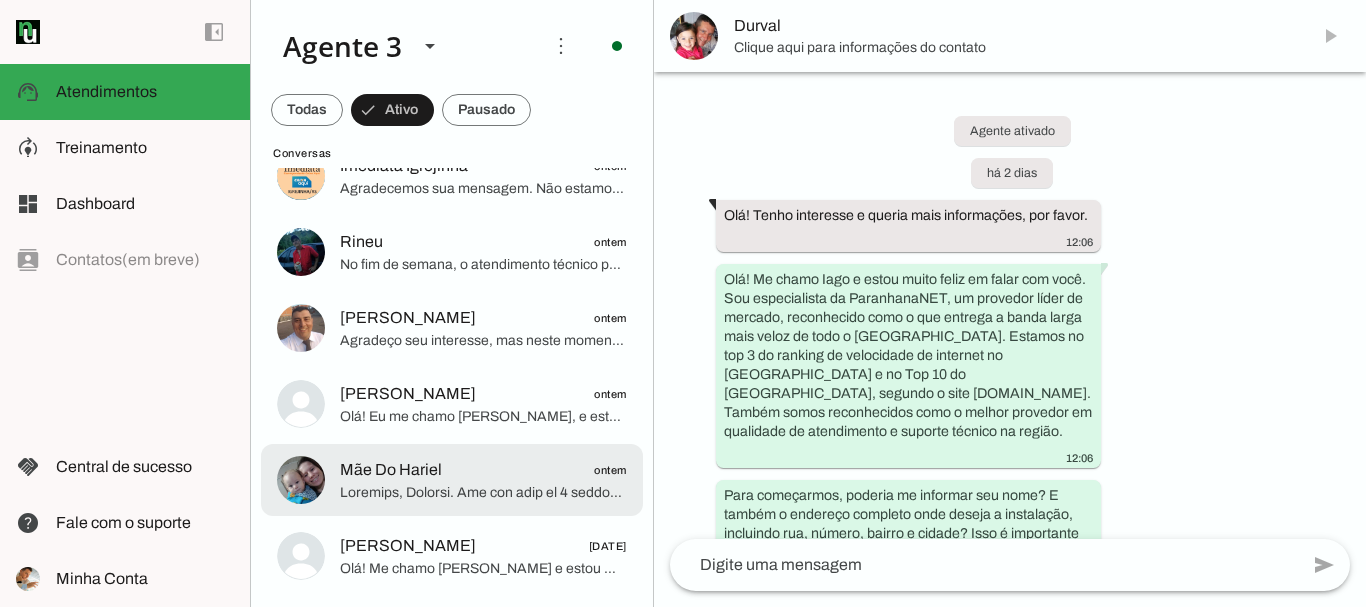 click 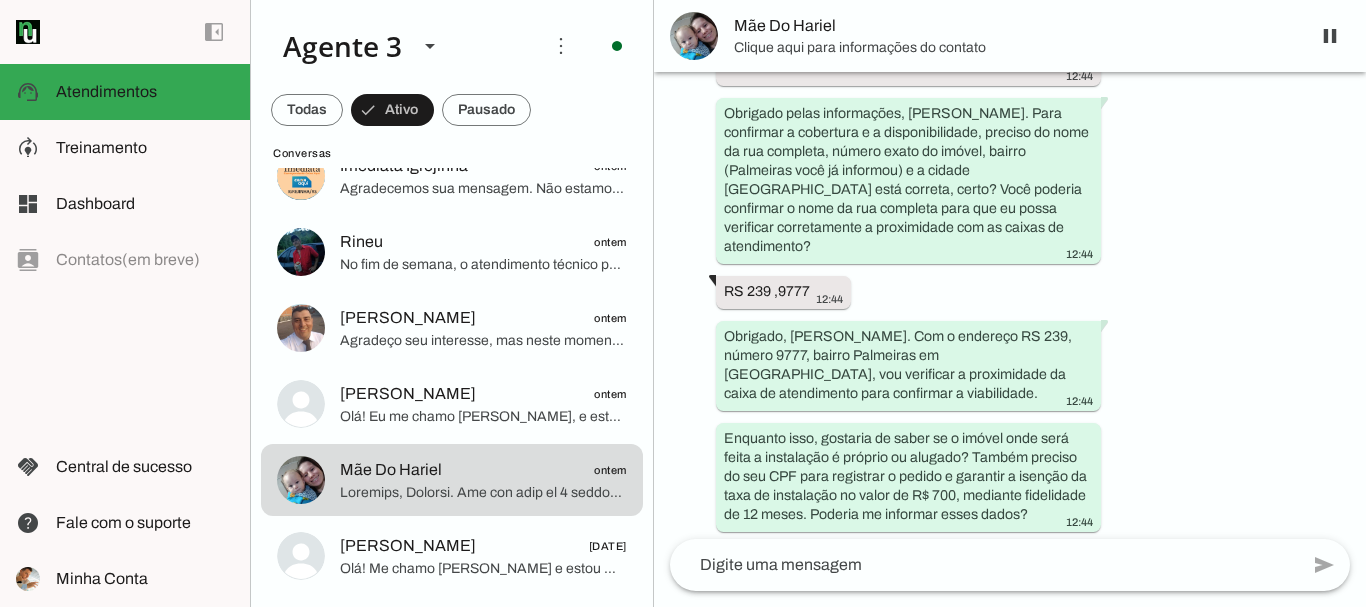 click on "Mãe Do Hariel" at bounding box center (1014, 26) 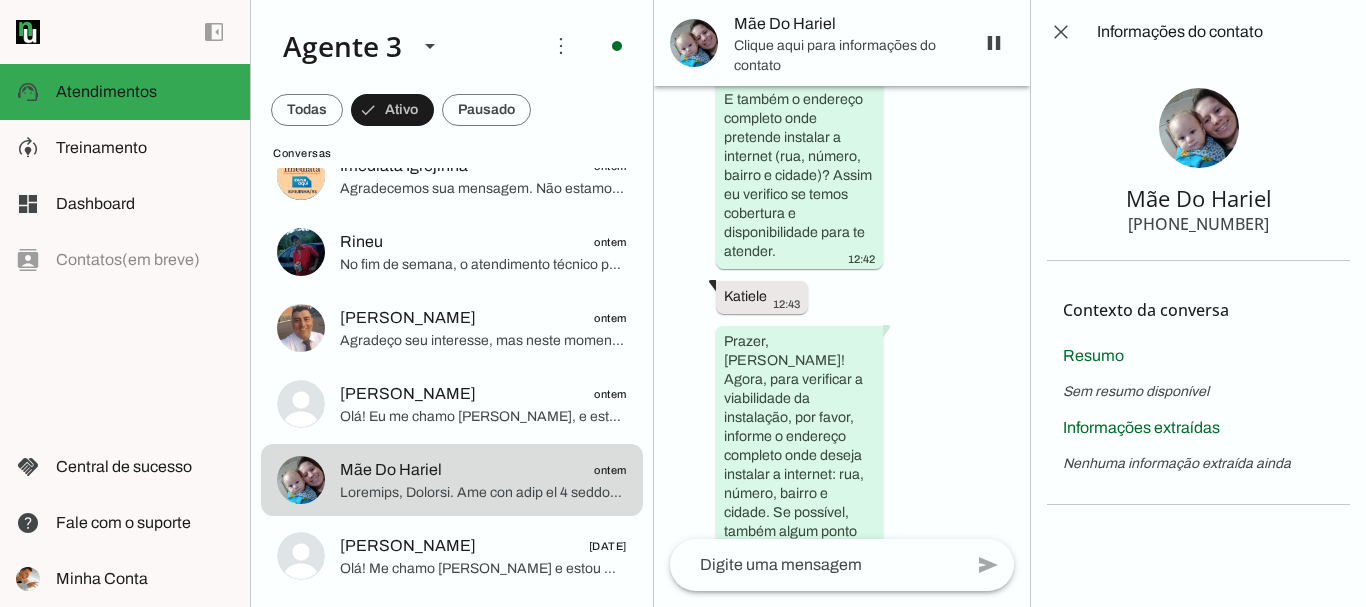 scroll, scrollTop: 999, scrollLeft: 0, axis: vertical 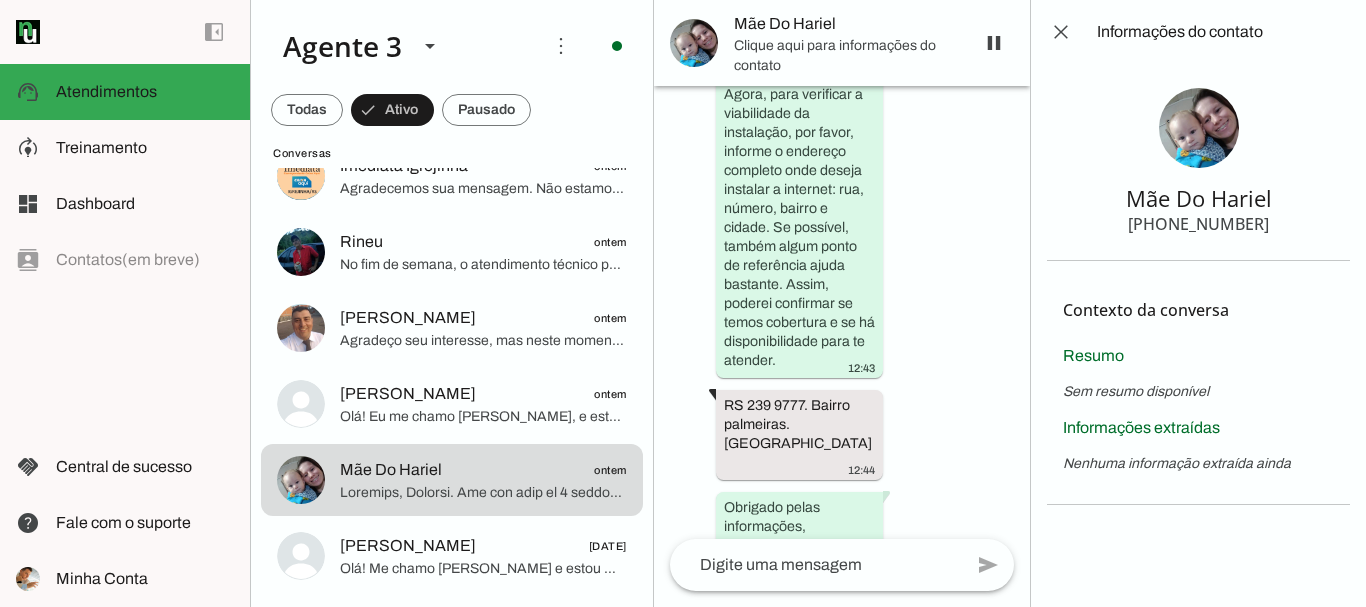 click on "[PHONE_NUMBER]" at bounding box center (1198, 224) 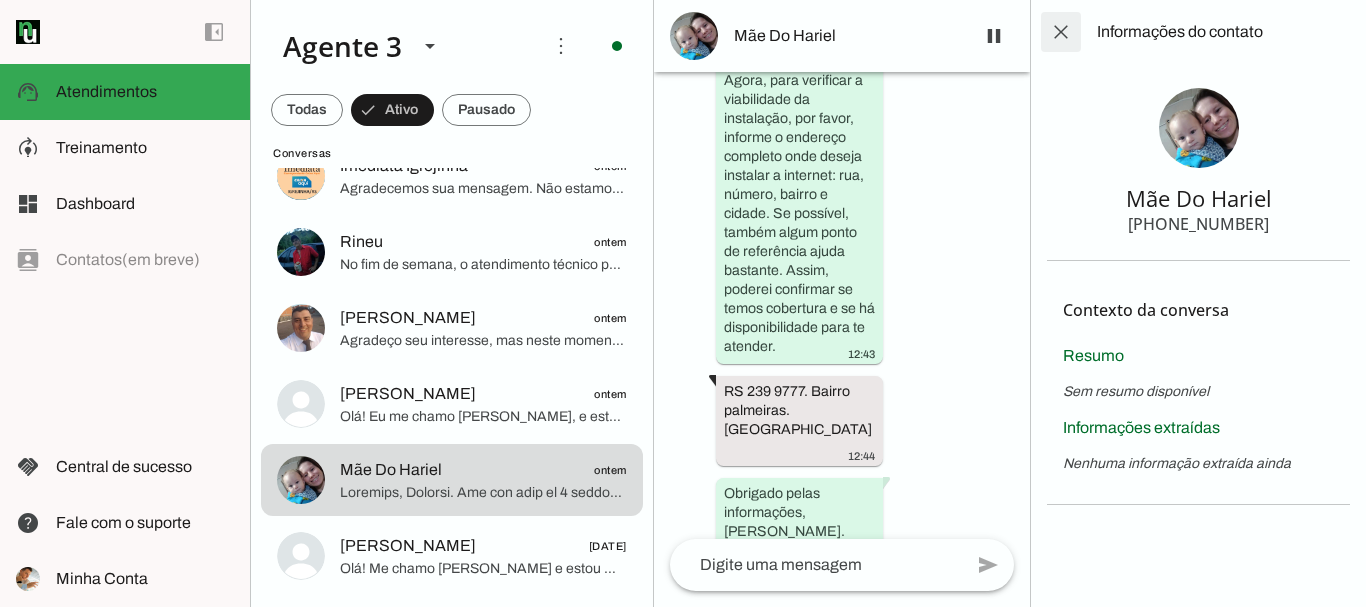click at bounding box center [1061, 32] 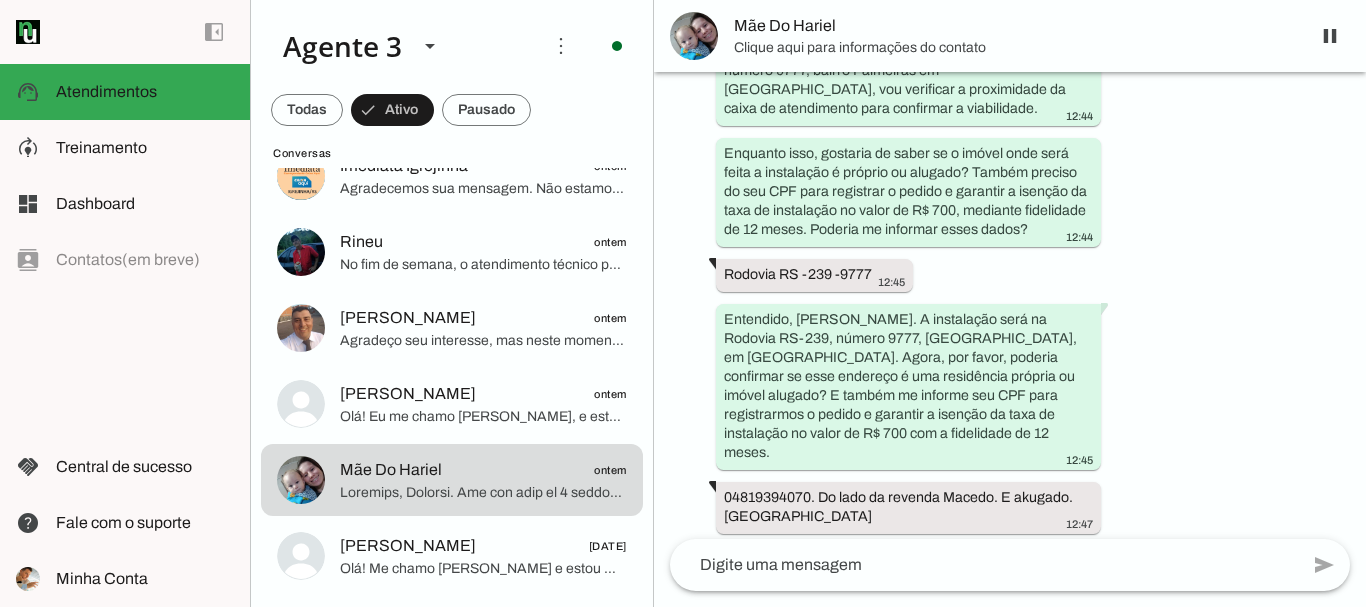 scroll, scrollTop: 0, scrollLeft: 0, axis: both 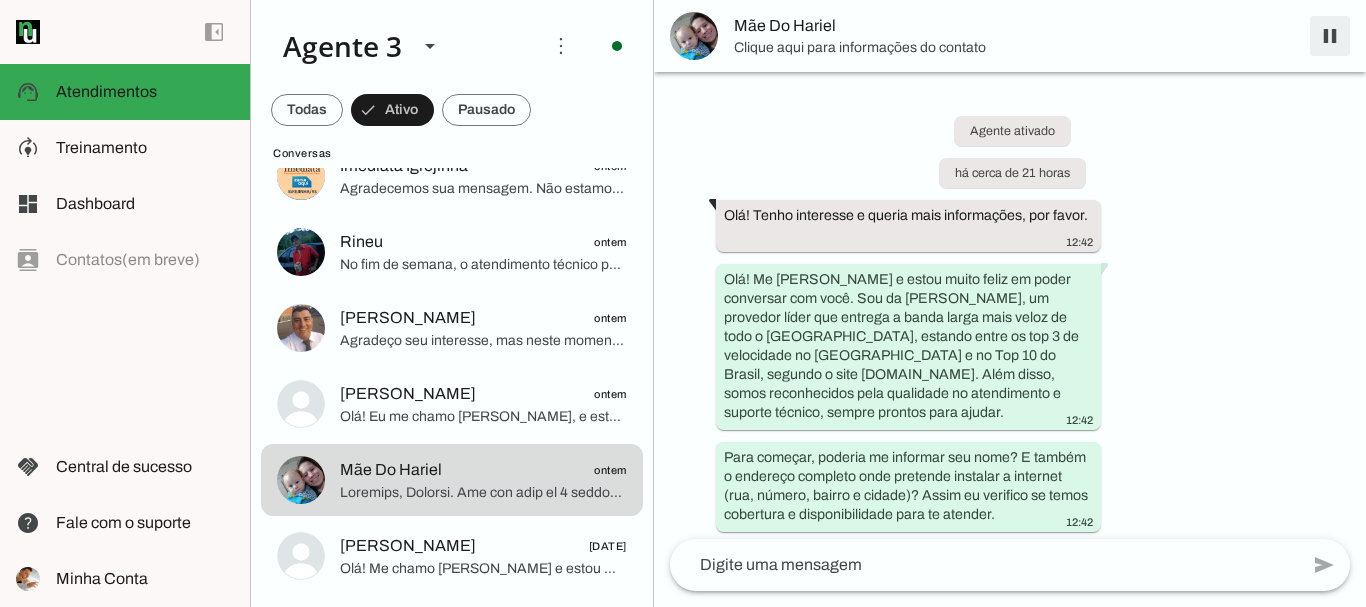 click at bounding box center (1330, 36) 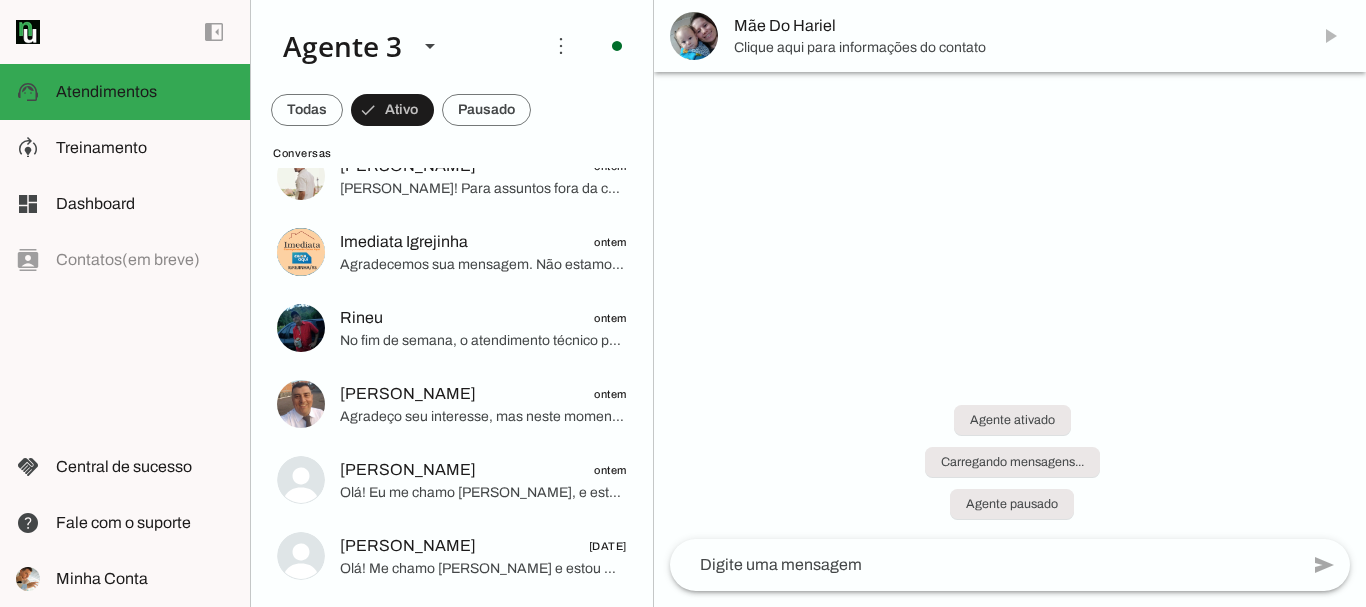 scroll, scrollTop: 0, scrollLeft: 0, axis: both 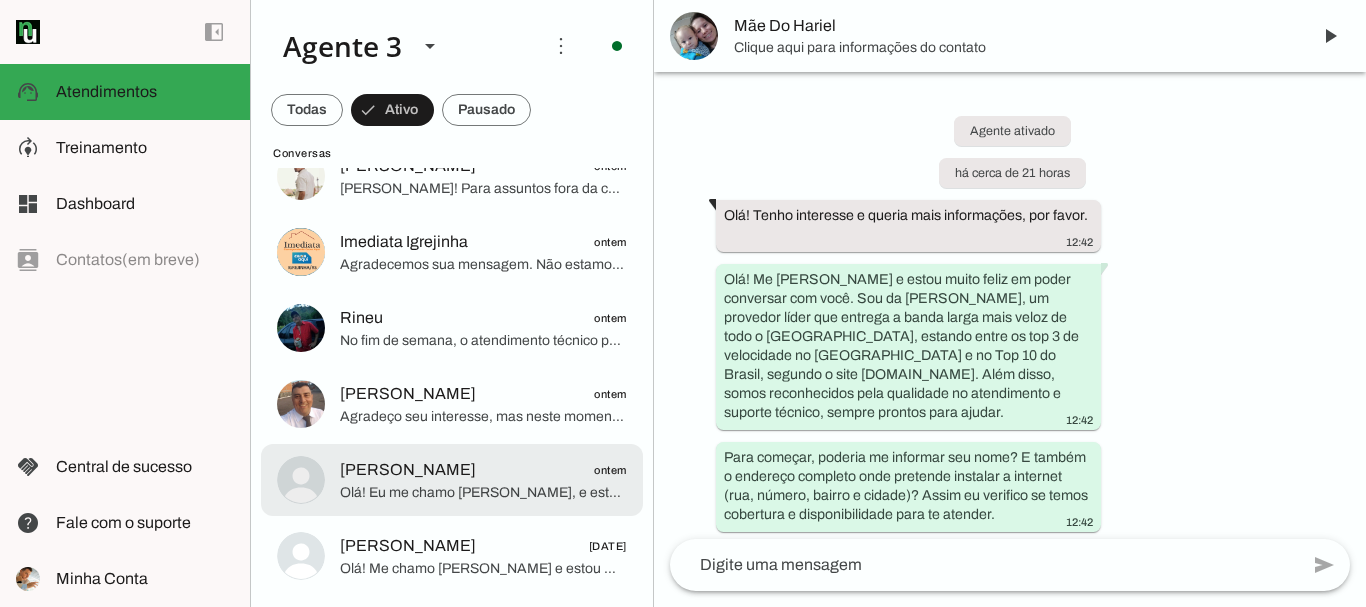 click on "Olá! Eu me chamo [PERSON_NAME], e estou muito feliz em poder falar com você. A ParanhanaNET é um provedor líder de mercado, eleito como o provedor que entrega a banda larga mais veloz de todo o [GEOGRAPHIC_DATA]. Estamos no top 3 do ranking de velocidade de internet no [GEOGRAPHIC_DATA] e no Top 10 do [GEOGRAPHIC_DATA], segundo o site [DOMAIN_NAME]. Além disso, somos reconhecidos como o melhor provedor de internet em qualidade de atendimento e suporte técnico na região.
Para que eu possa verificar a disponibilidade de atendimento para você, poderia me informar seu nome completo, por favor? E também o endereço completo onde você gostaria de instalar a internet (nome da rua, número, bairro e cidade)? Assim, já verifico se temos cobertura no local.
Fico no aguardo!" 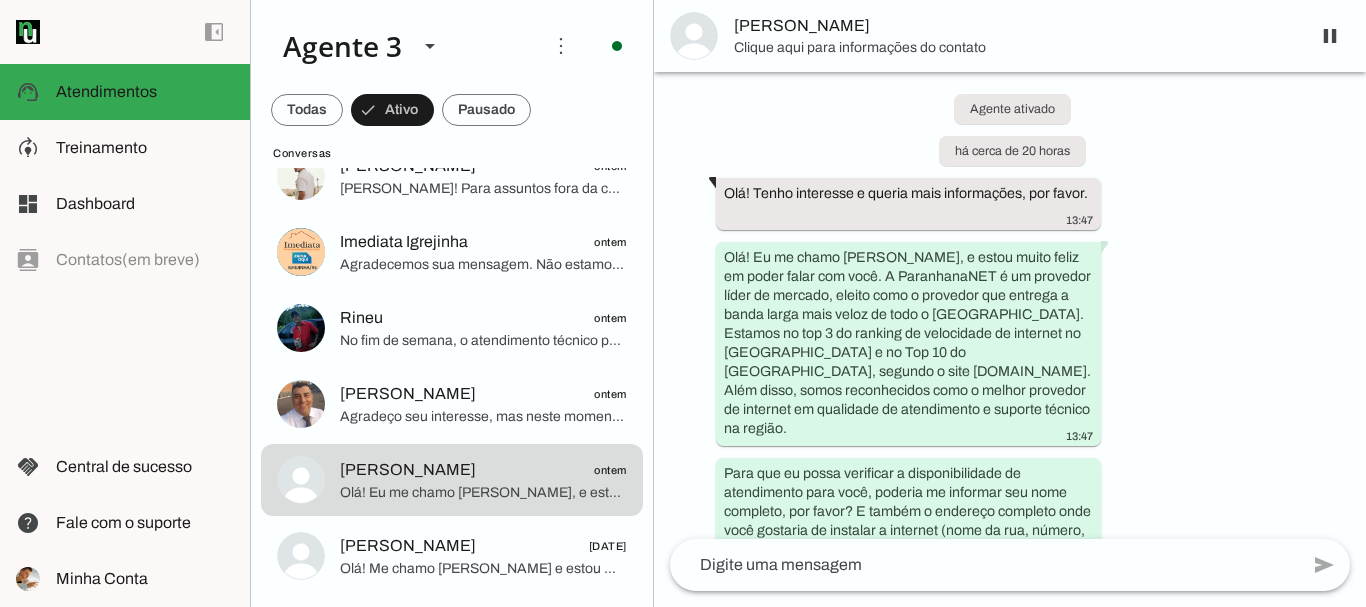 scroll, scrollTop: 0, scrollLeft: 0, axis: both 